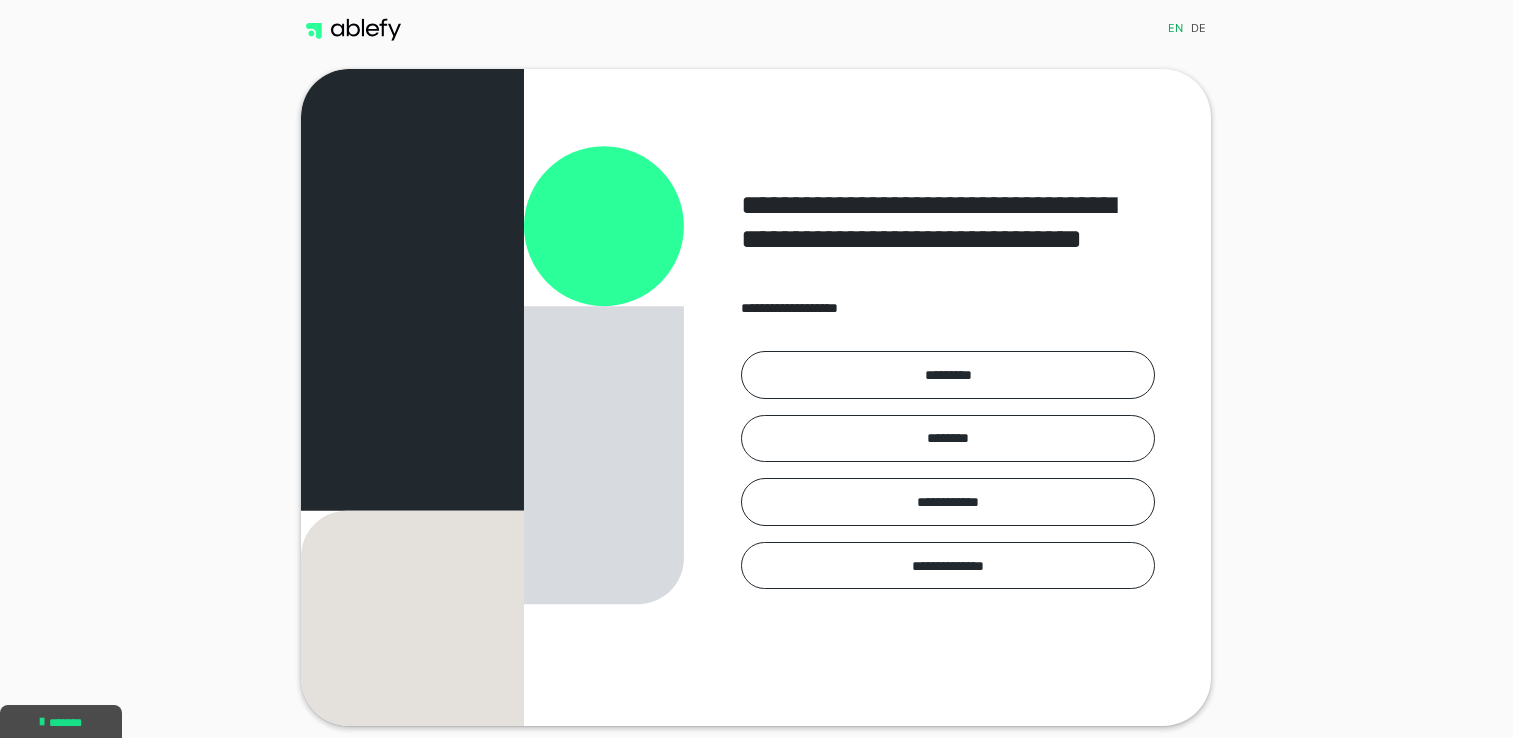 scroll, scrollTop: 0, scrollLeft: 0, axis: both 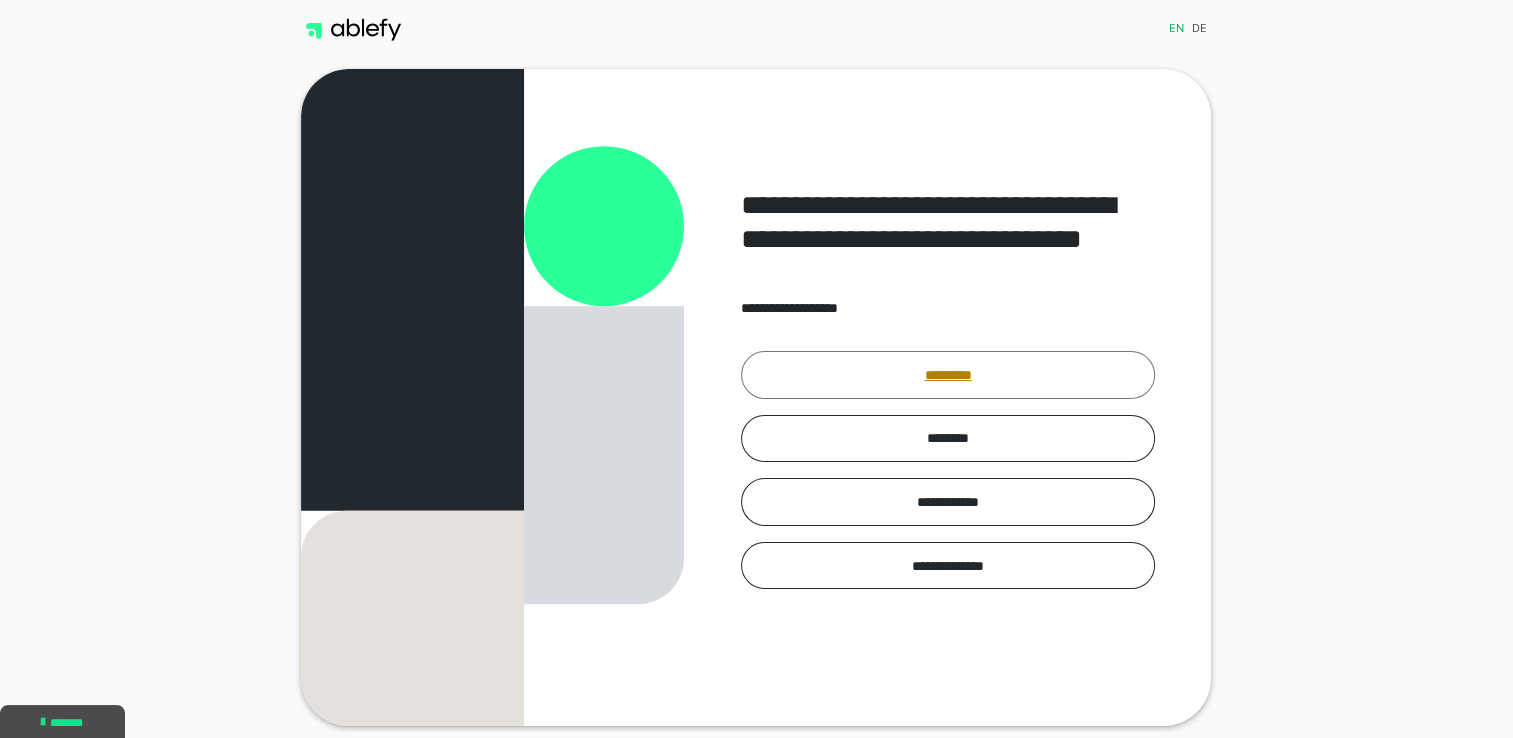 click on "*********" at bounding box center (948, 375) 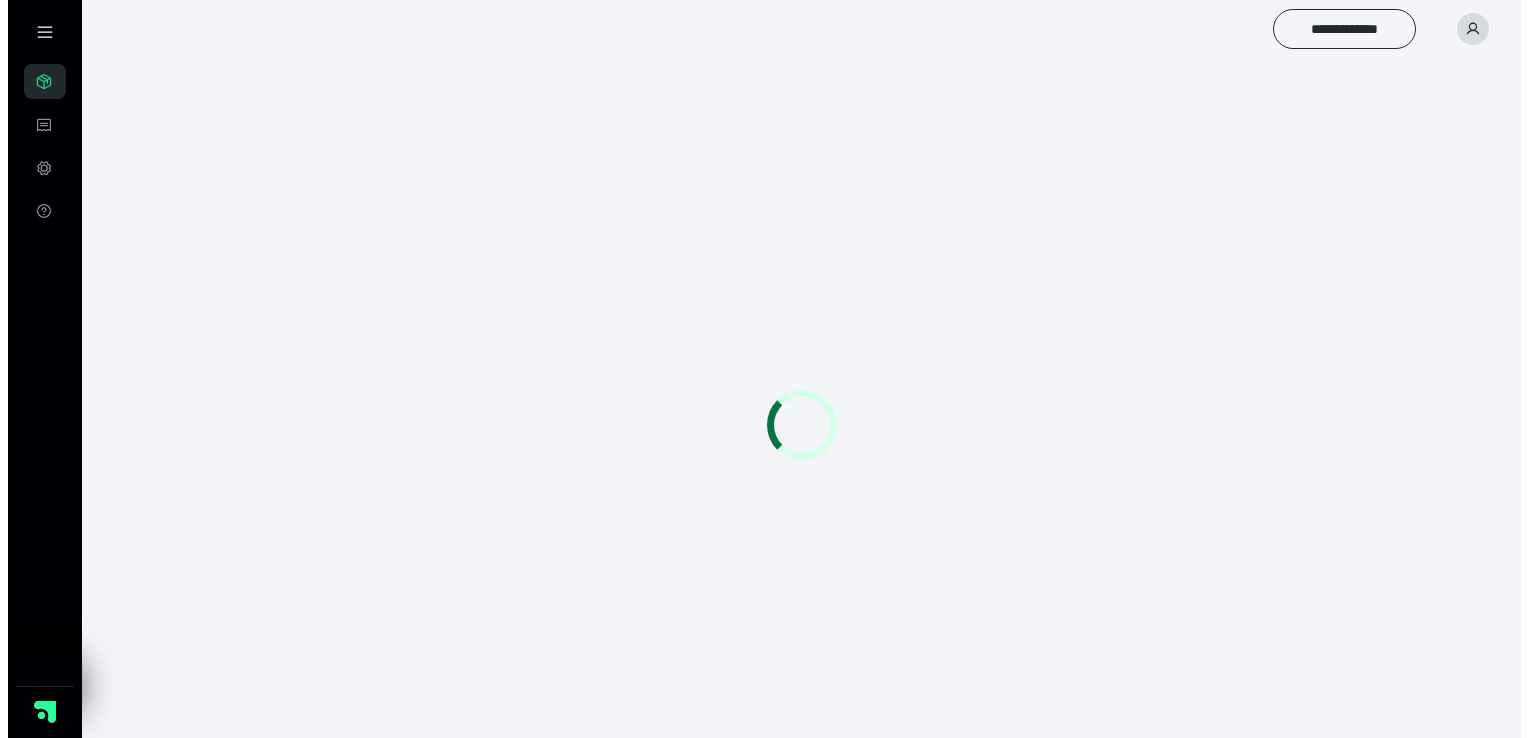 scroll, scrollTop: 0, scrollLeft: 0, axis: both 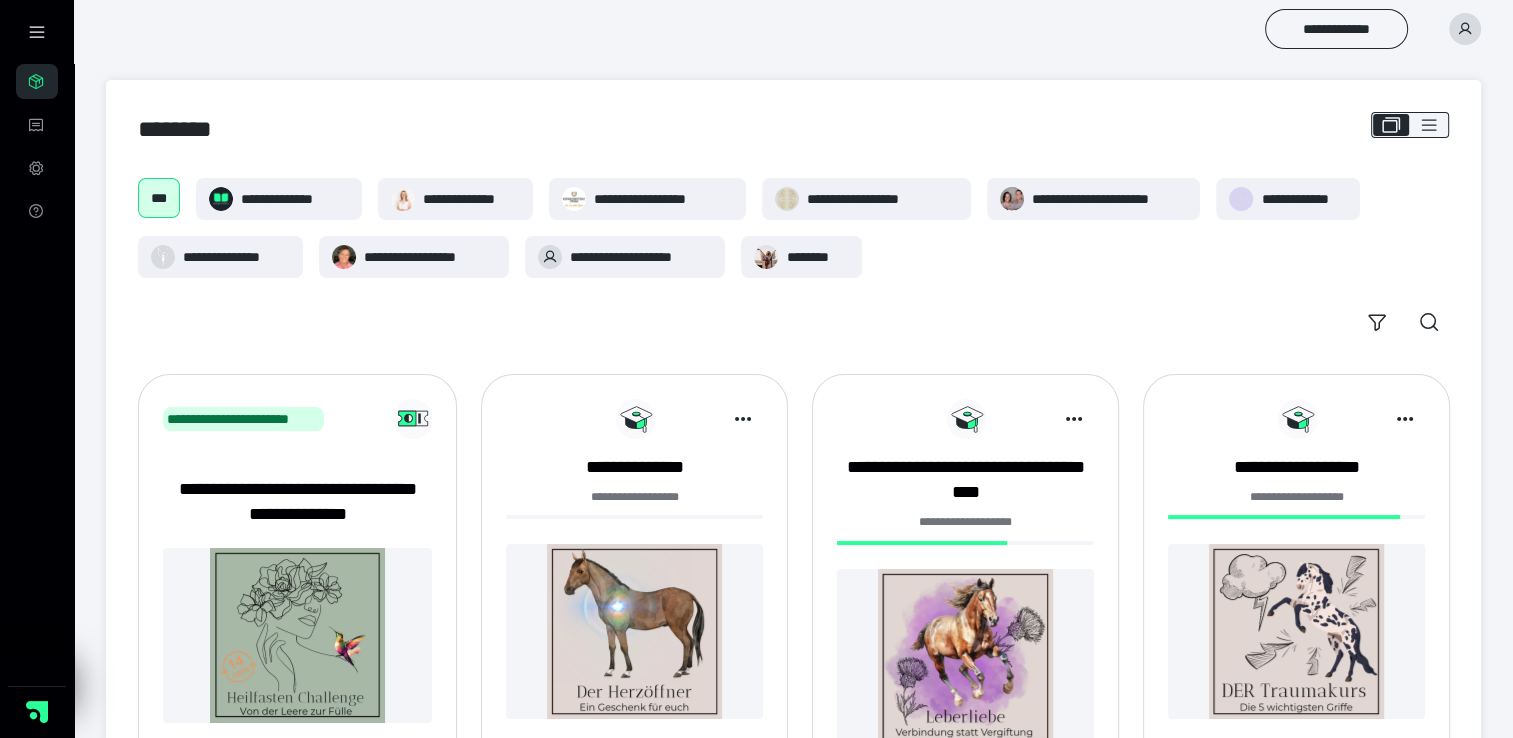click 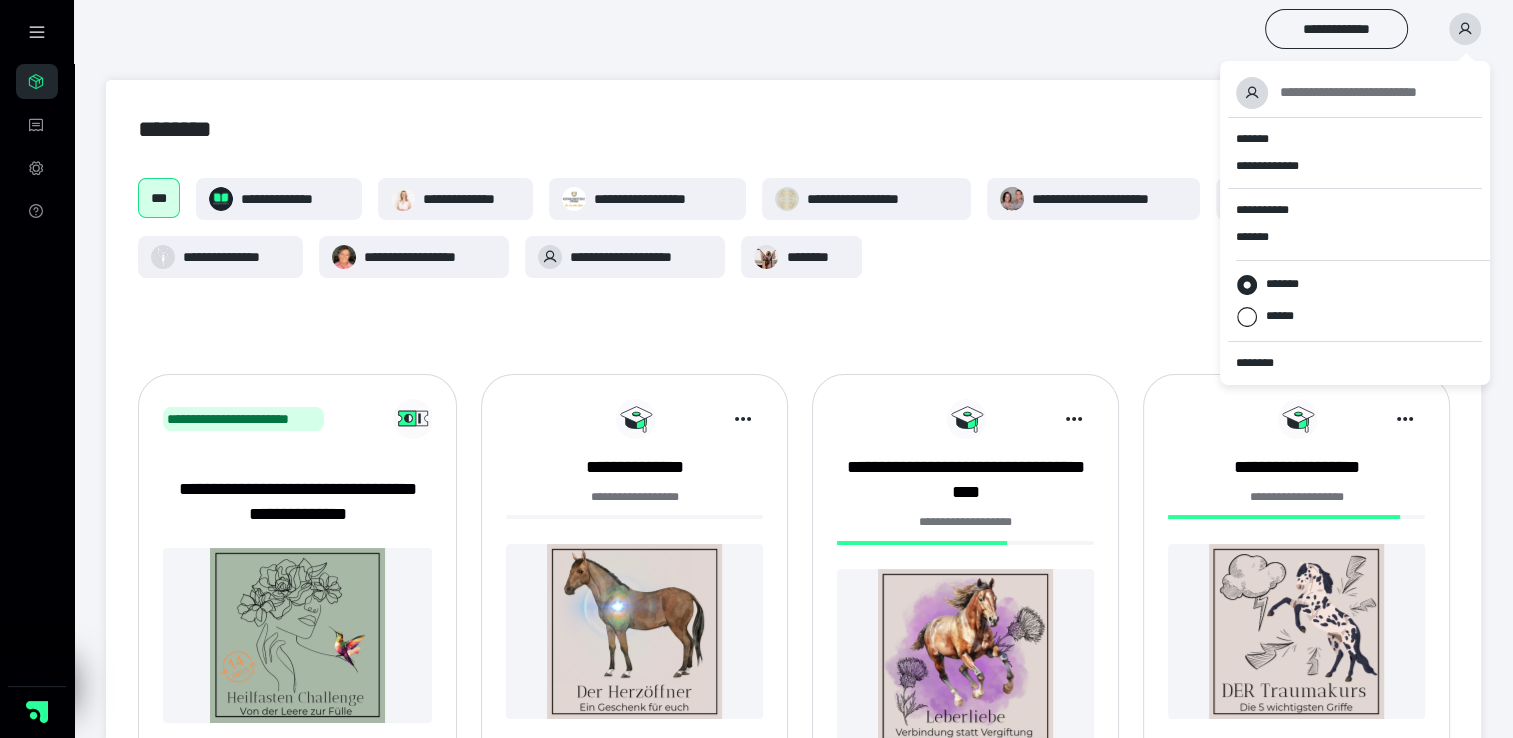 click on "**********" at bounding box center (793, 964) 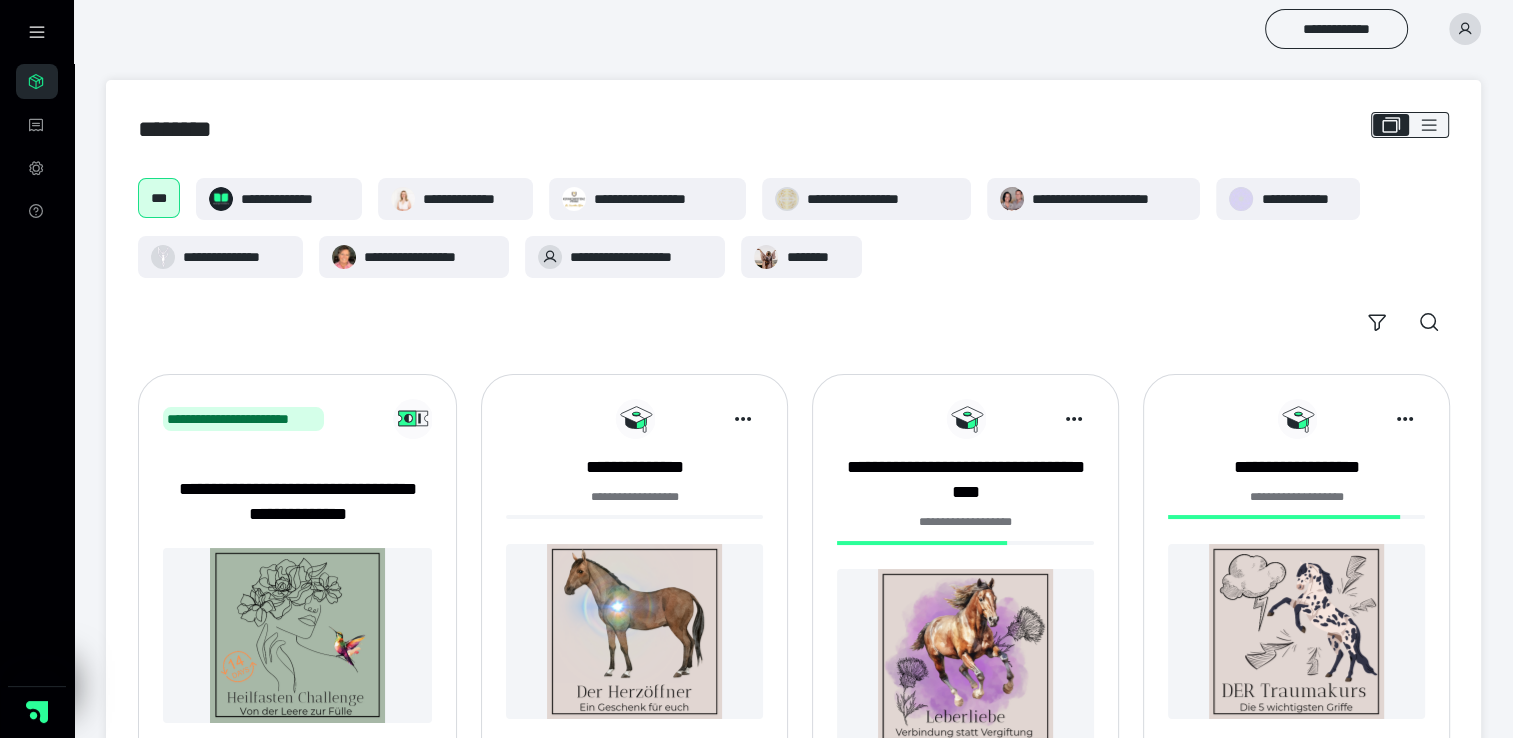 click 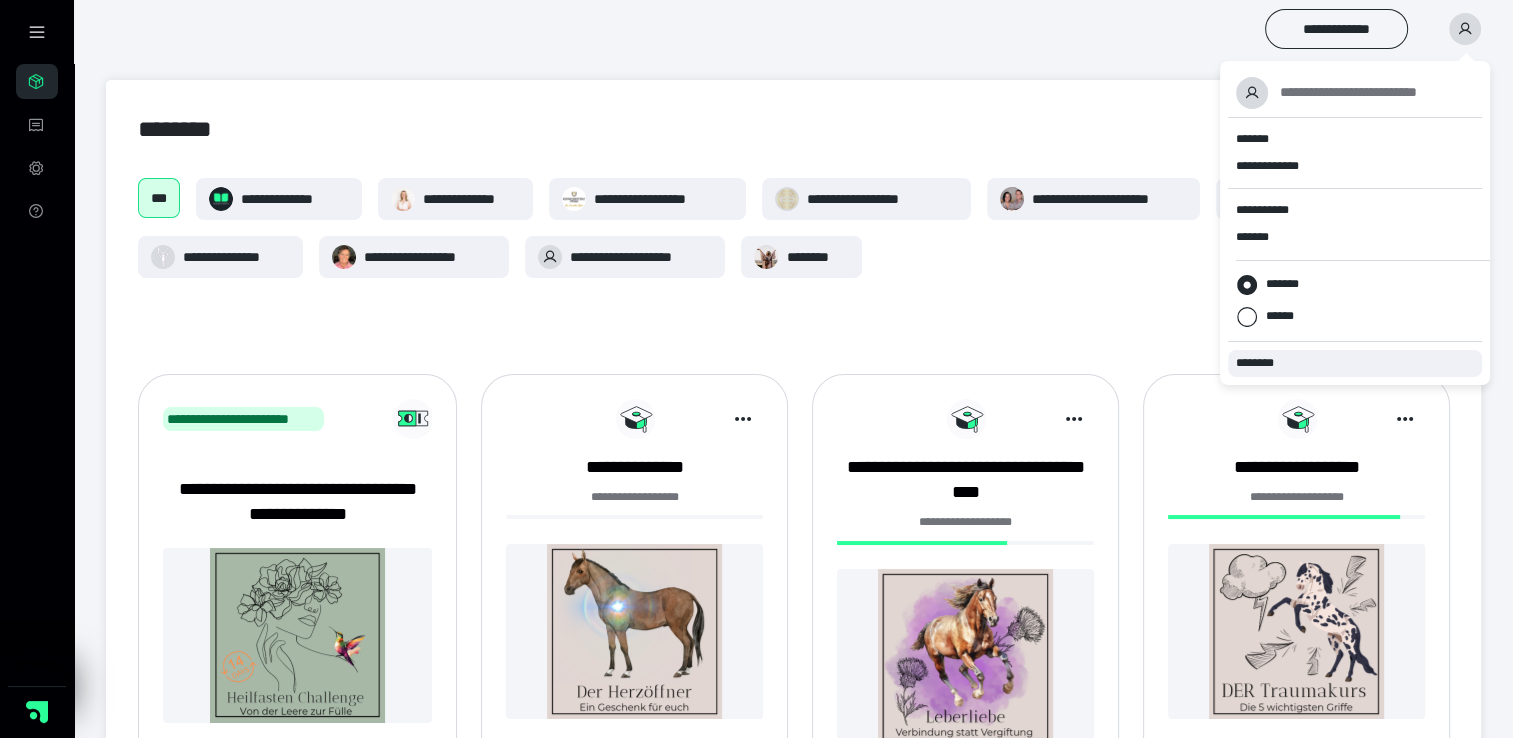 click on "********" at bounding box center [1259, 363] 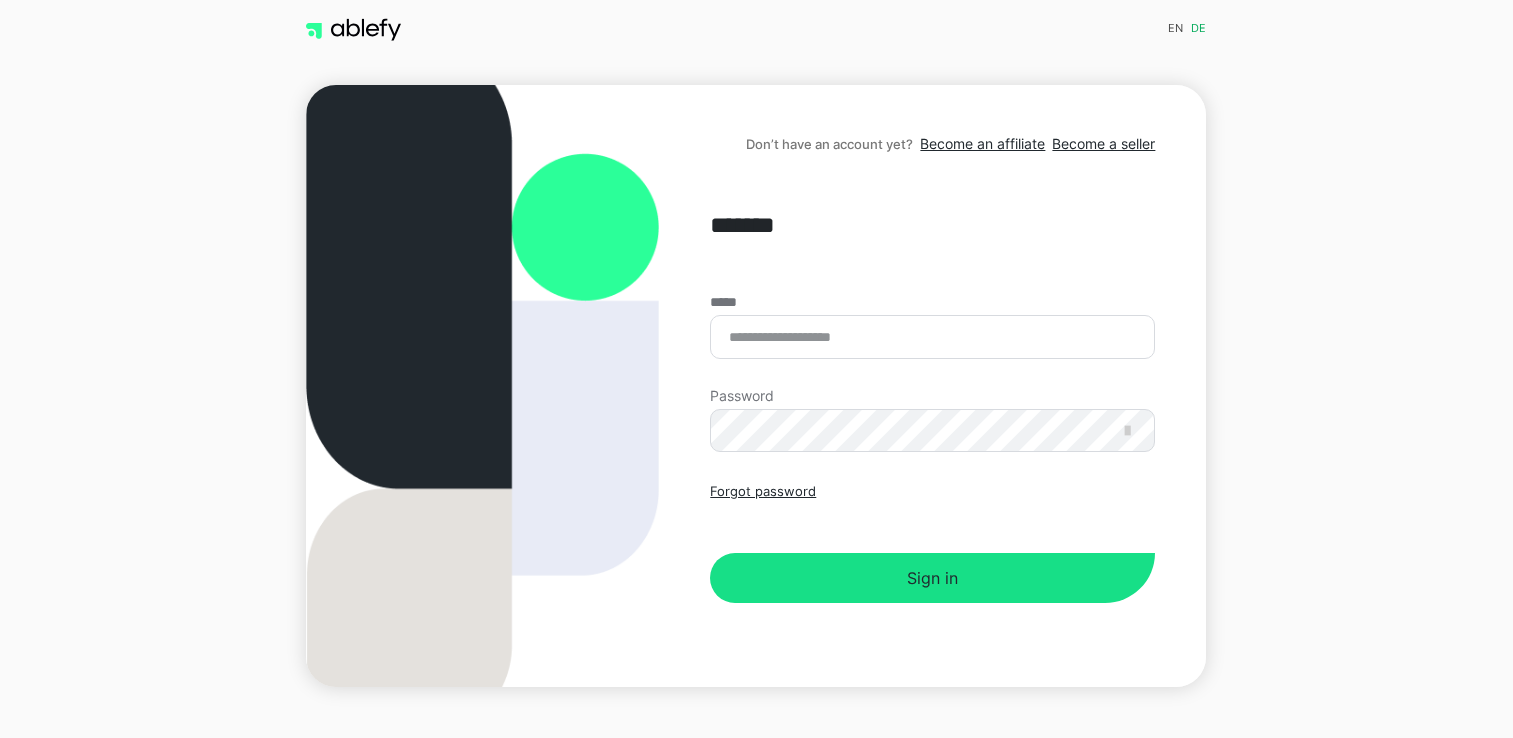 scroll, scrollTop: 0, scrollLeft: 0, axis: both 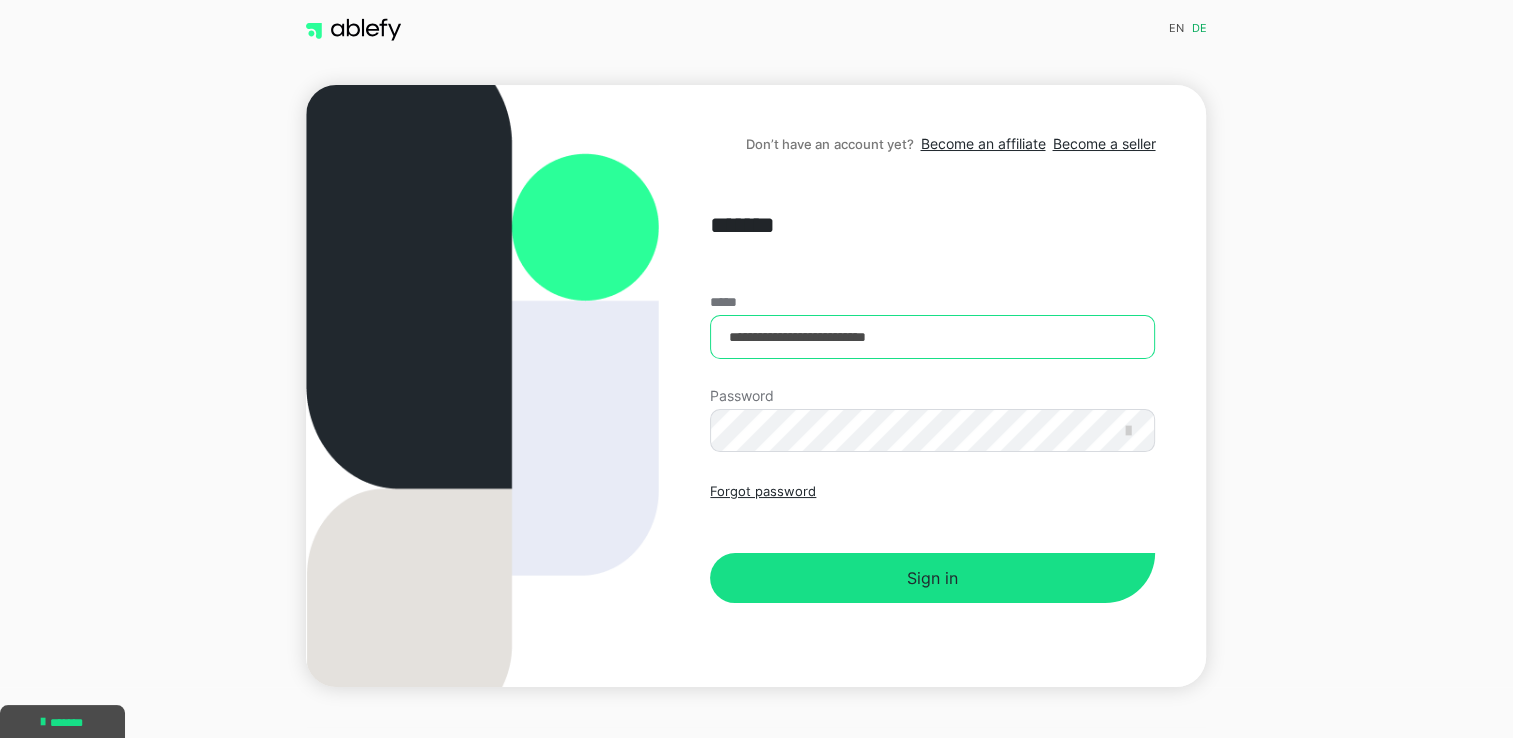 click on "**********" at bounding box center (932, 337) 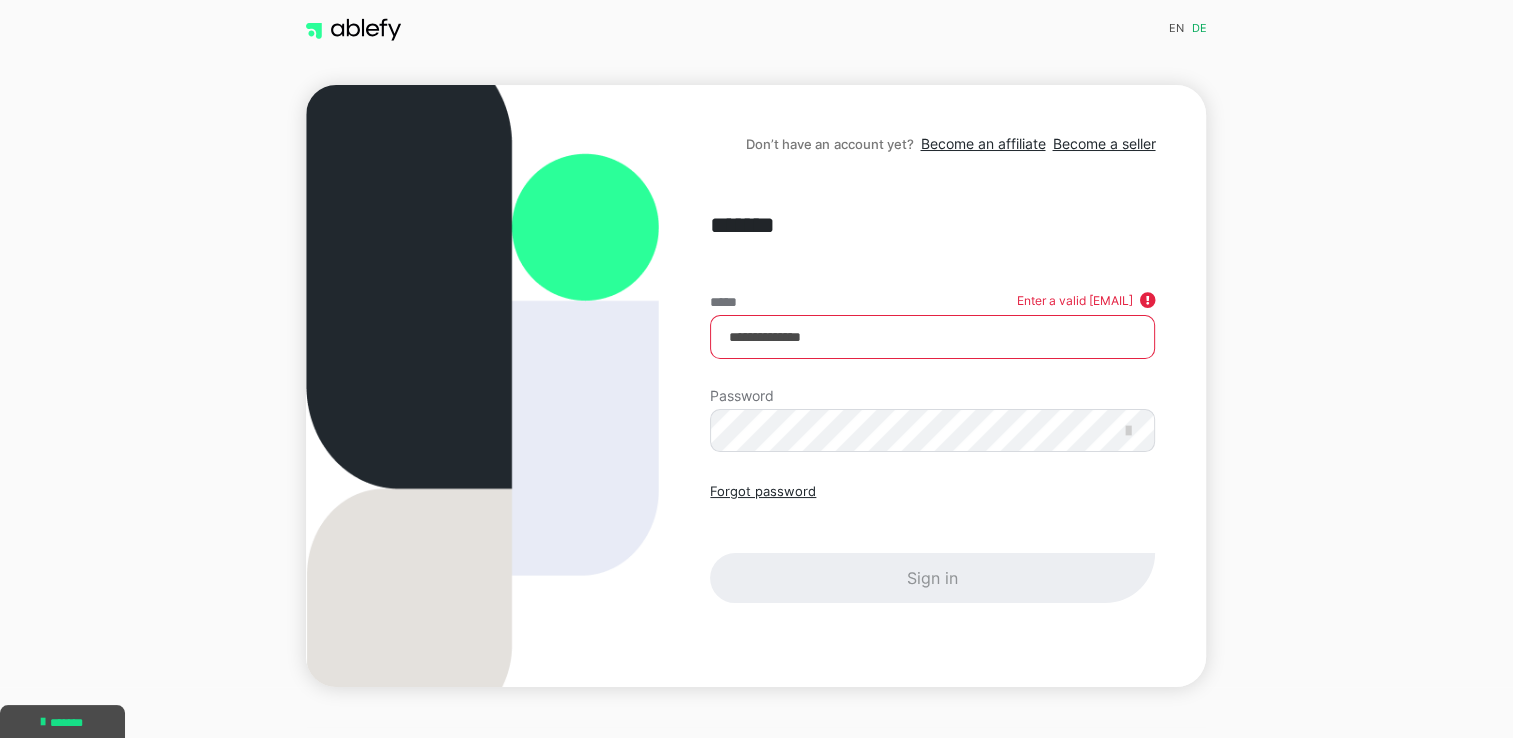 click on "**********" at bounding box center [932, 337] 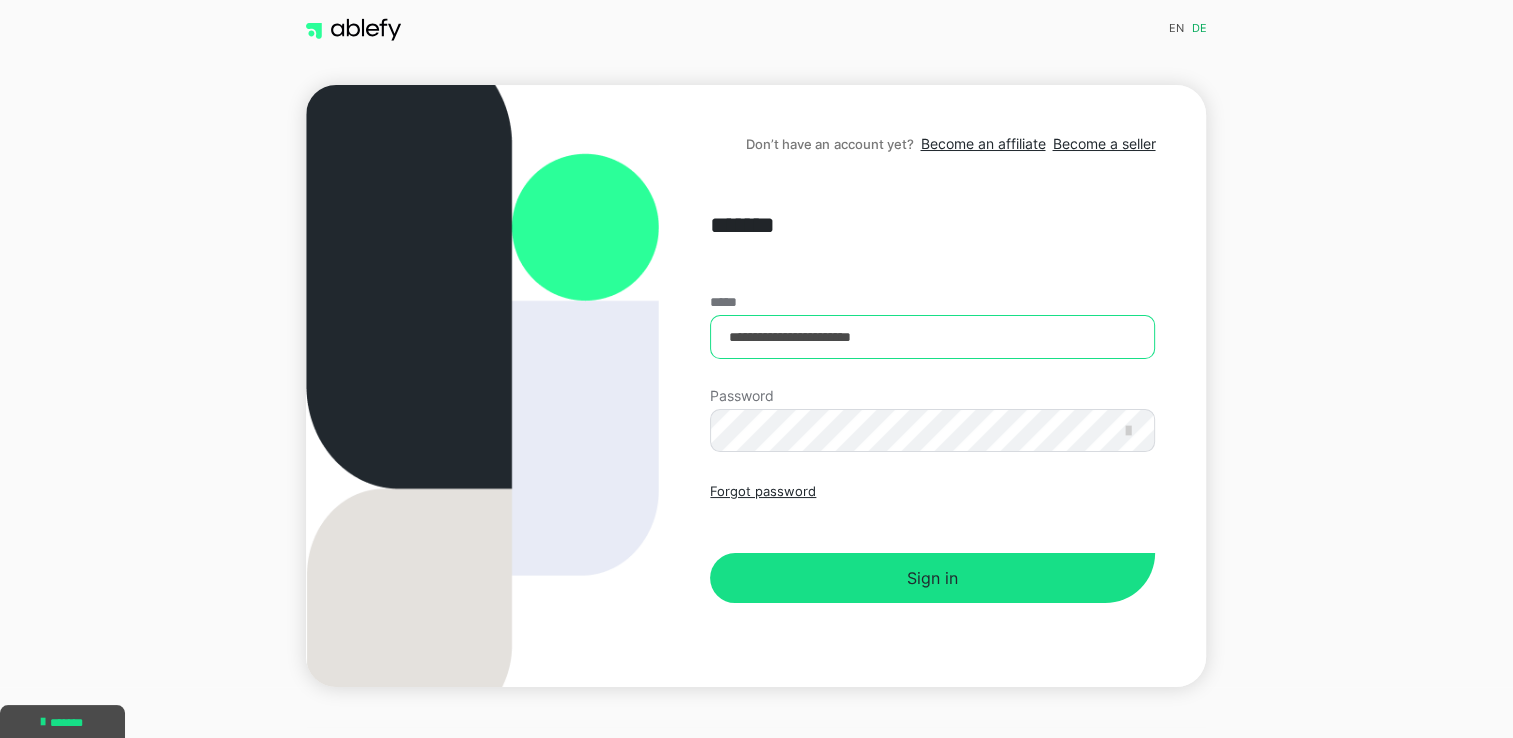 type on "**********" 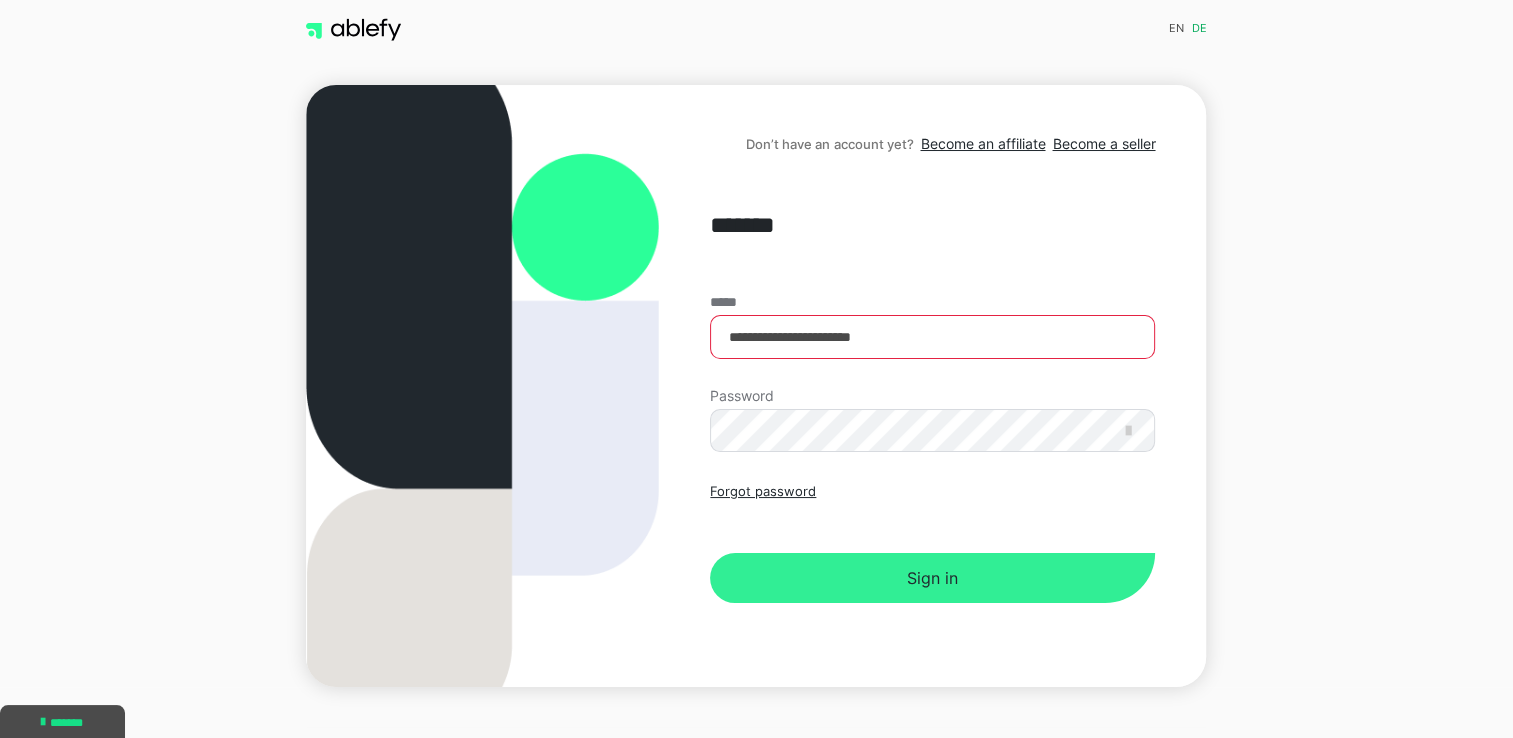 click on "Sign in" at bounding box center [932, 578] 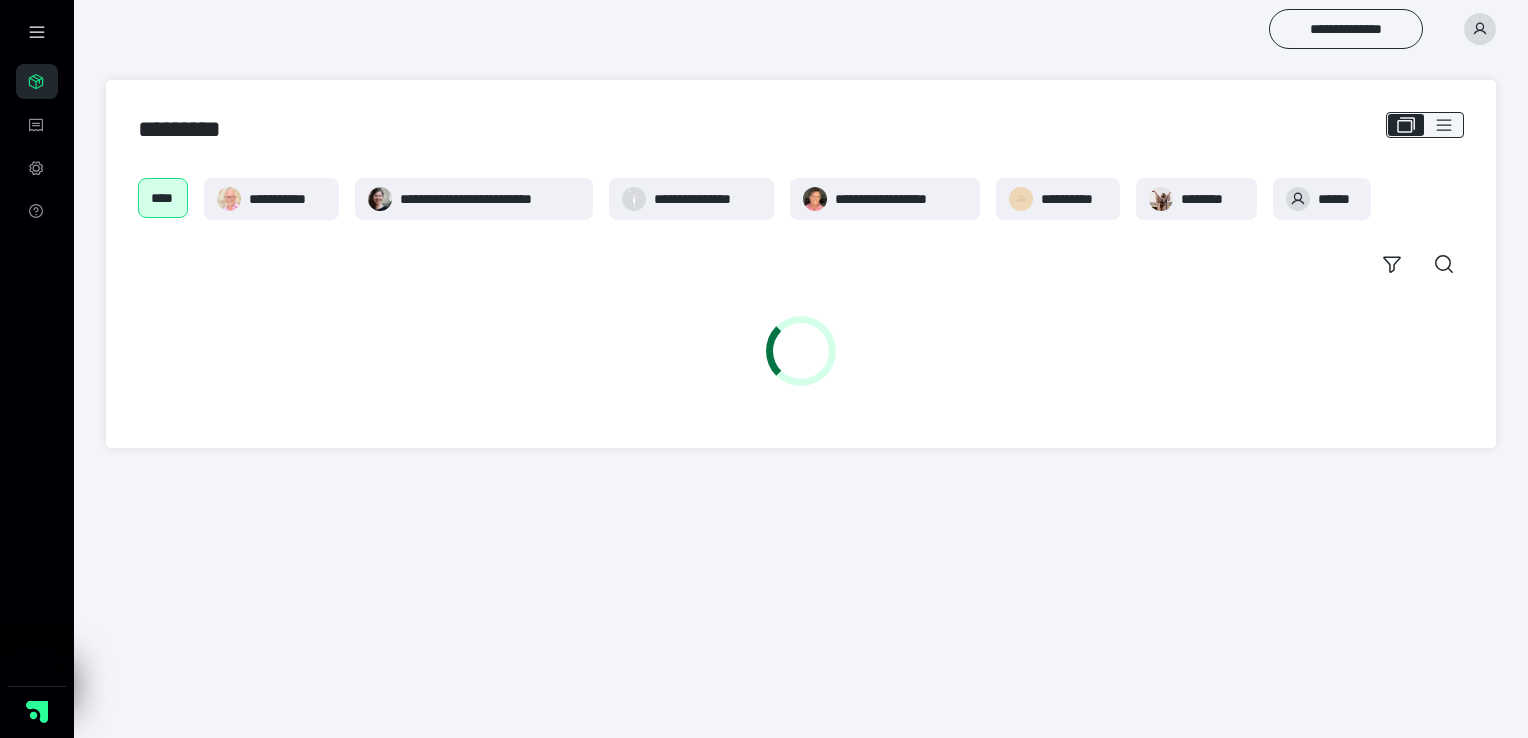 scroll, scrollTop: 0, scrollLeft: 0, axis: both 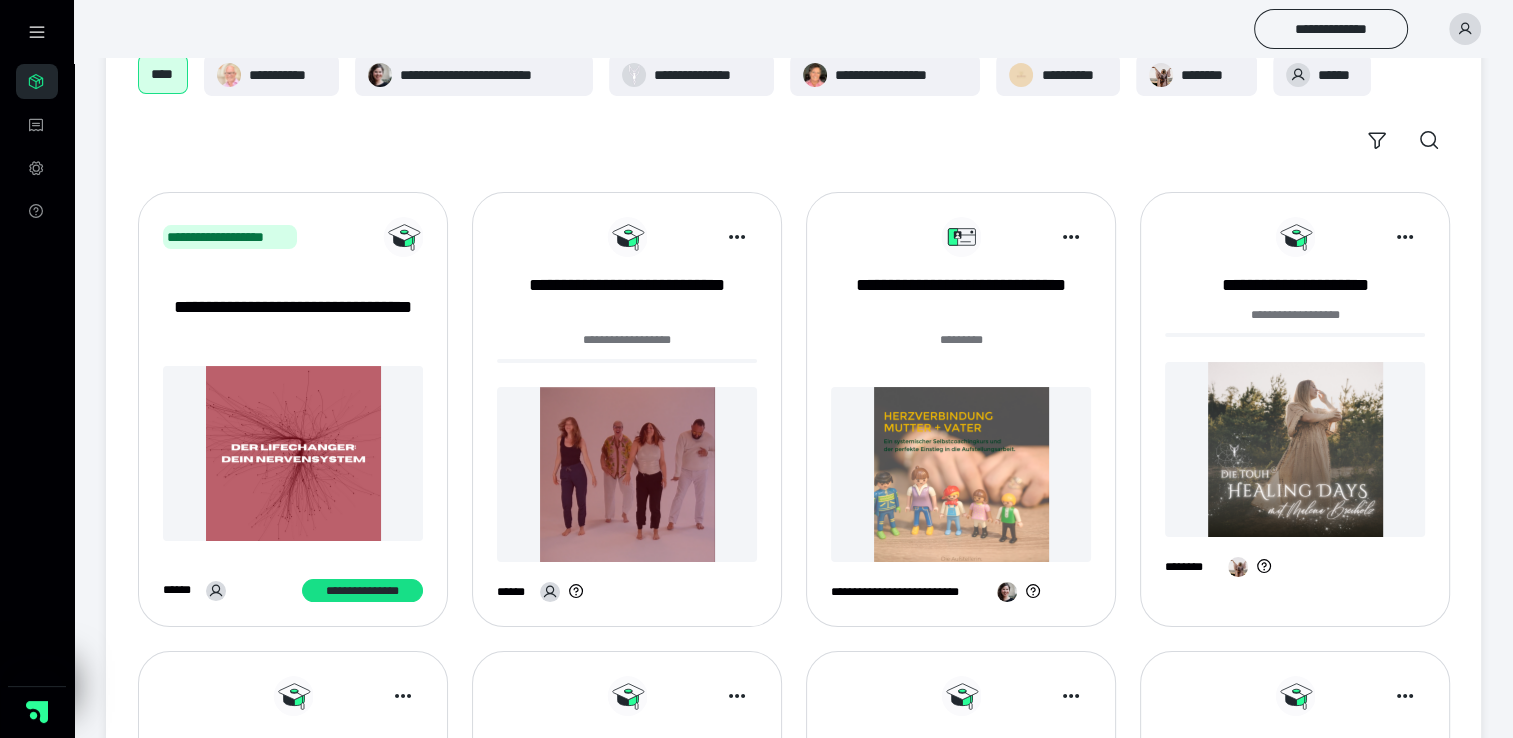 click at bounding box center (627, 474) 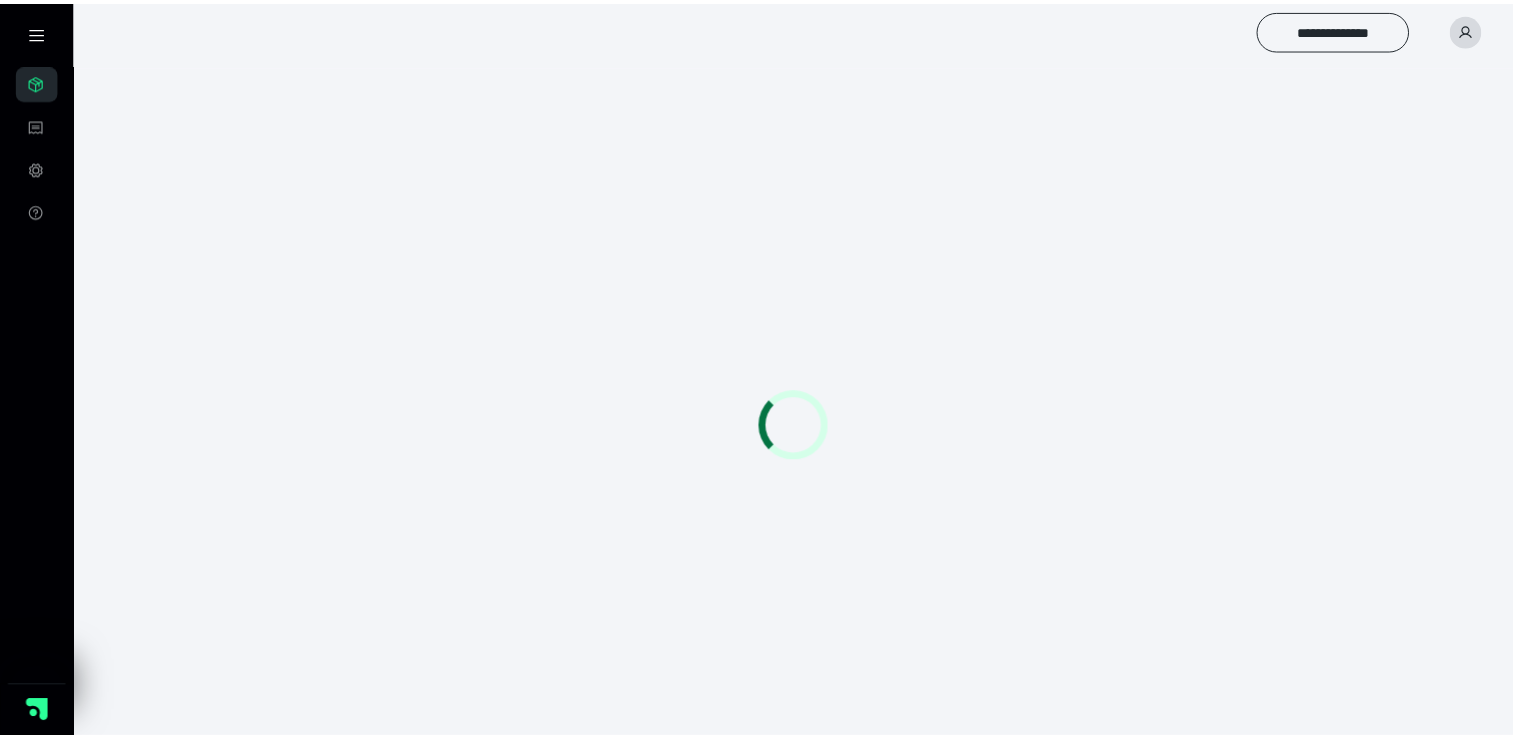 scroll, scrollTop: 0, scrollLeft: 0, axis: both 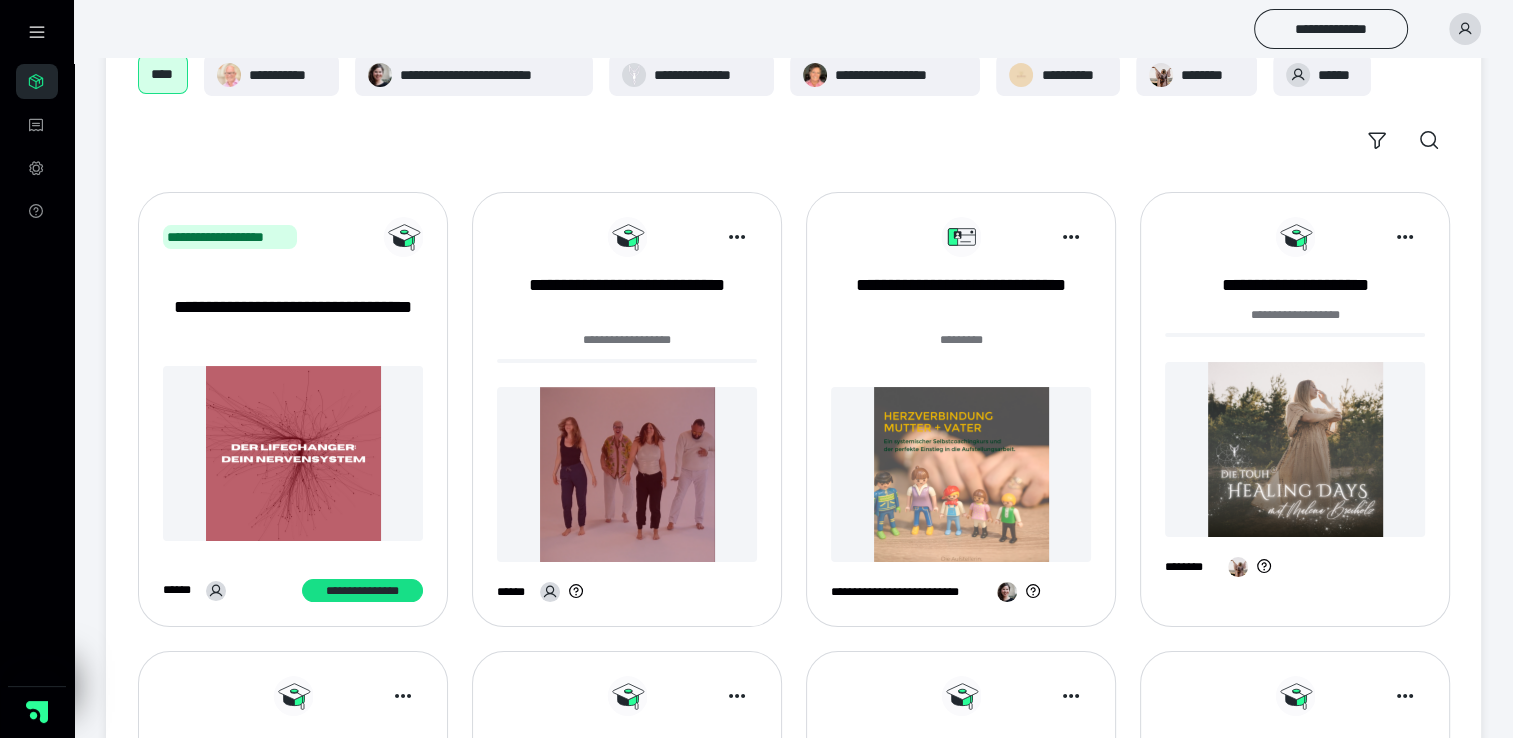 click at bounding box center (961, 474) 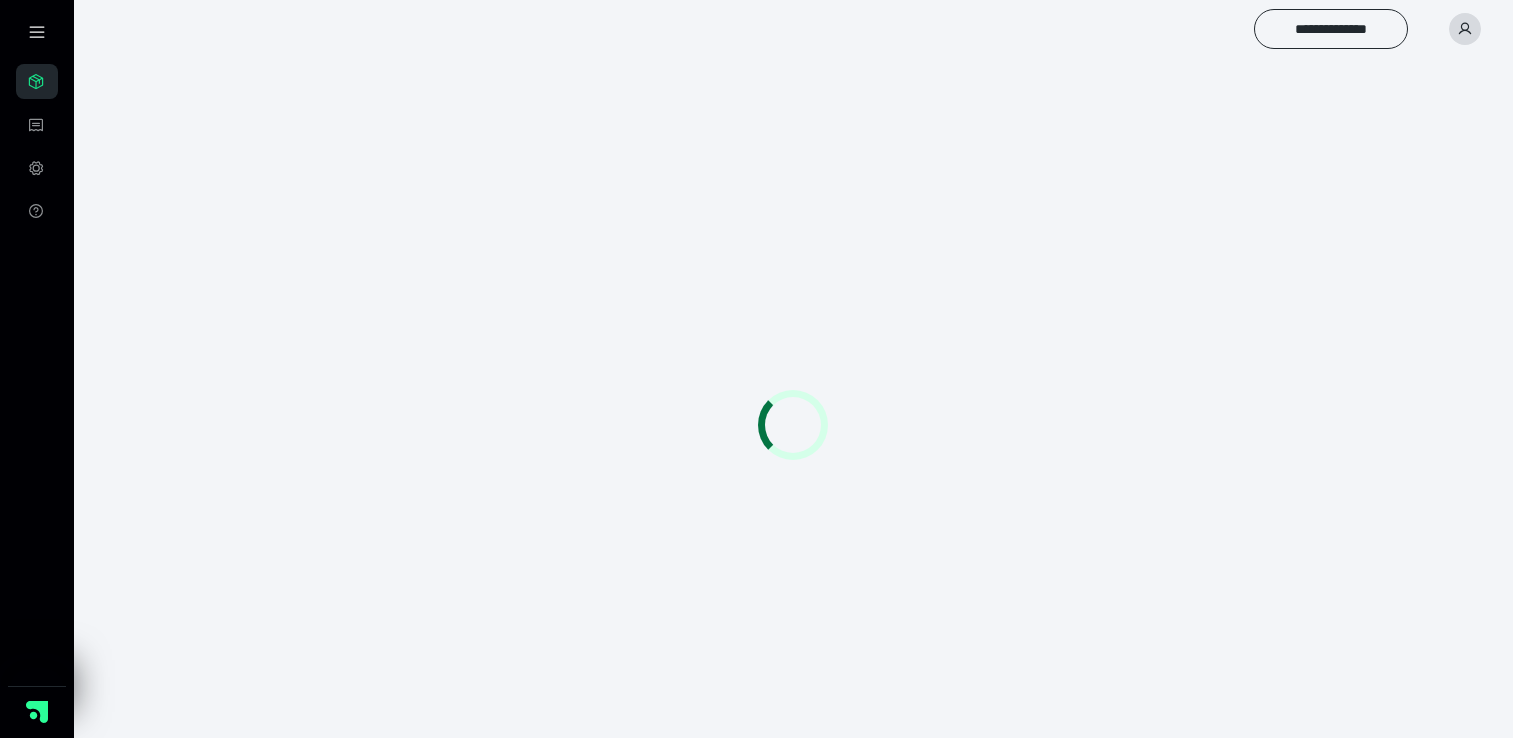 scroll, scrollTop: 0, scrollLeft: 0, axis: both 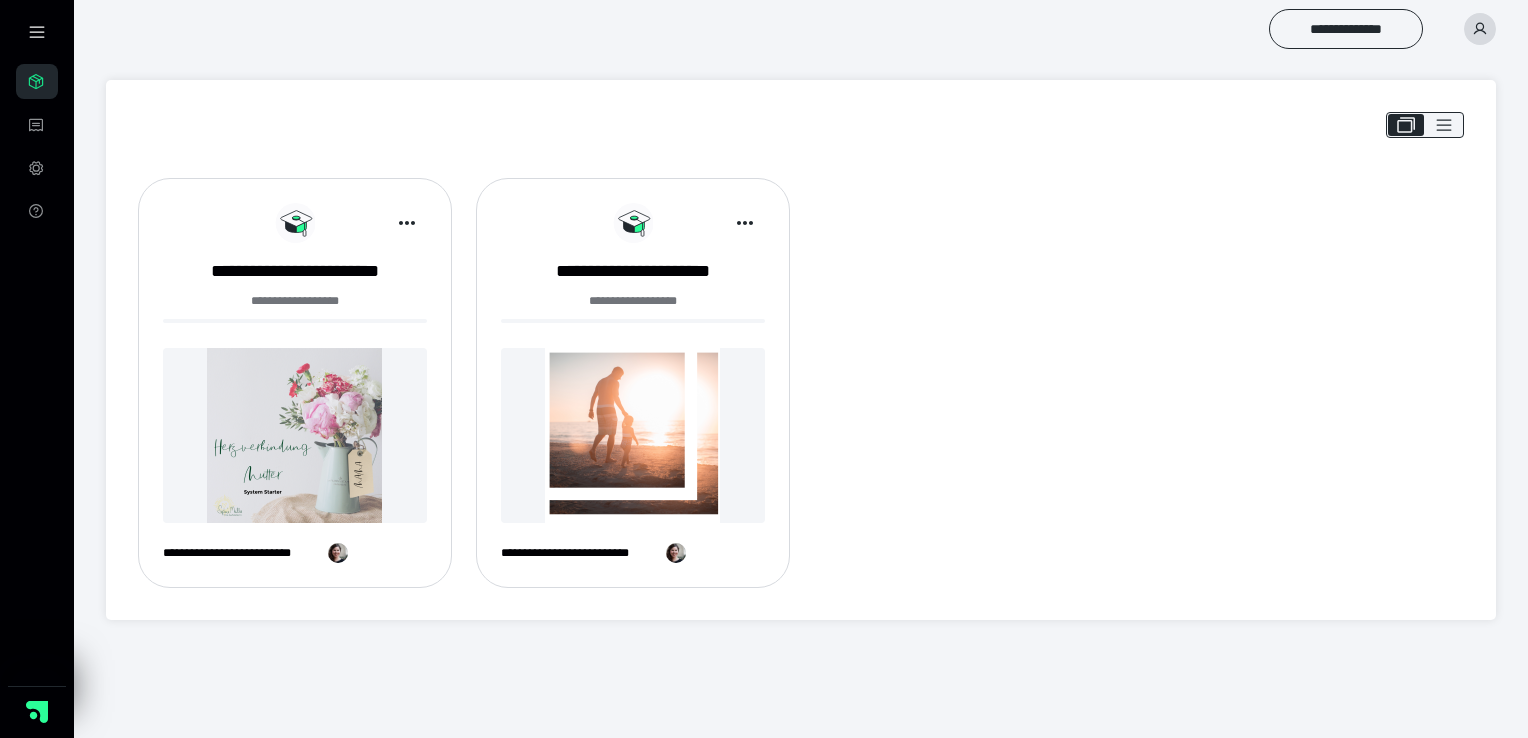 click at bounding box center (633, 435) 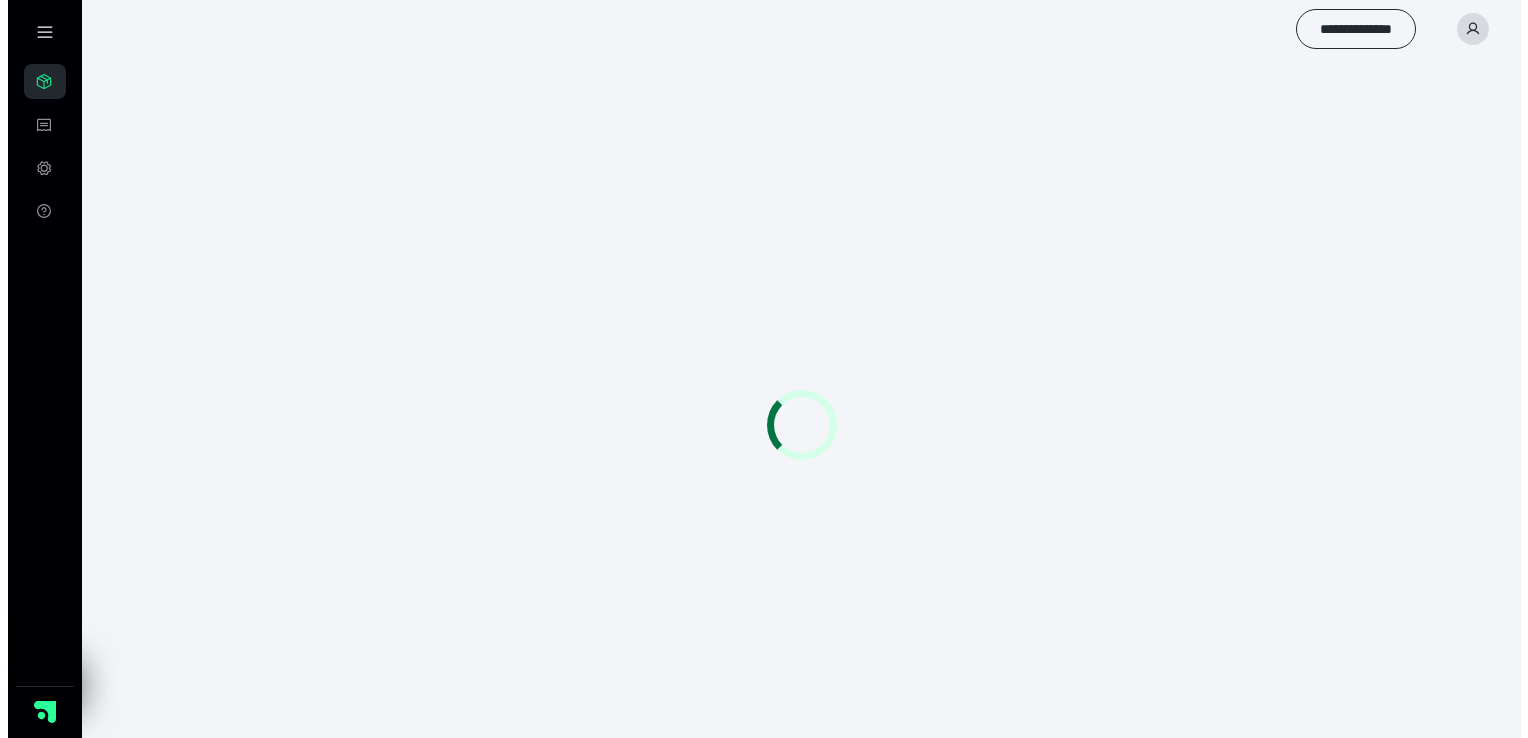 scroll, scrollTop: 0, scrollLeft: 0, axis: both 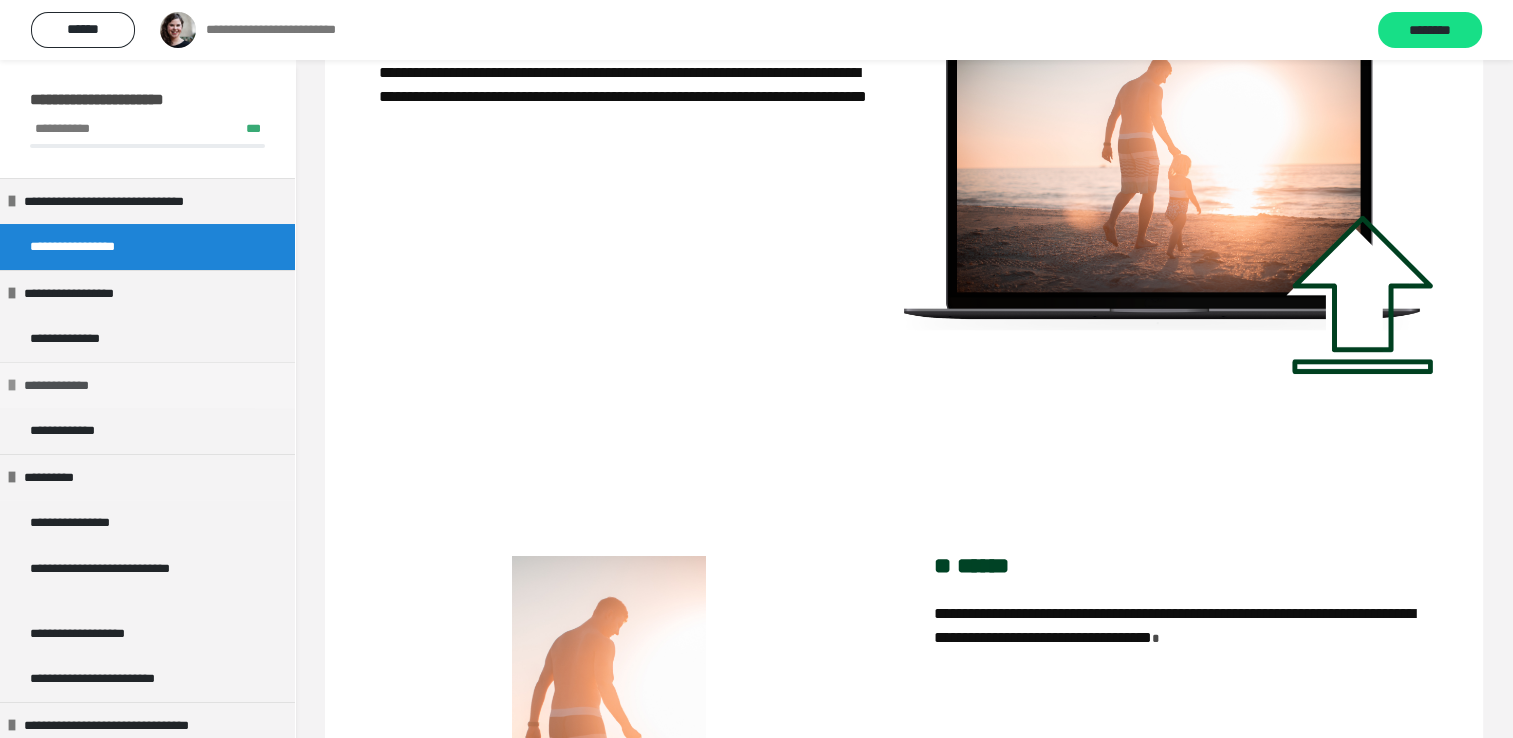 click on "**********" at bounding box center (71, 386) 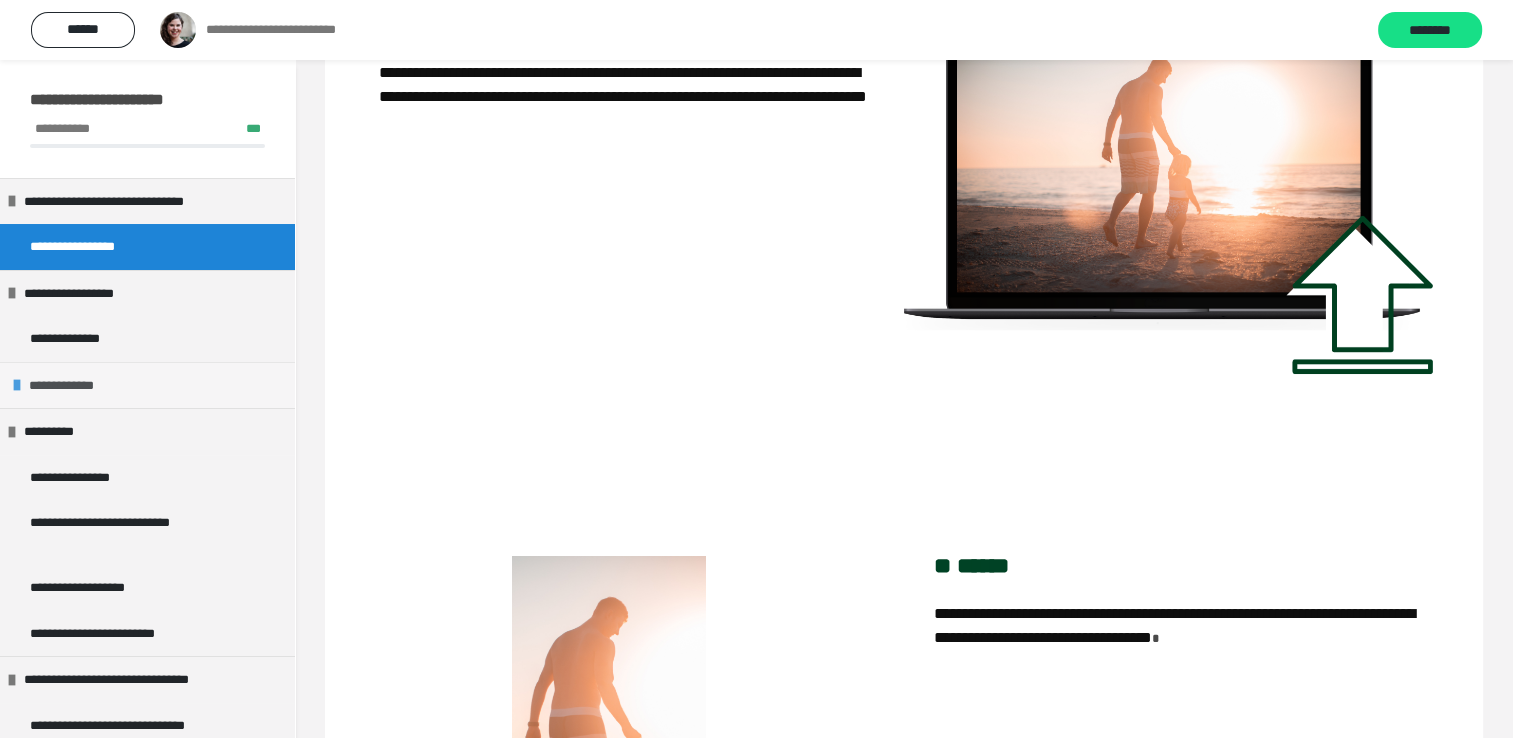 click on "**********" at bounding box center (76, 386) 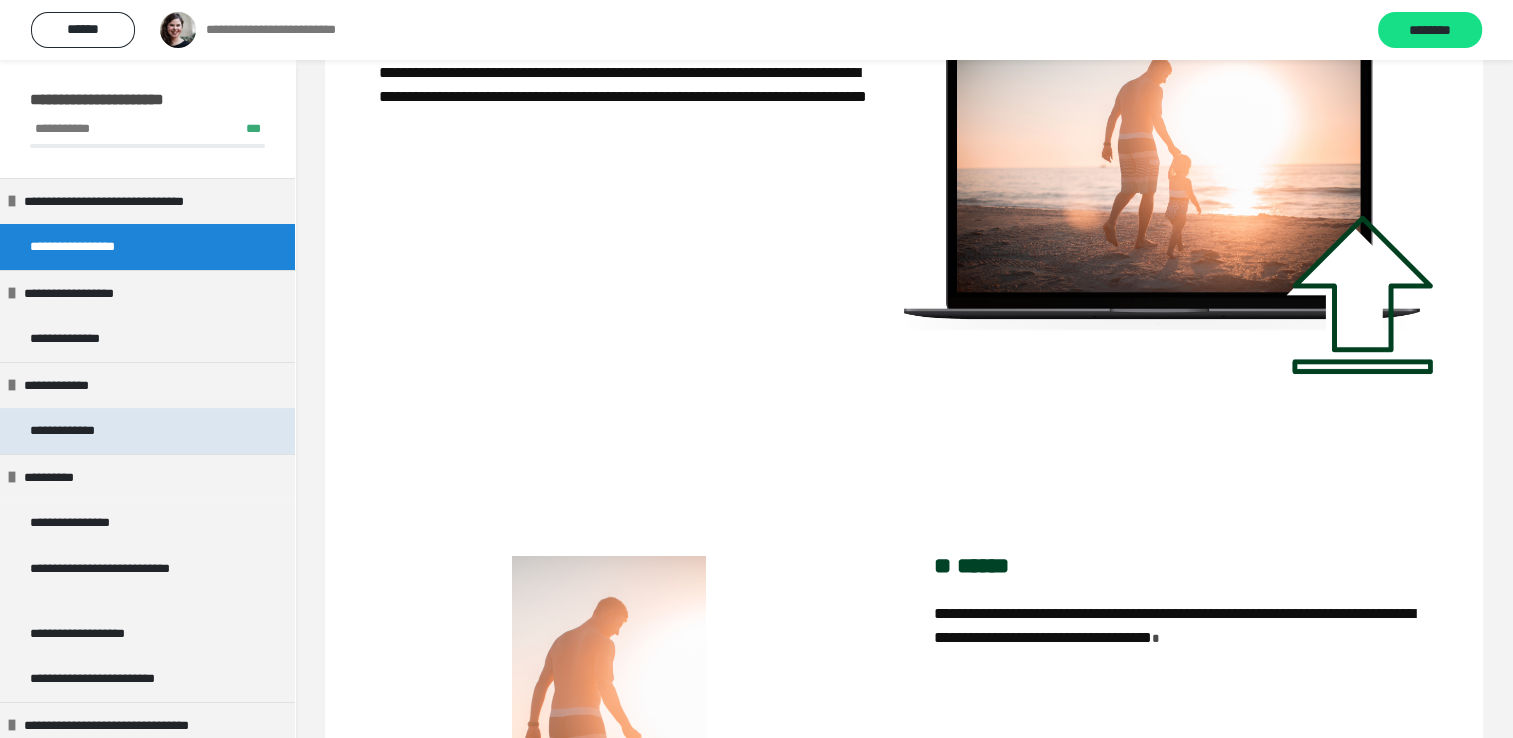 click on "**********" at bounding box center (81, 431) 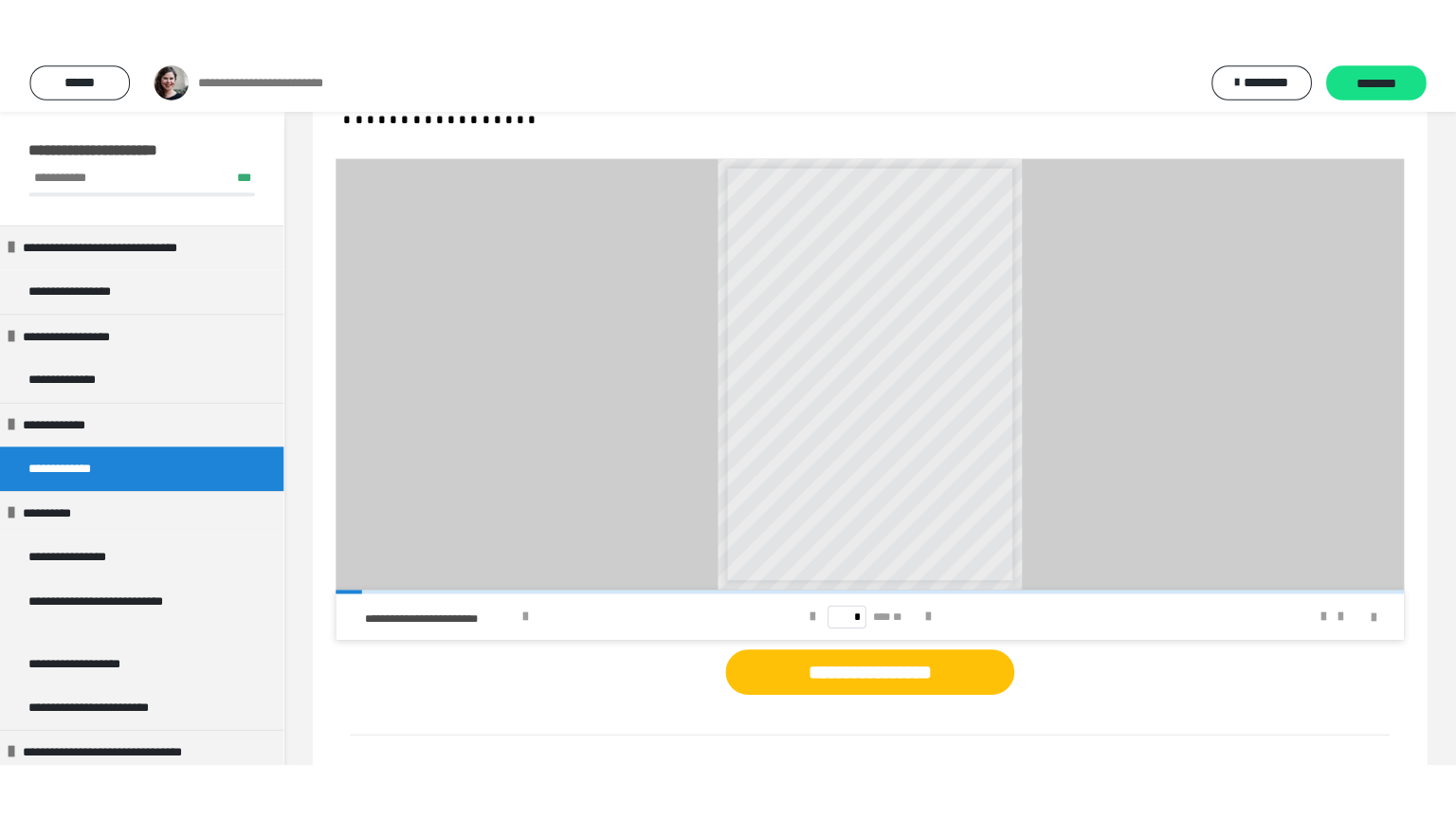 scroll, scrollTop: 425, scrollLeft: 0, axis: vertical 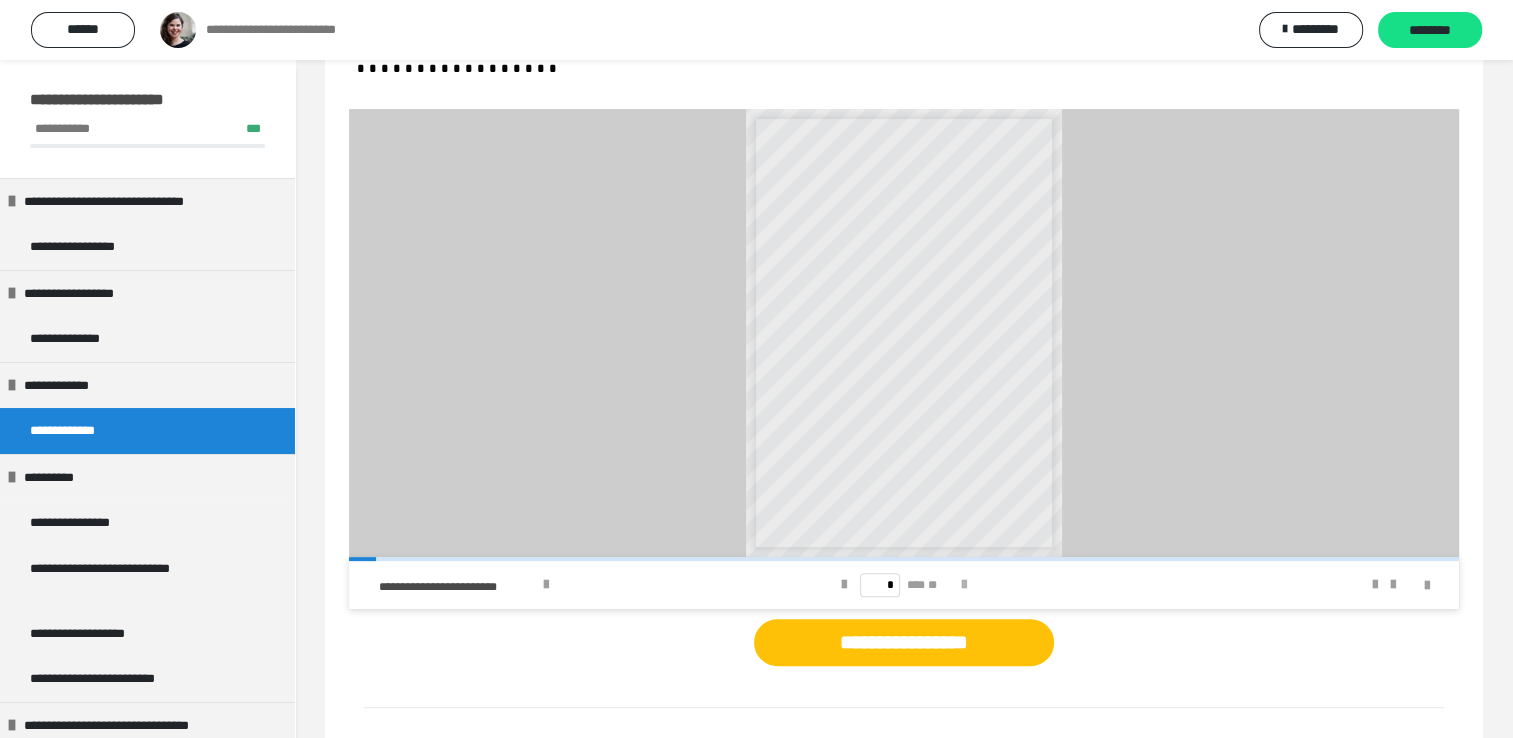 click at bounding box center (964, 585) 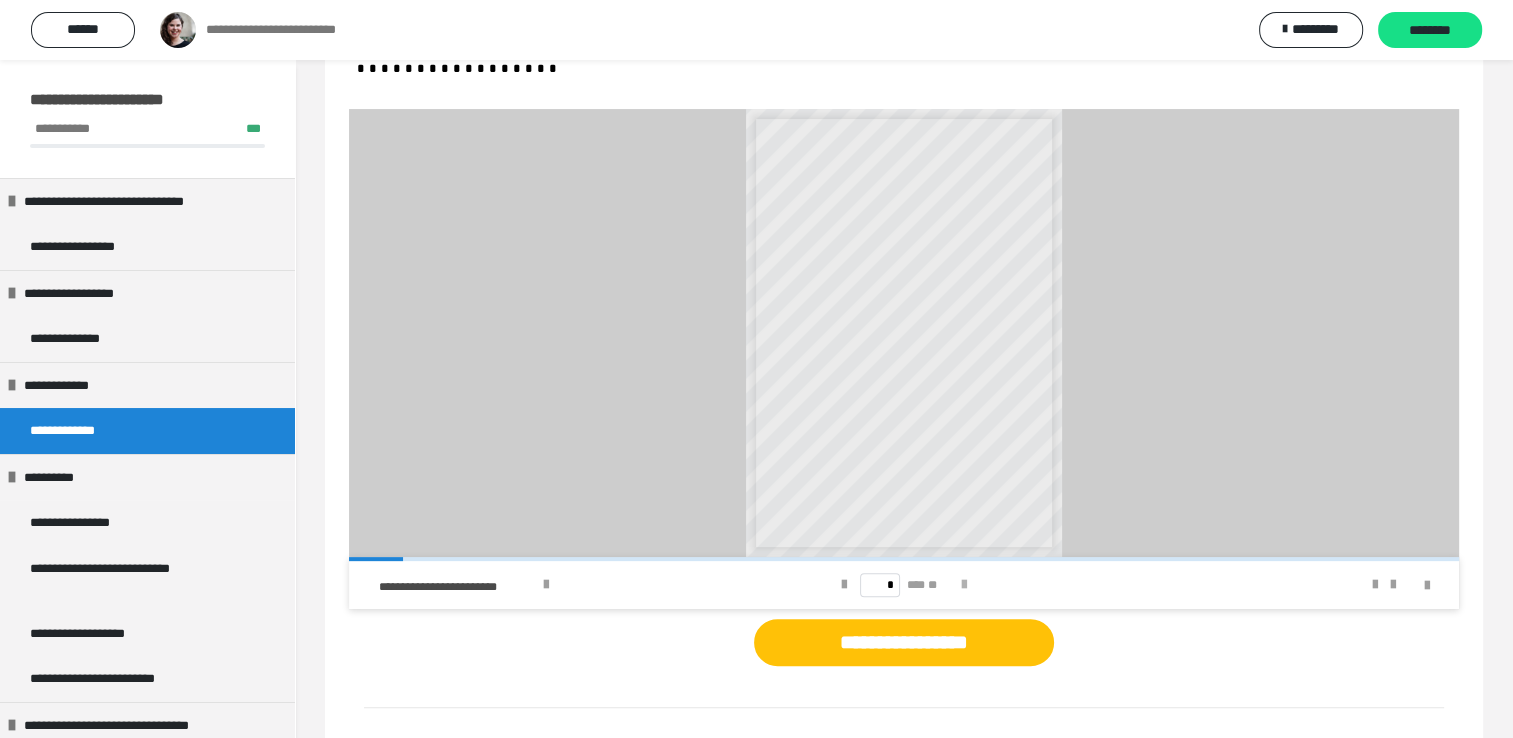click at bounding box center (964, 585) 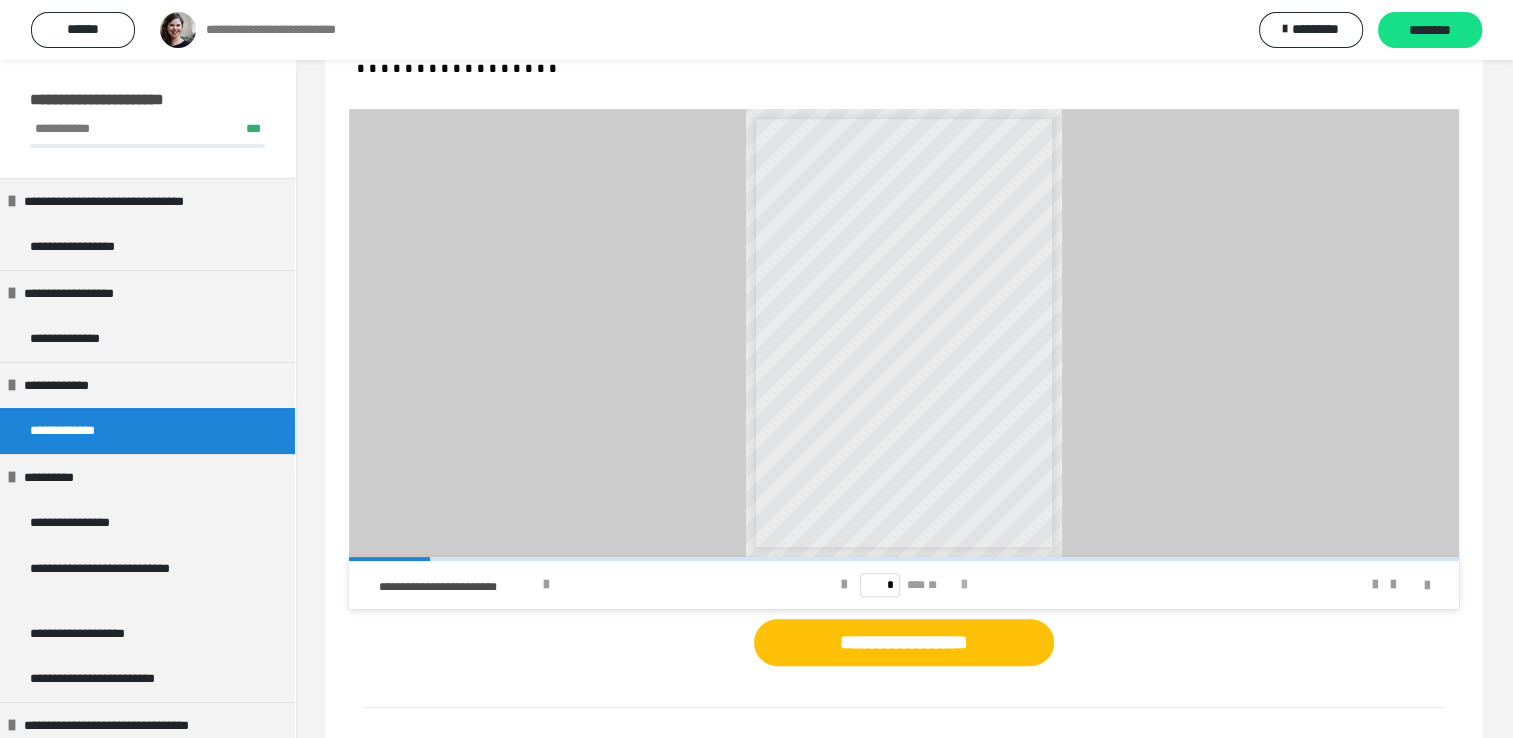 click at bounding box center (964, 585) 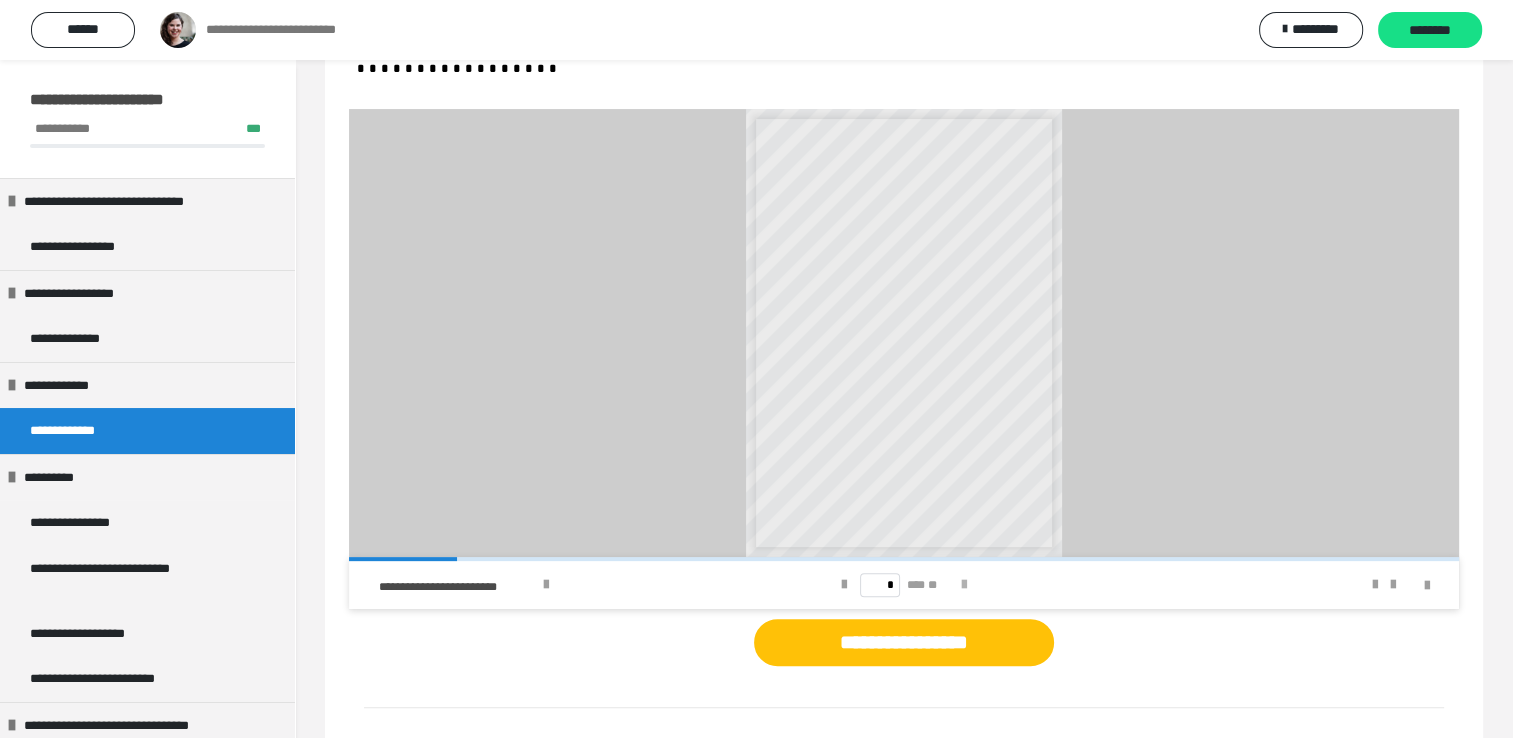 click at bounding box center [964, 585] 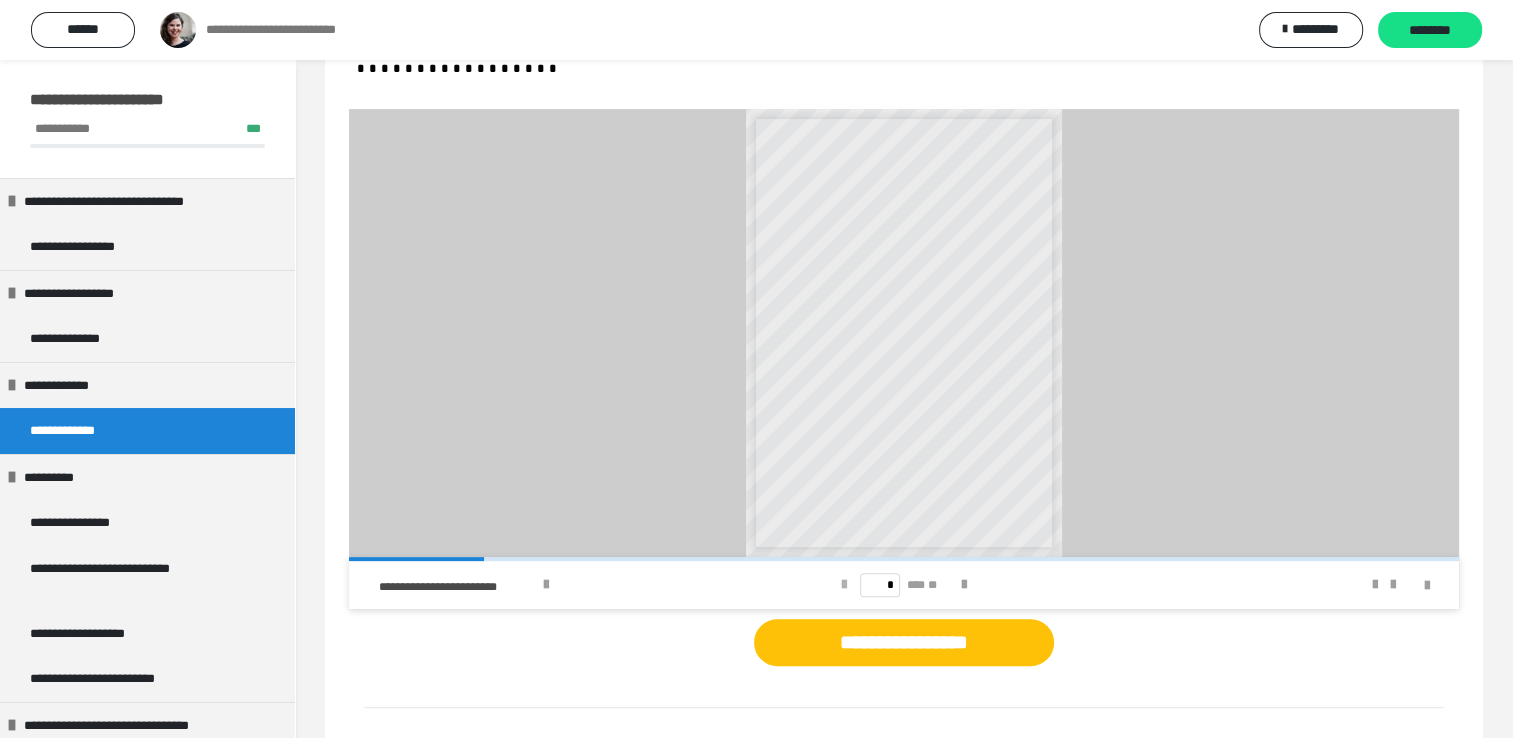 click at bounding box center [844, 585] 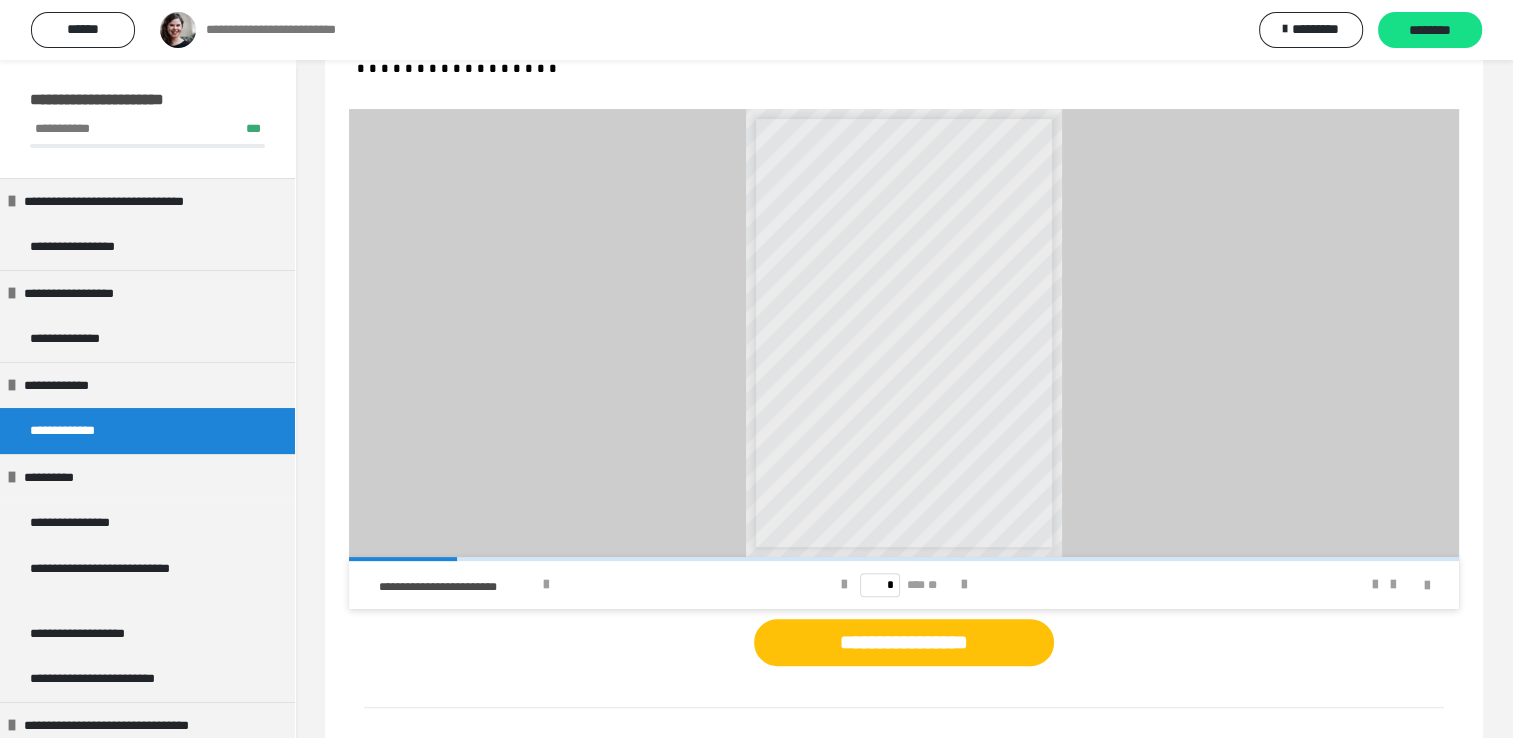 click at bounding box center [1415, 585] 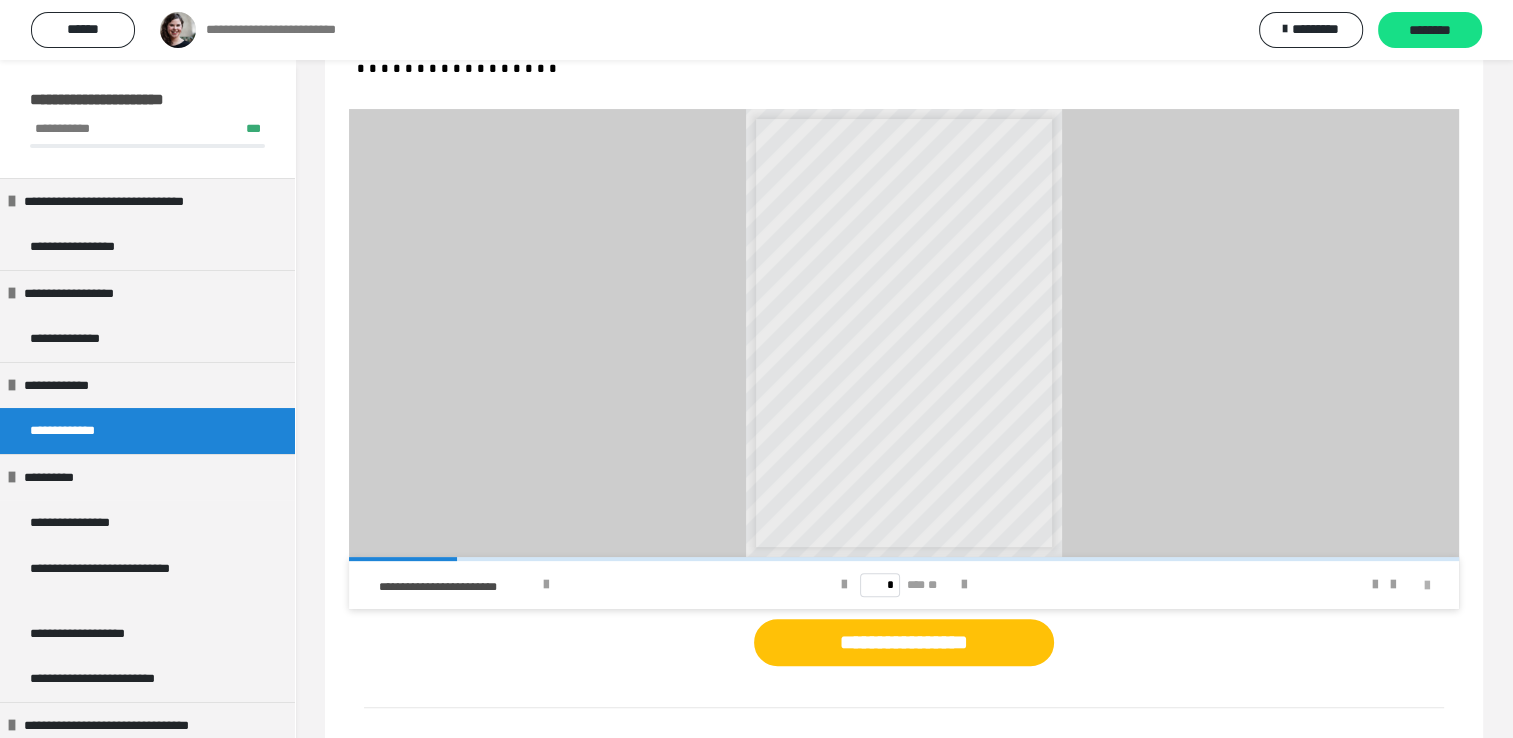 click at bounding box center (1427, 586) 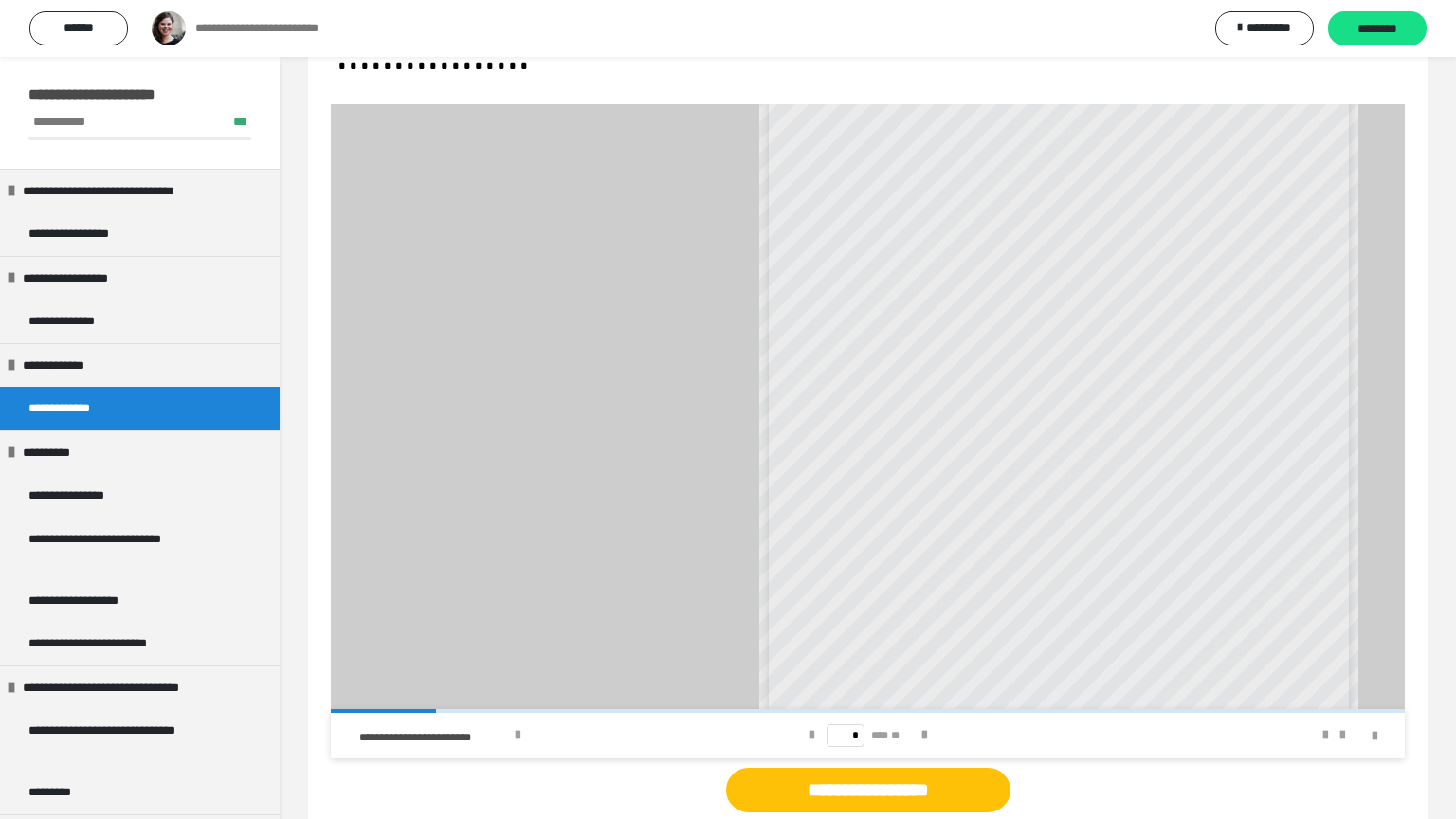 scroll, scrollTop: 200, scrollLeft: 0, axis: vertical 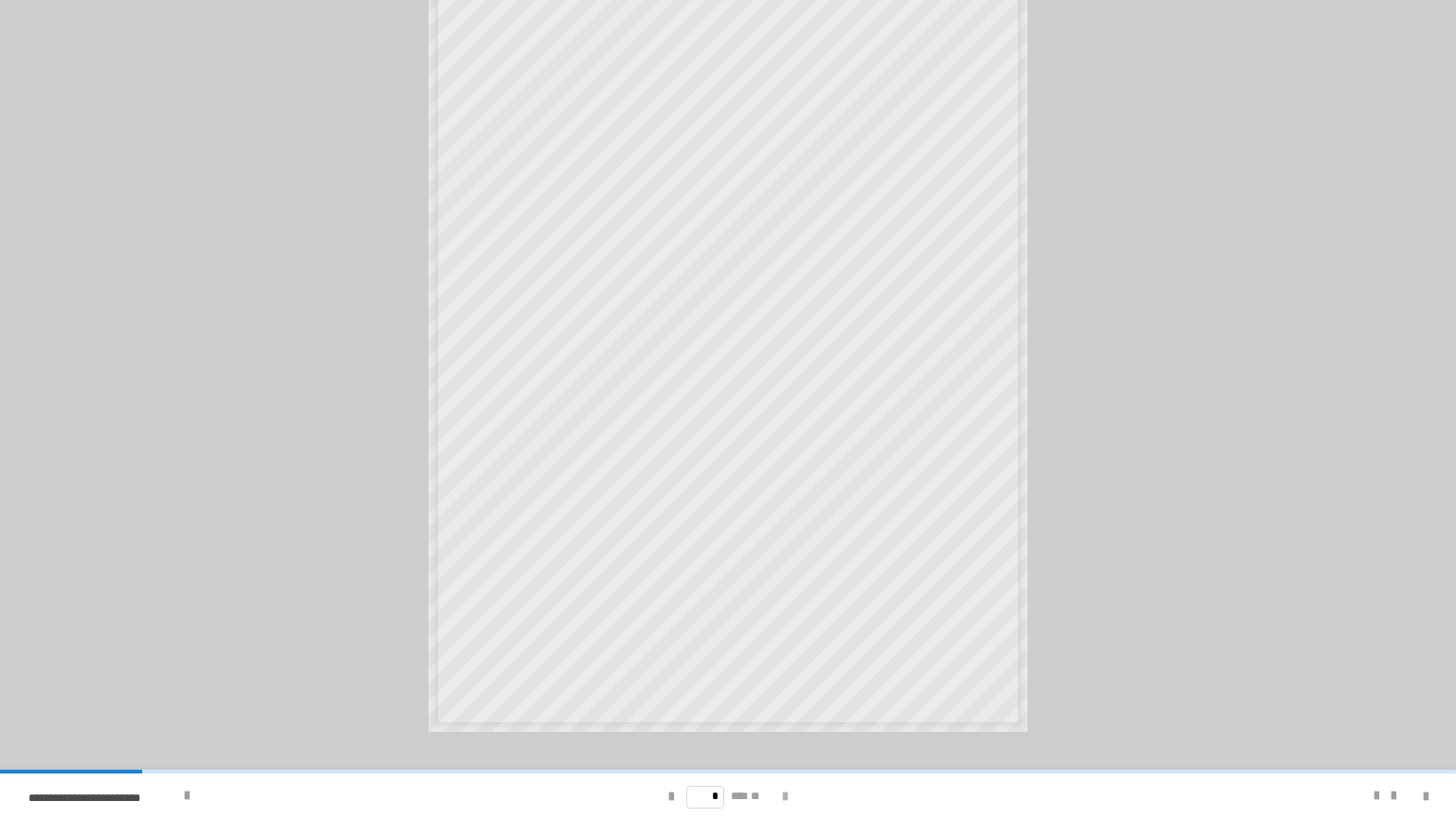 click at bounding box center (785, 797) 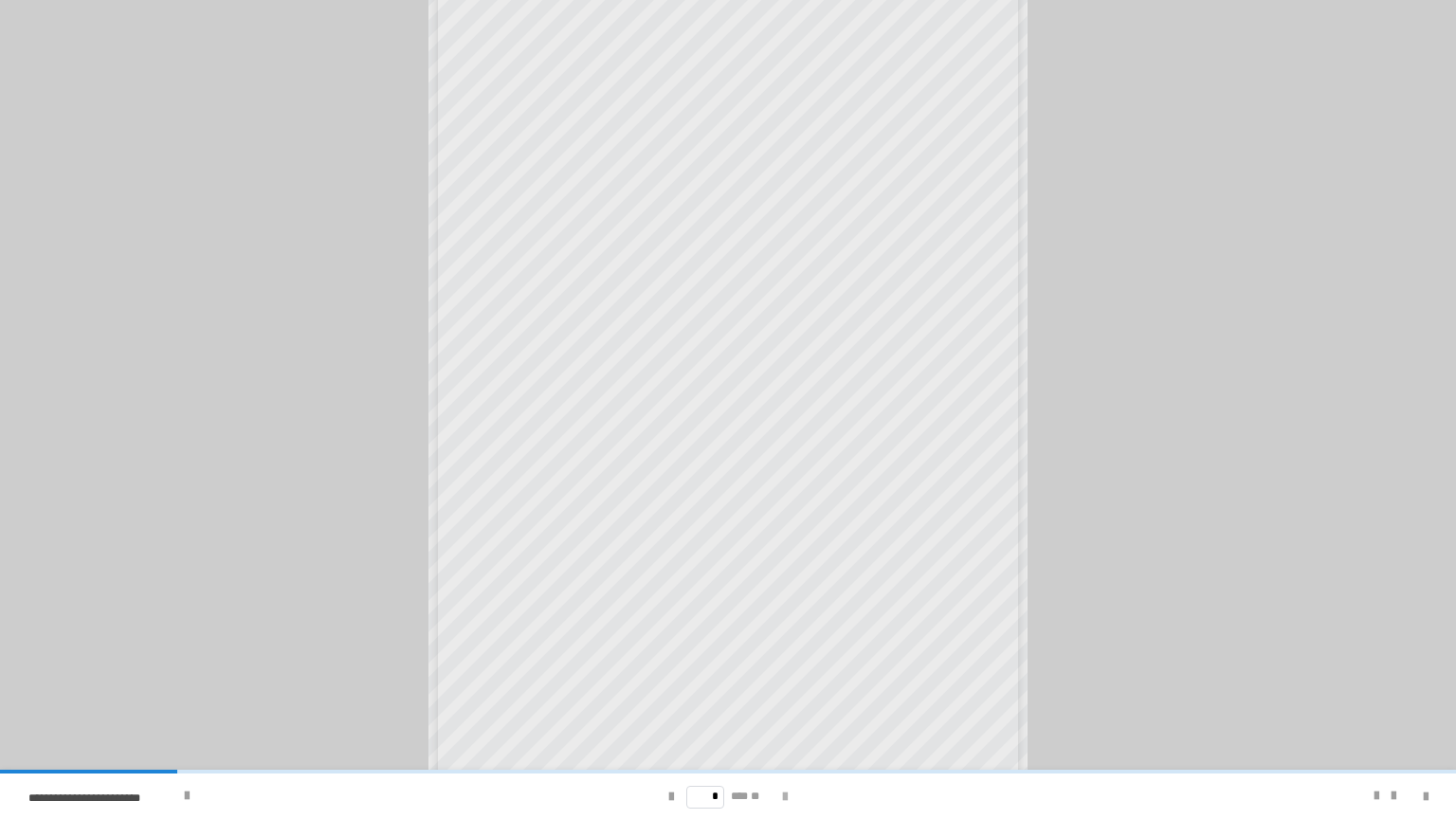 scroll, scrollTop: 55, scrollLeft: 0, axis: vertical 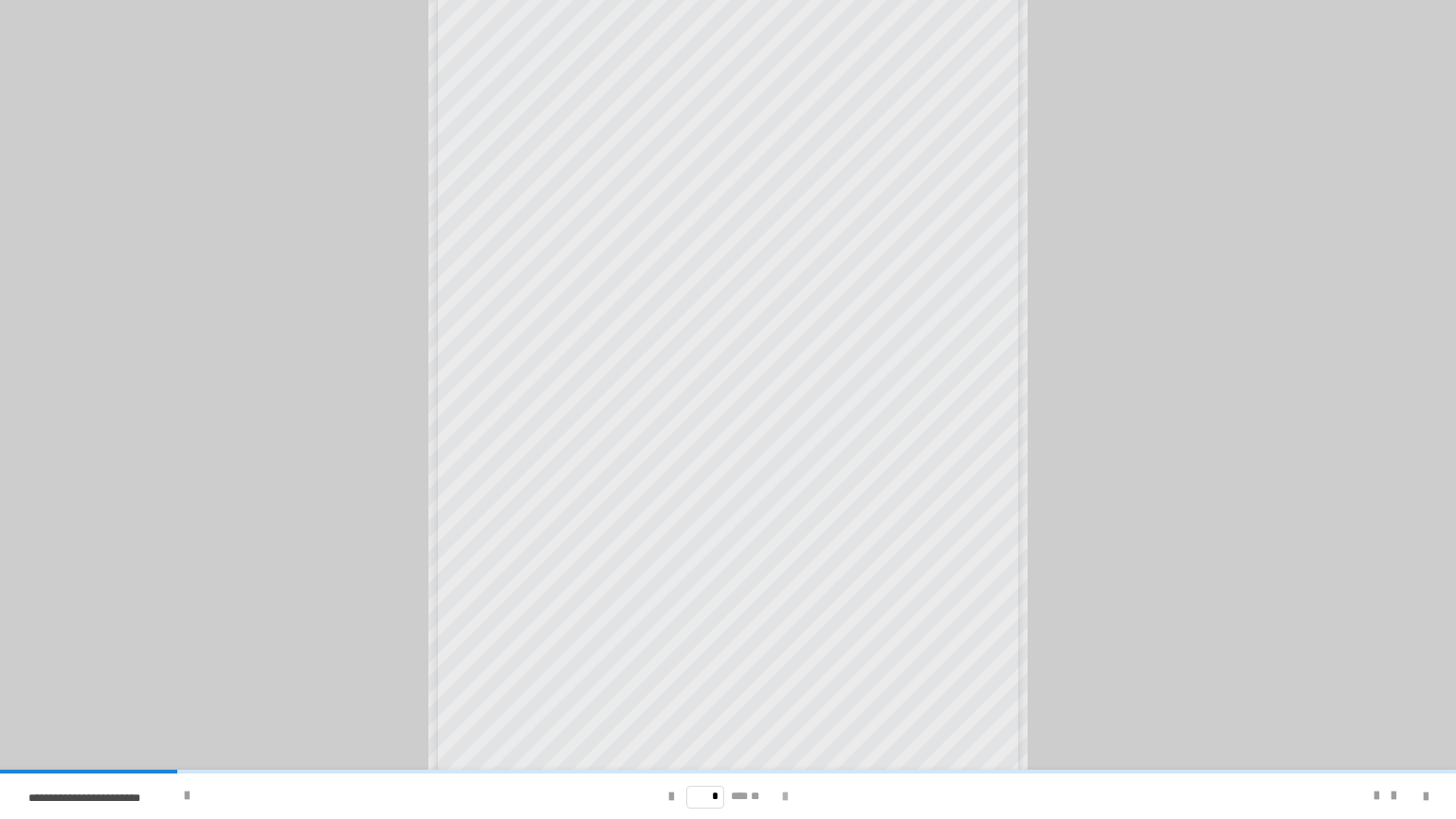 click at bounding box center (785, 797) 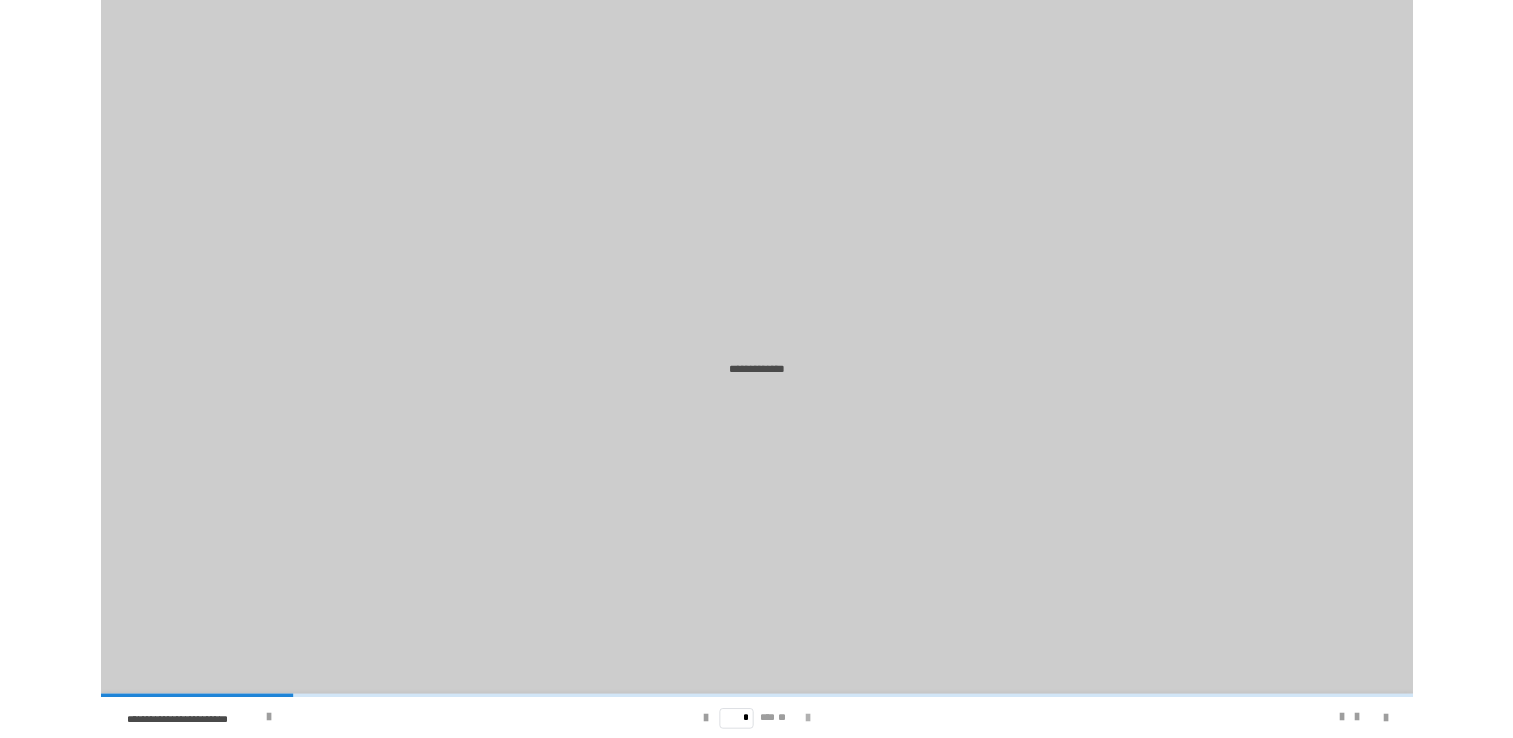 scroll, scrollTop: 0, scrollLeft: 0, axis: both 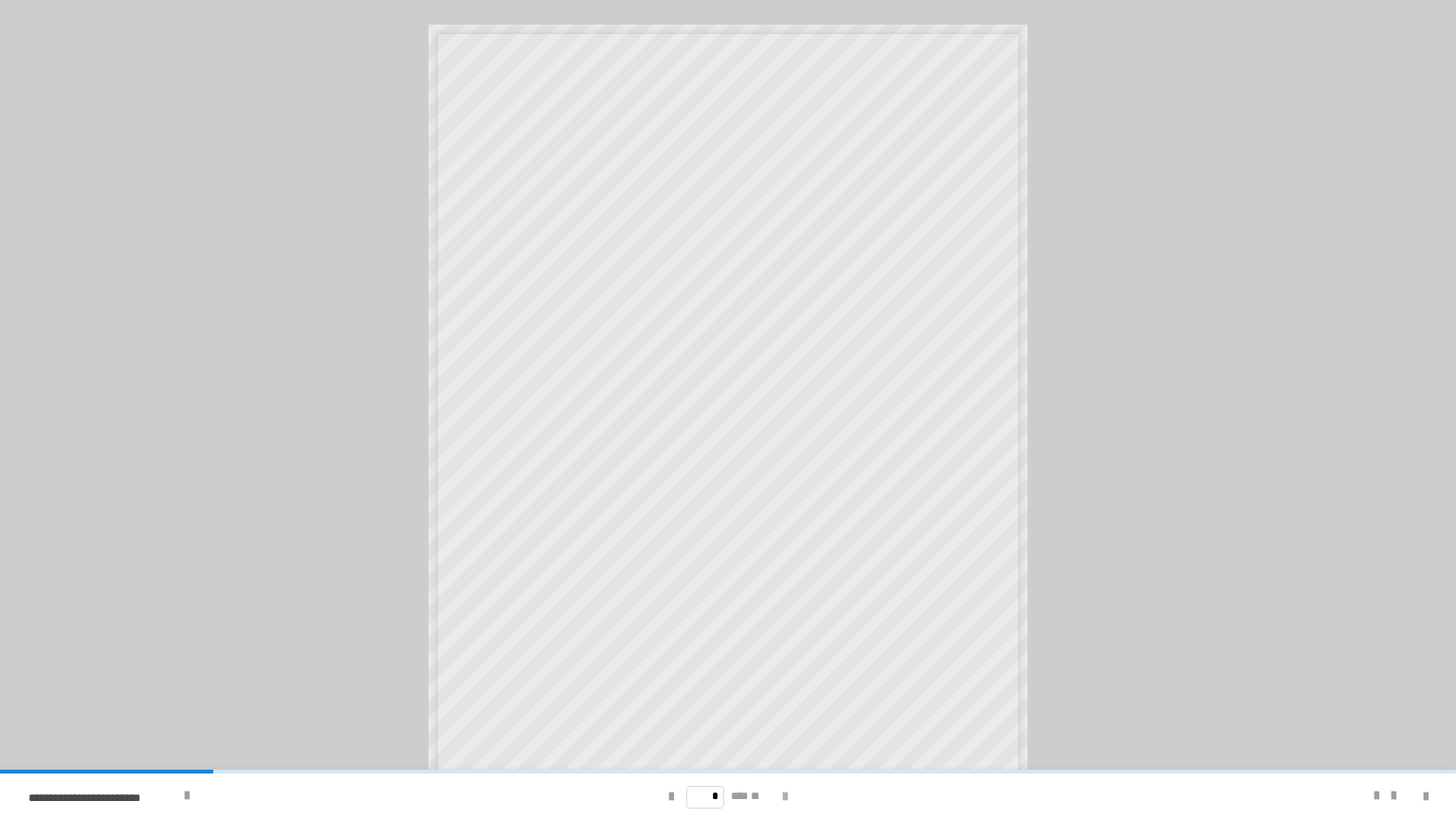 click at bounding box center [785, 797] 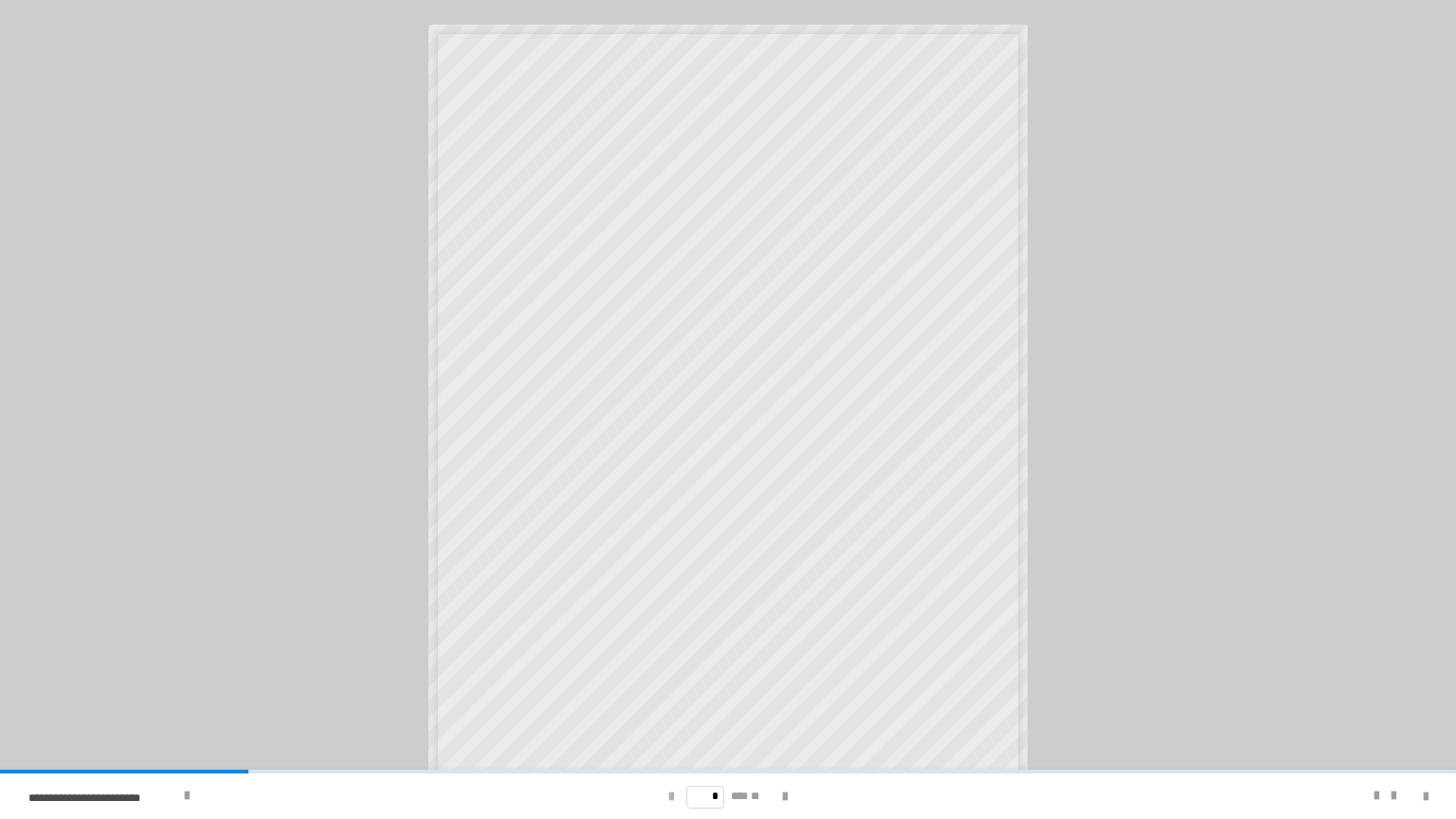 click at bounding box center [671, 797] 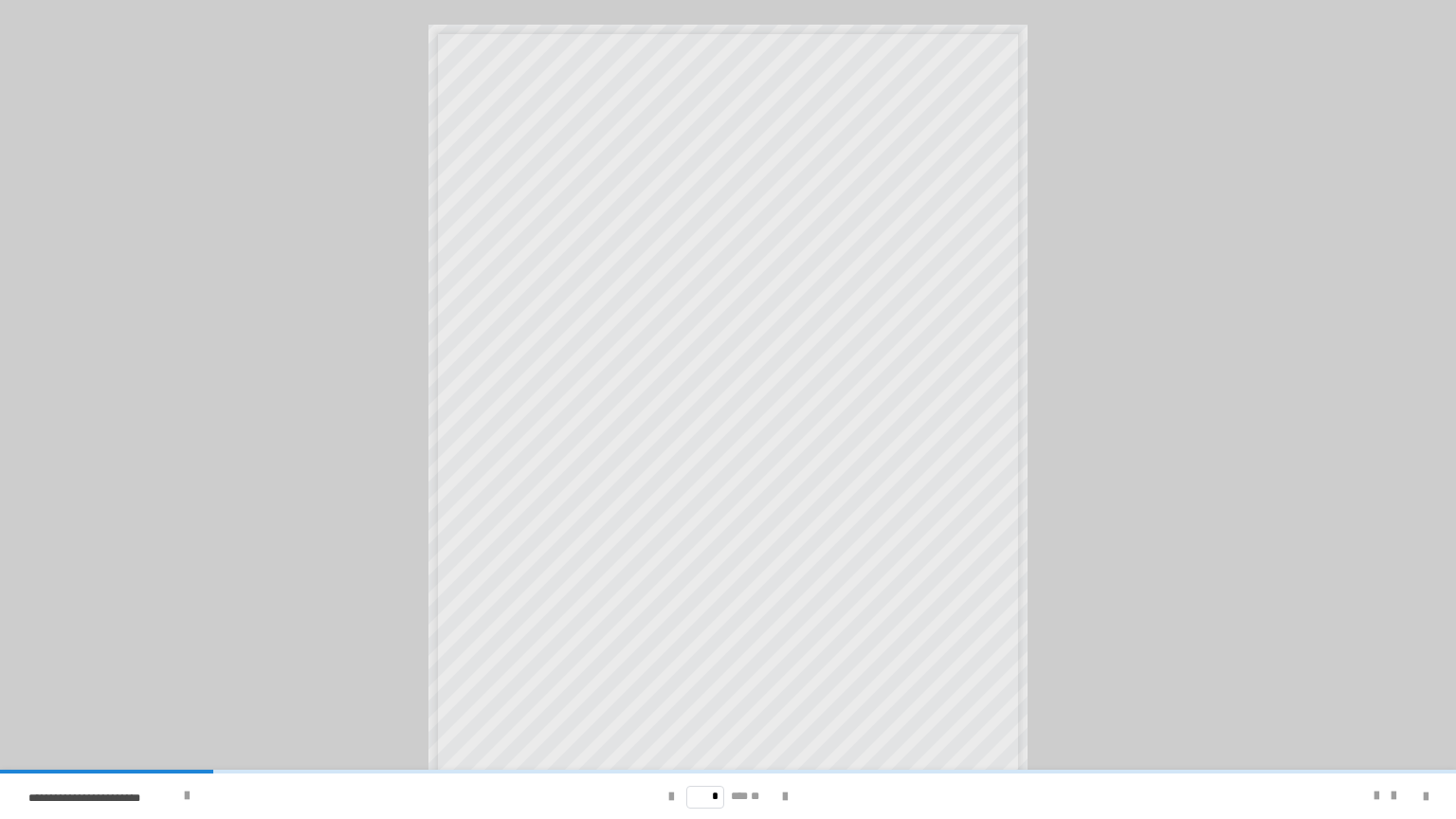 click at bounding box center [1287, 796] 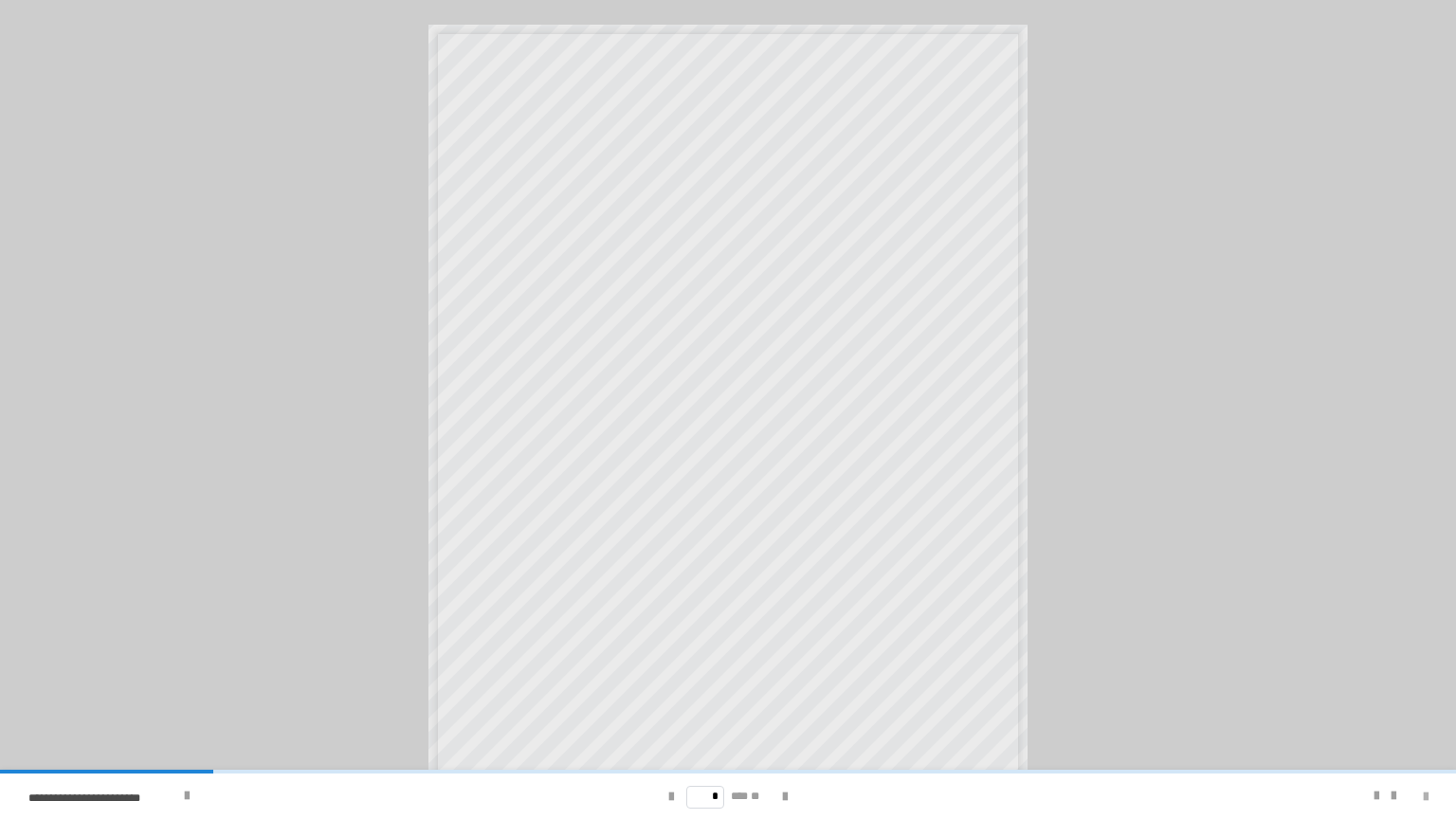 click at bounding box center (1426, 797) 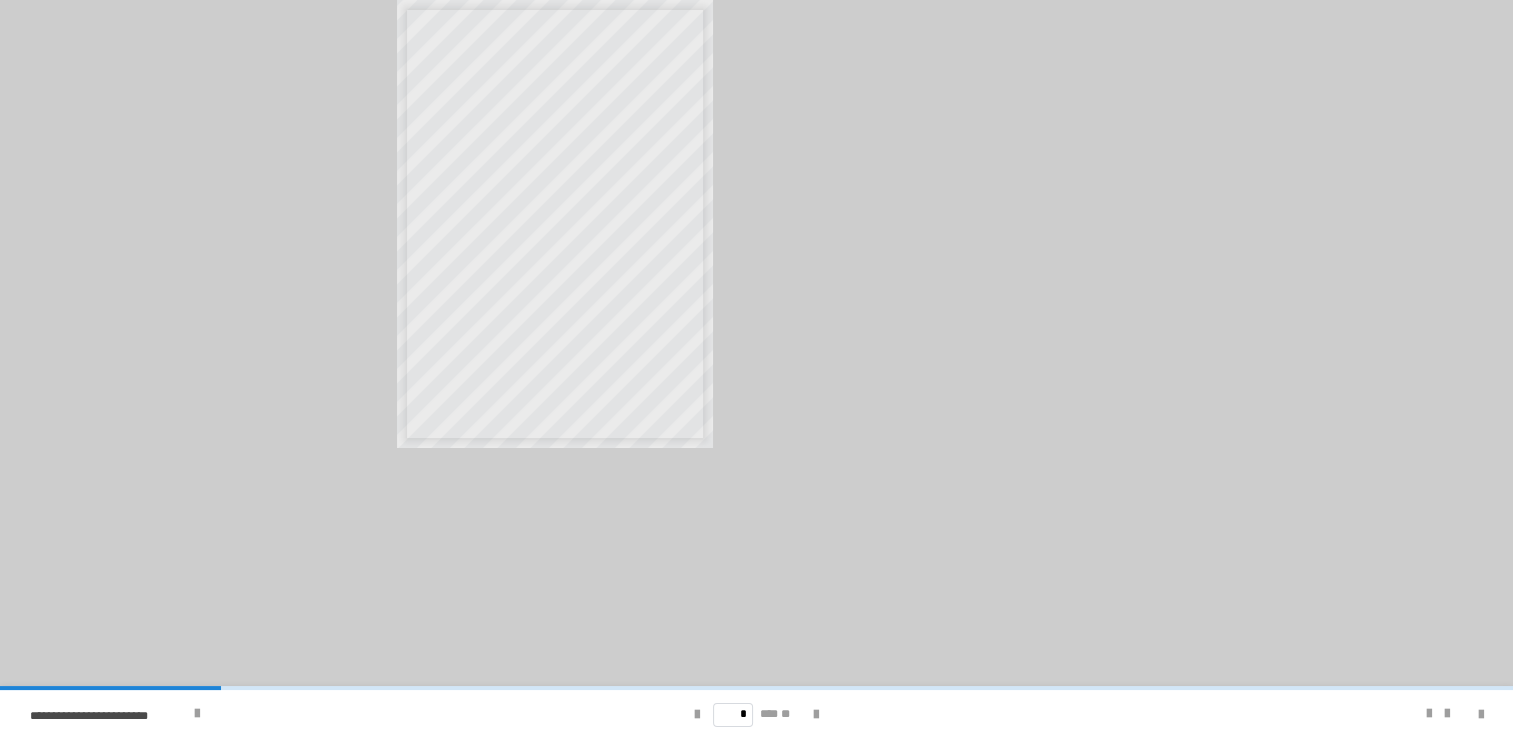 scroll, scrollTop: 74, scrollLeft: 0, axis: vertical 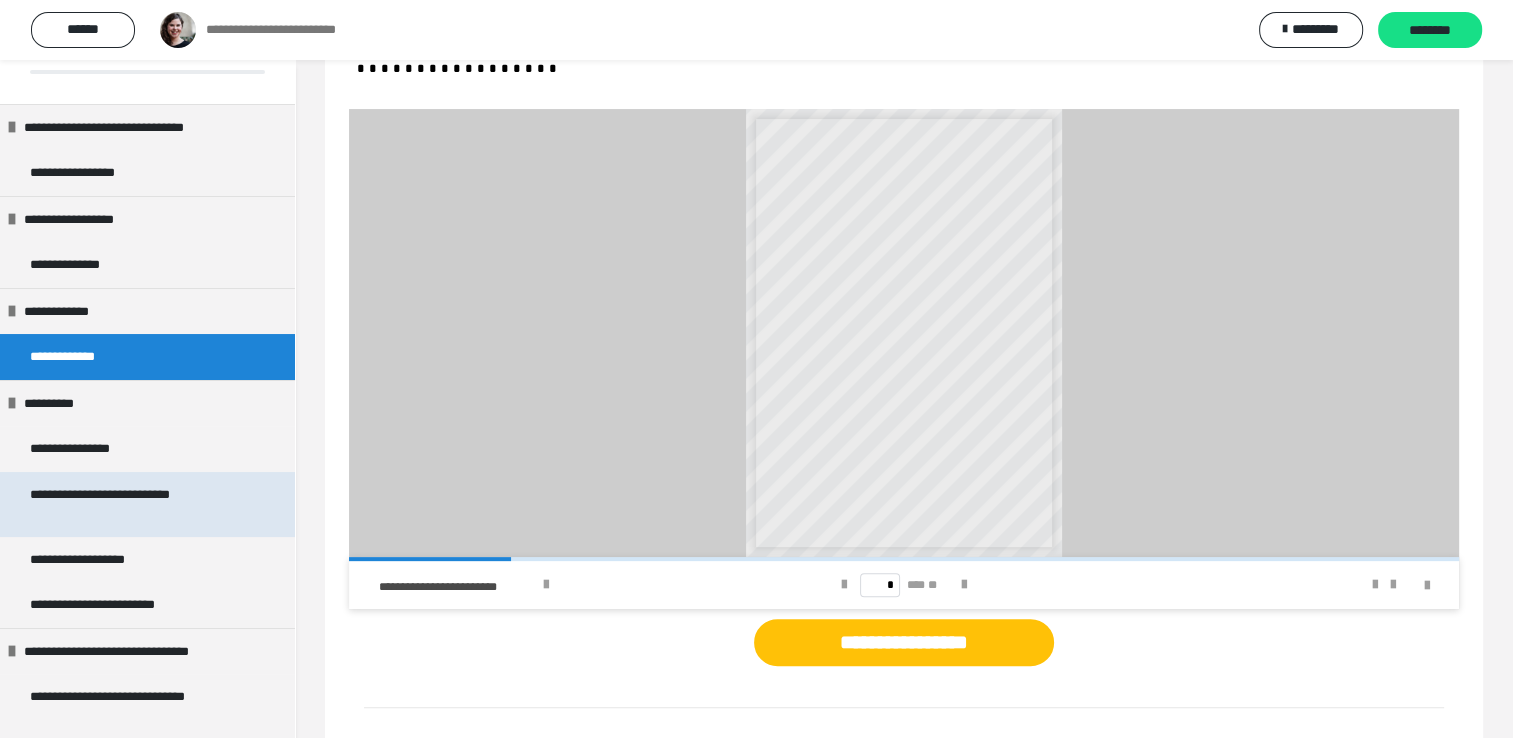 click on "**********" at bounding box center [132, 504] 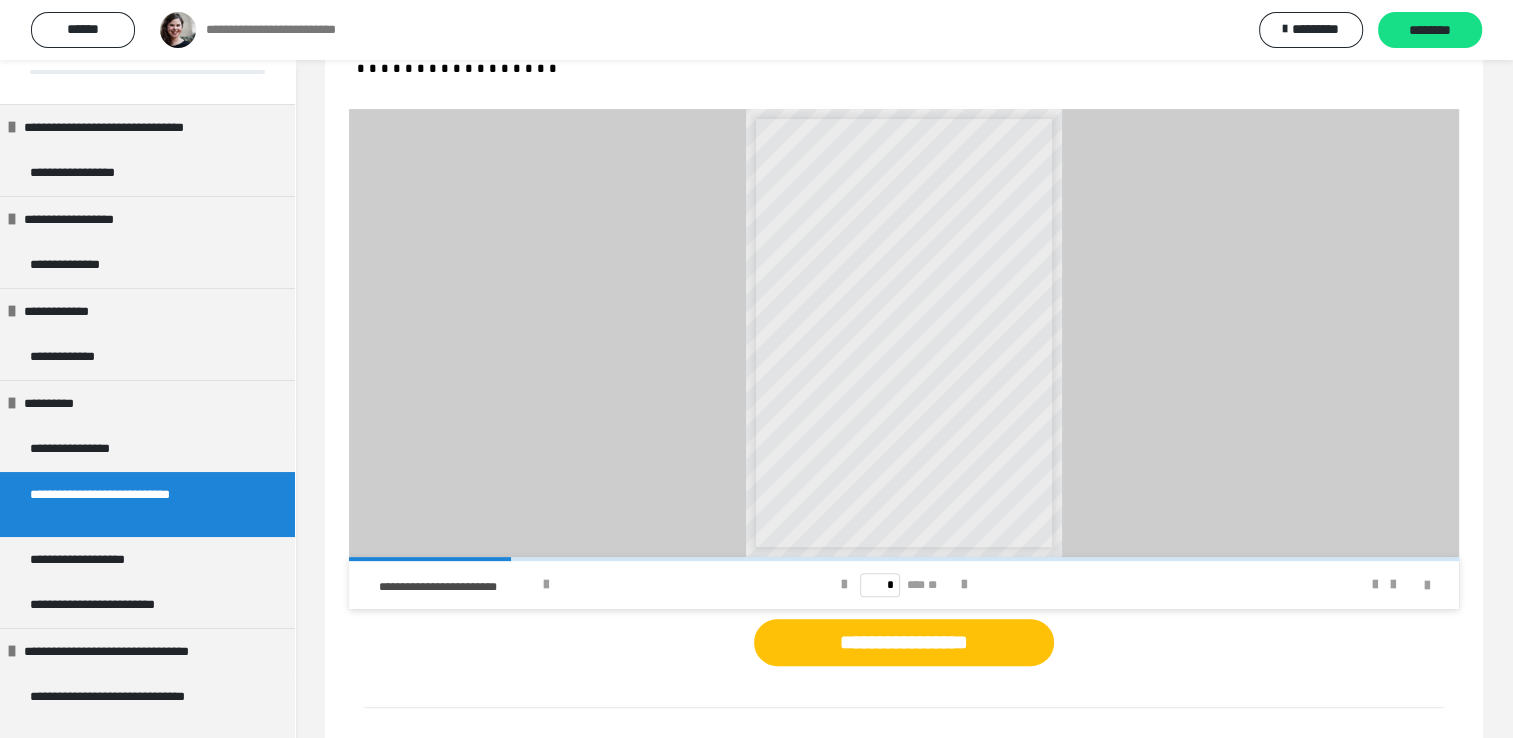scroll, scrollTop: 344, scrollLeft: 0, axis: vertical 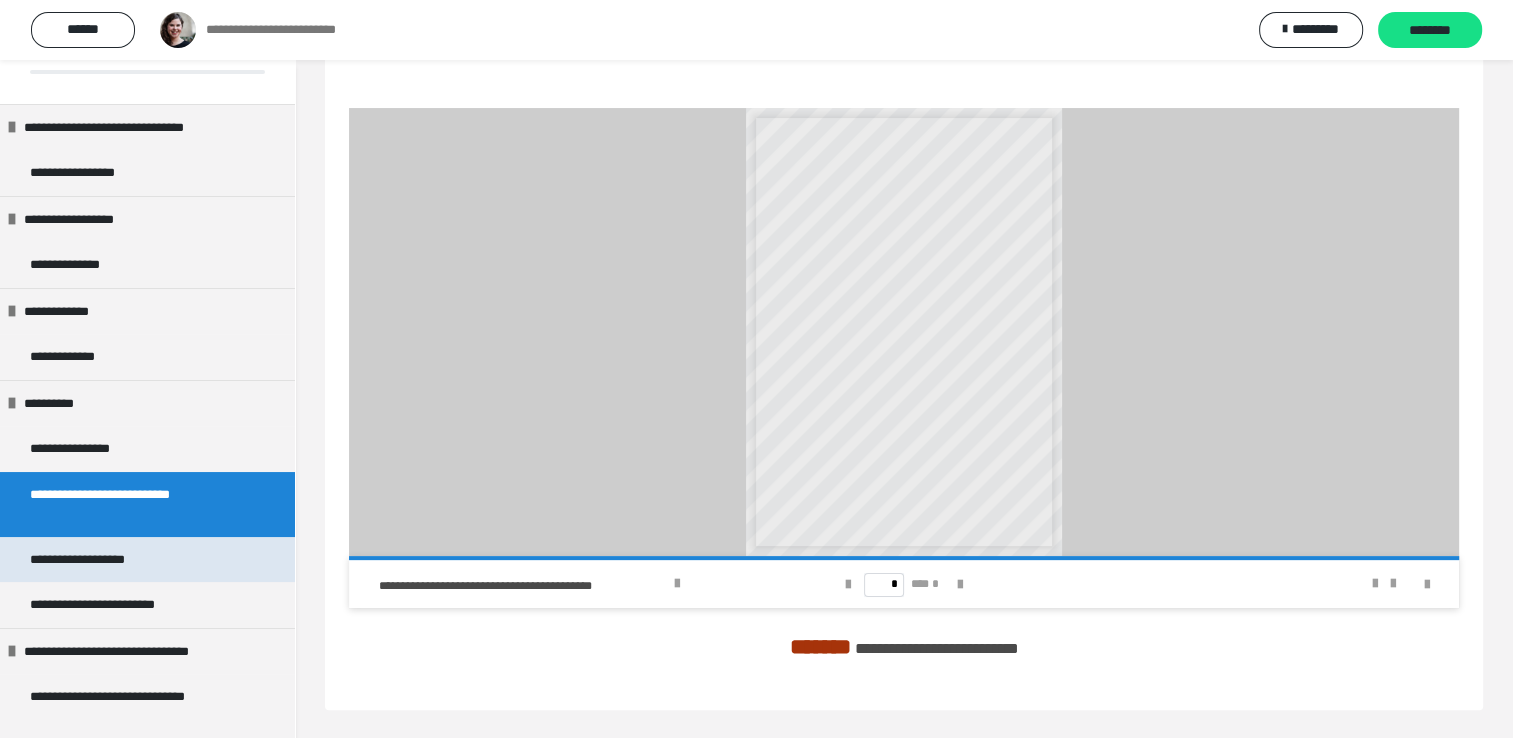 click on "**********" at bounding box center (107, 560) 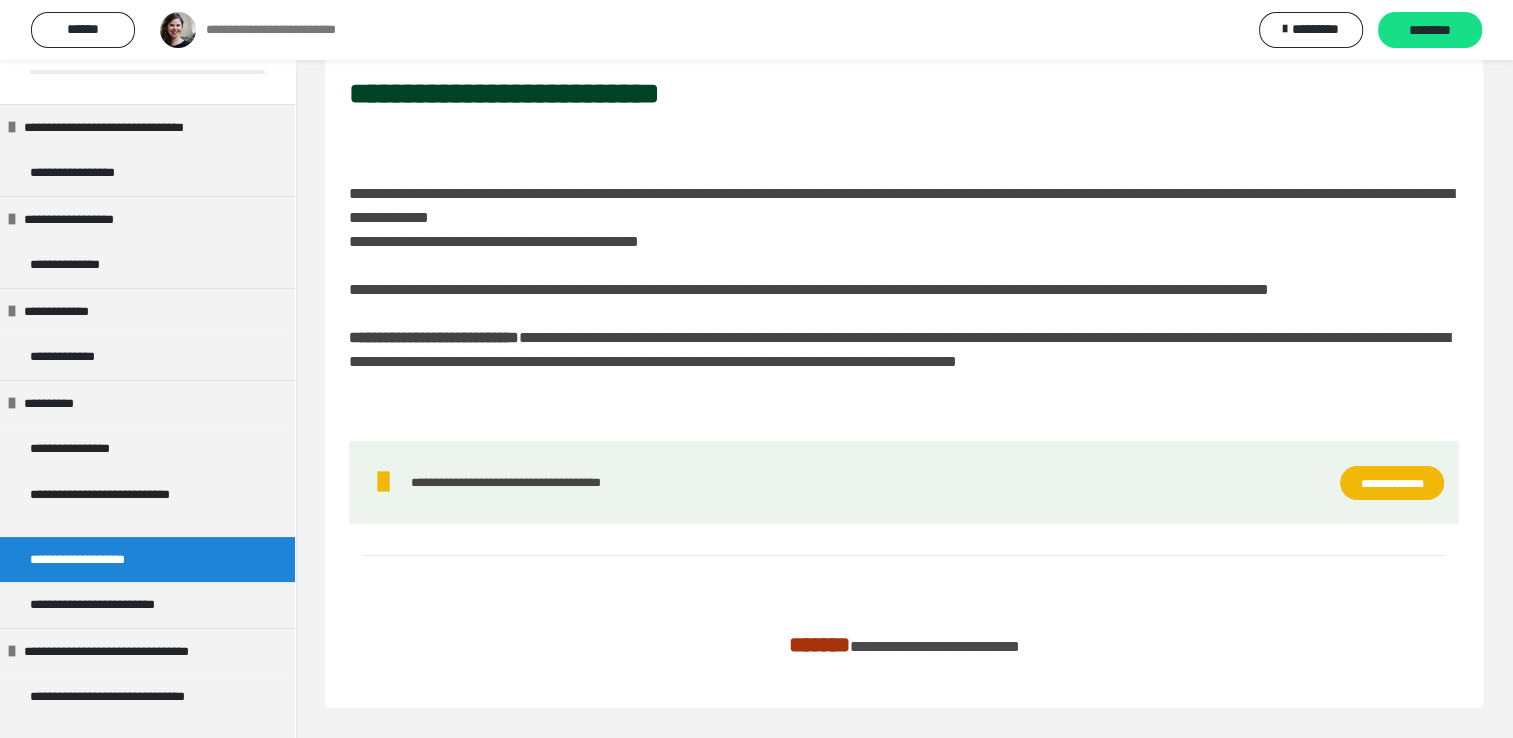 scroll, scrollTop: 140, scrollLeft: 0, axis: vertical 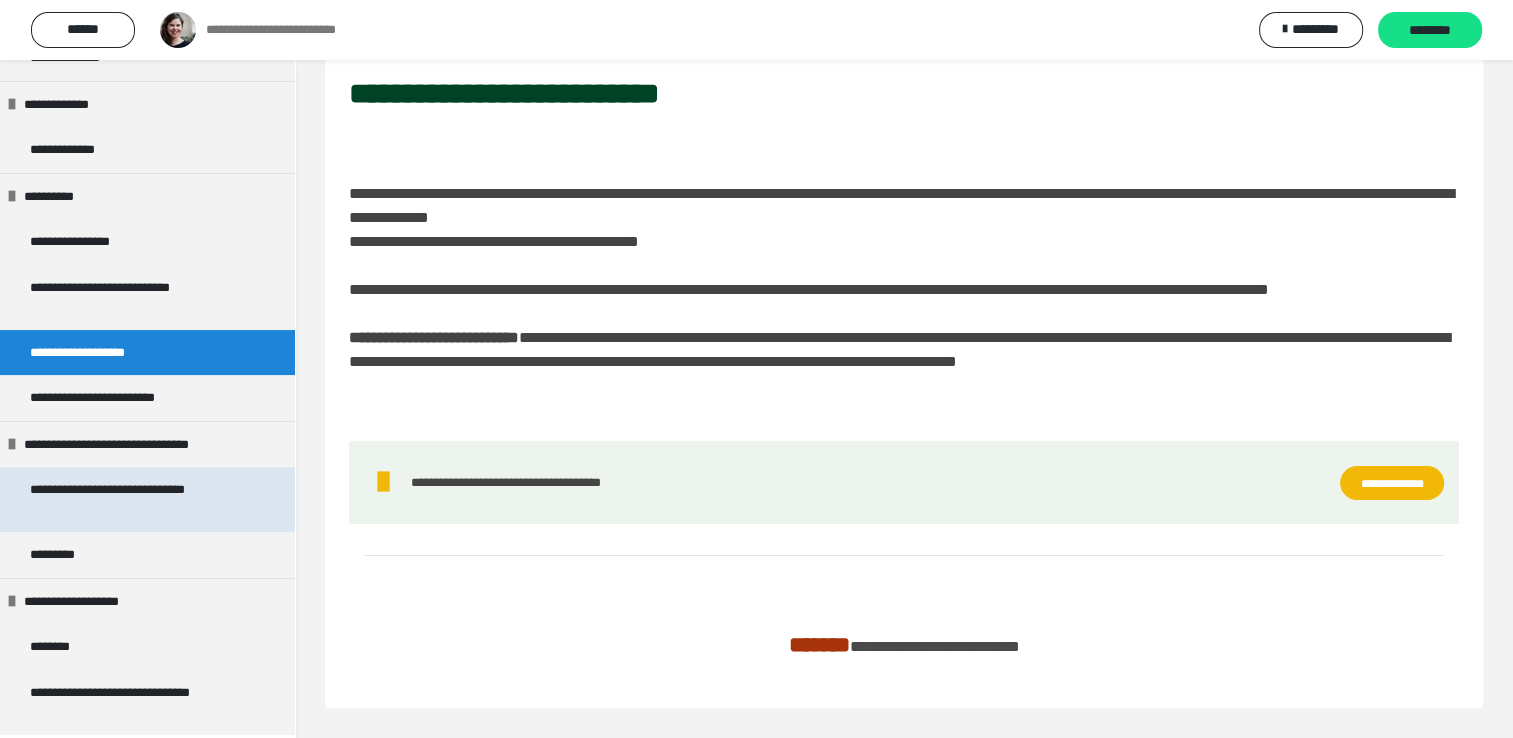click on "**********" at bounding box center [132, 499] 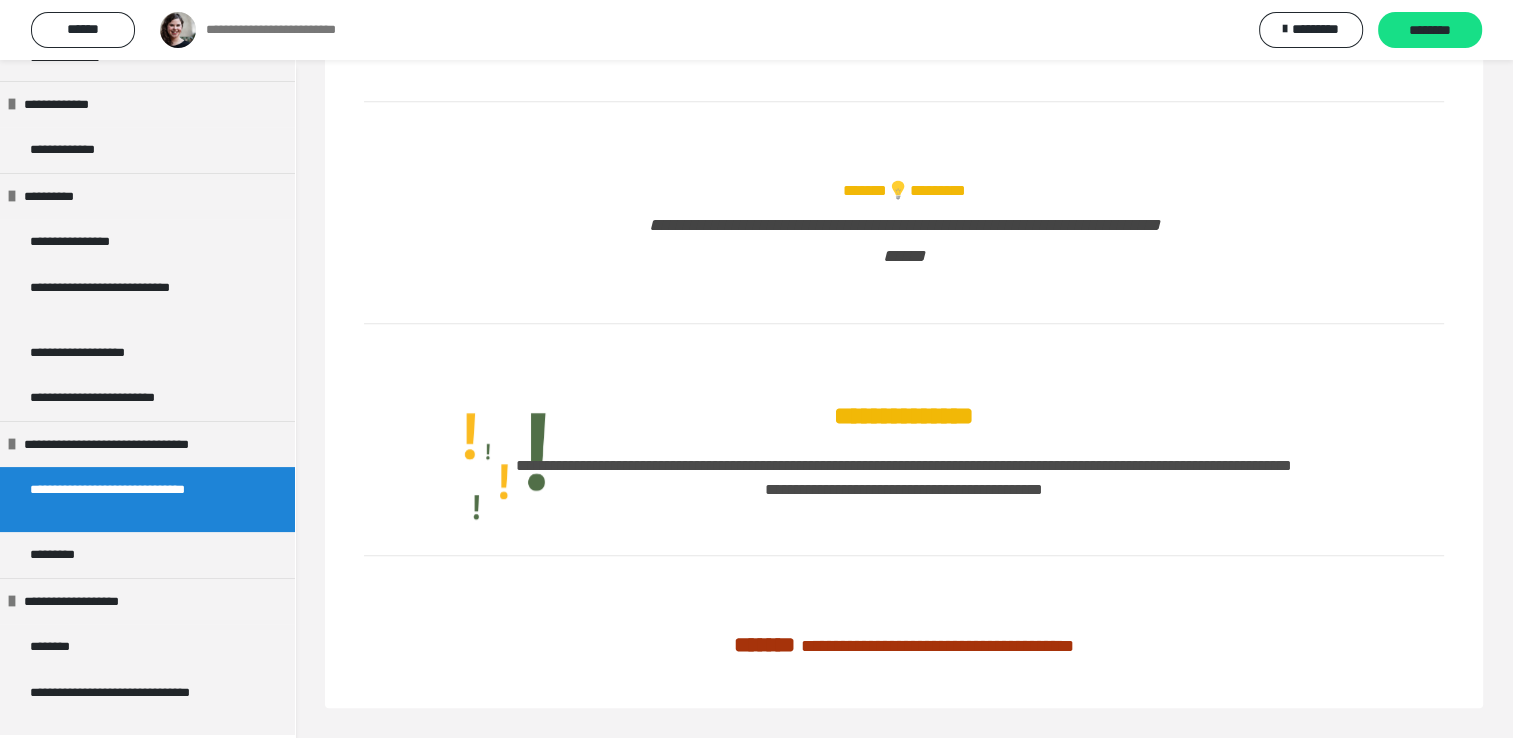 scroll, scrollTop: 1488, scrollLeft: 0, axis: vertical 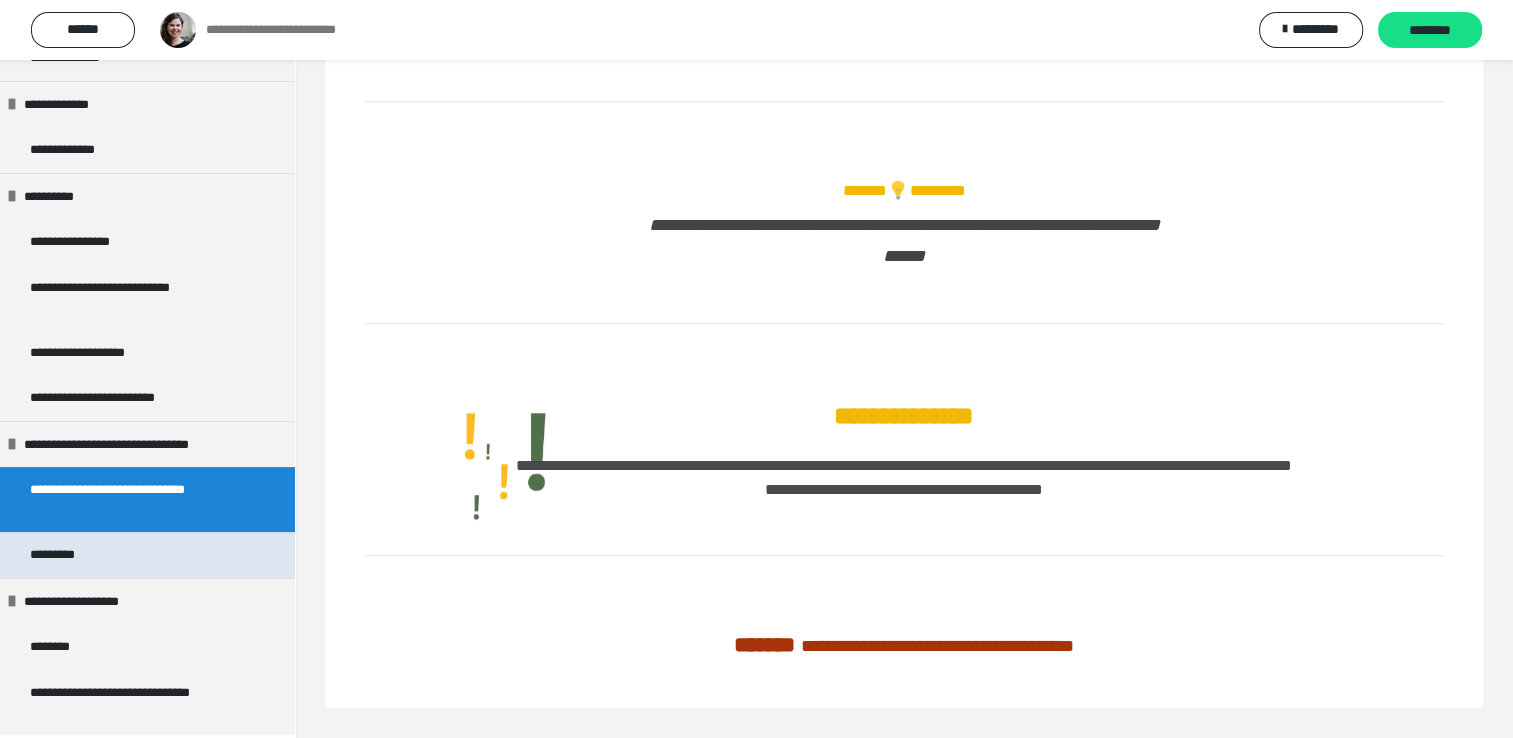 click on "*********" at bounding box center [72, 555] 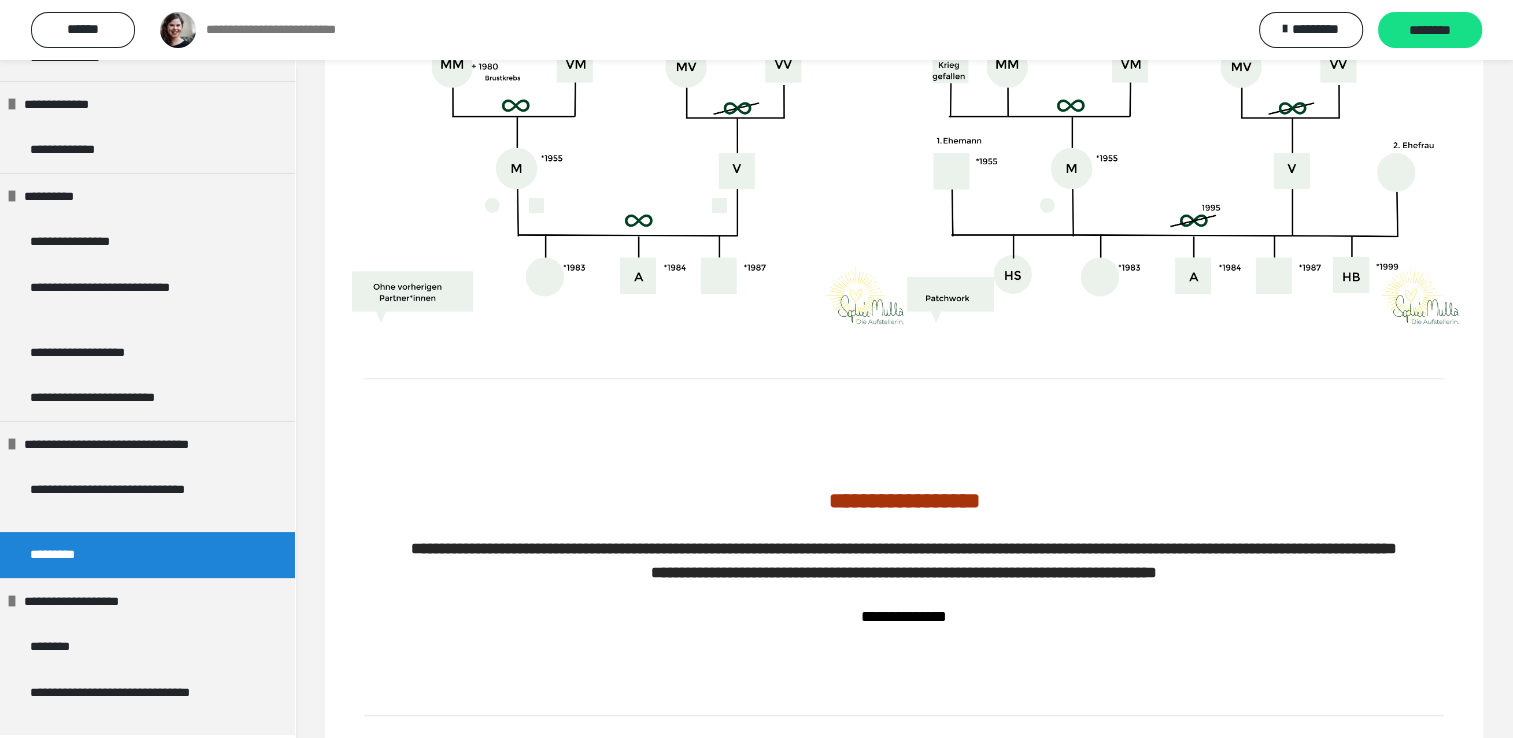 scroll, scrollTop: 1322, scrollLeft: 0, axis: vertical 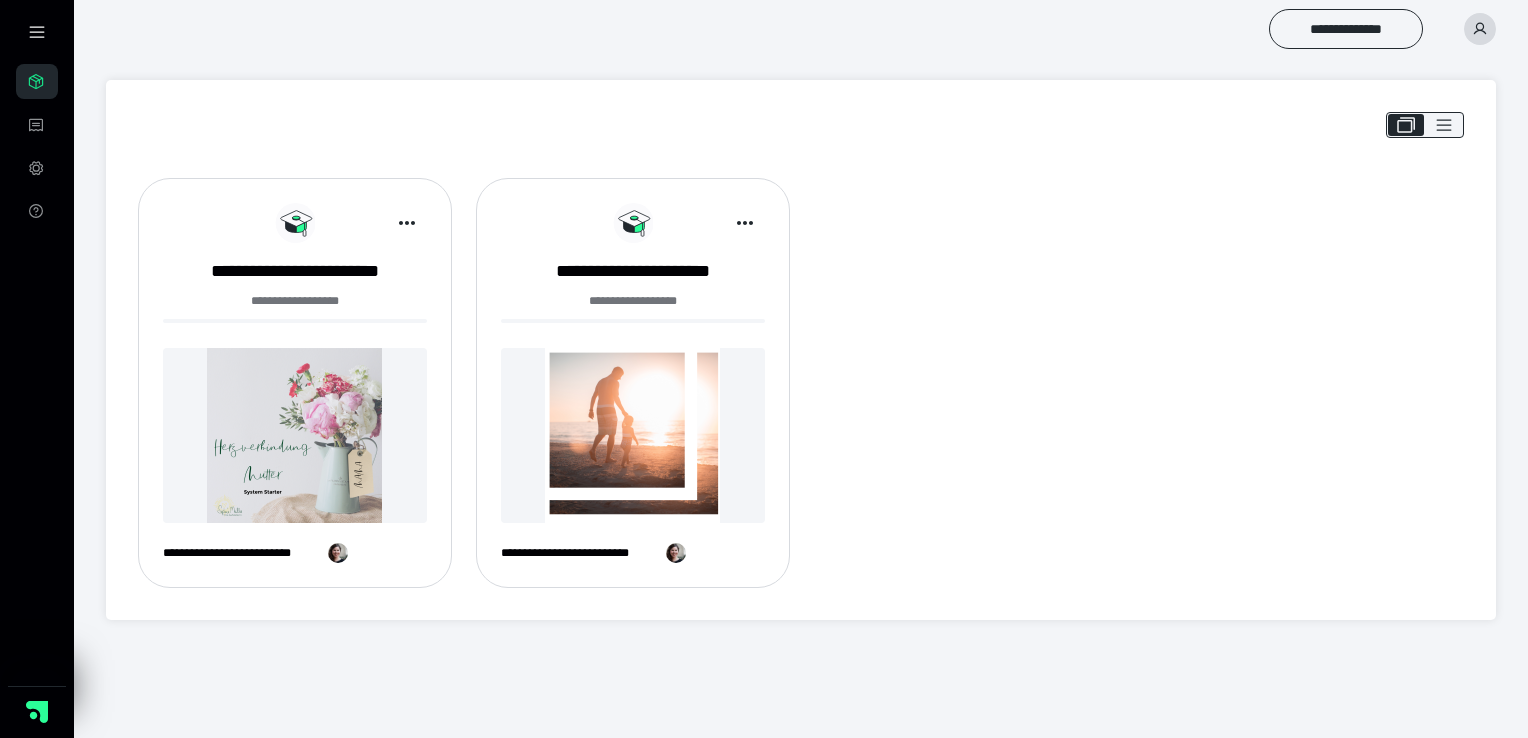 click at bounding box center [295, 435] 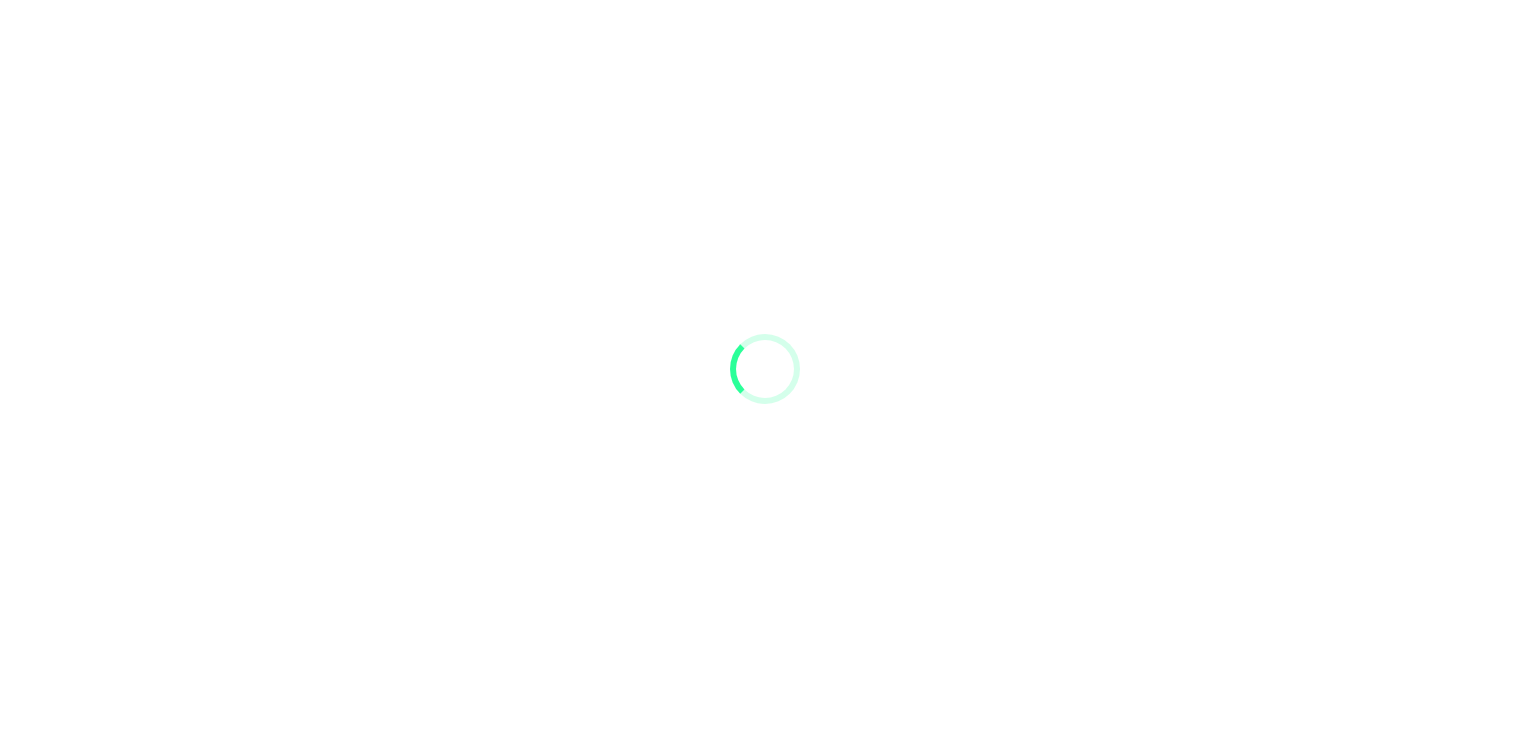 scroll, scrollTop: 0, scrollLeft: 0, axis: both 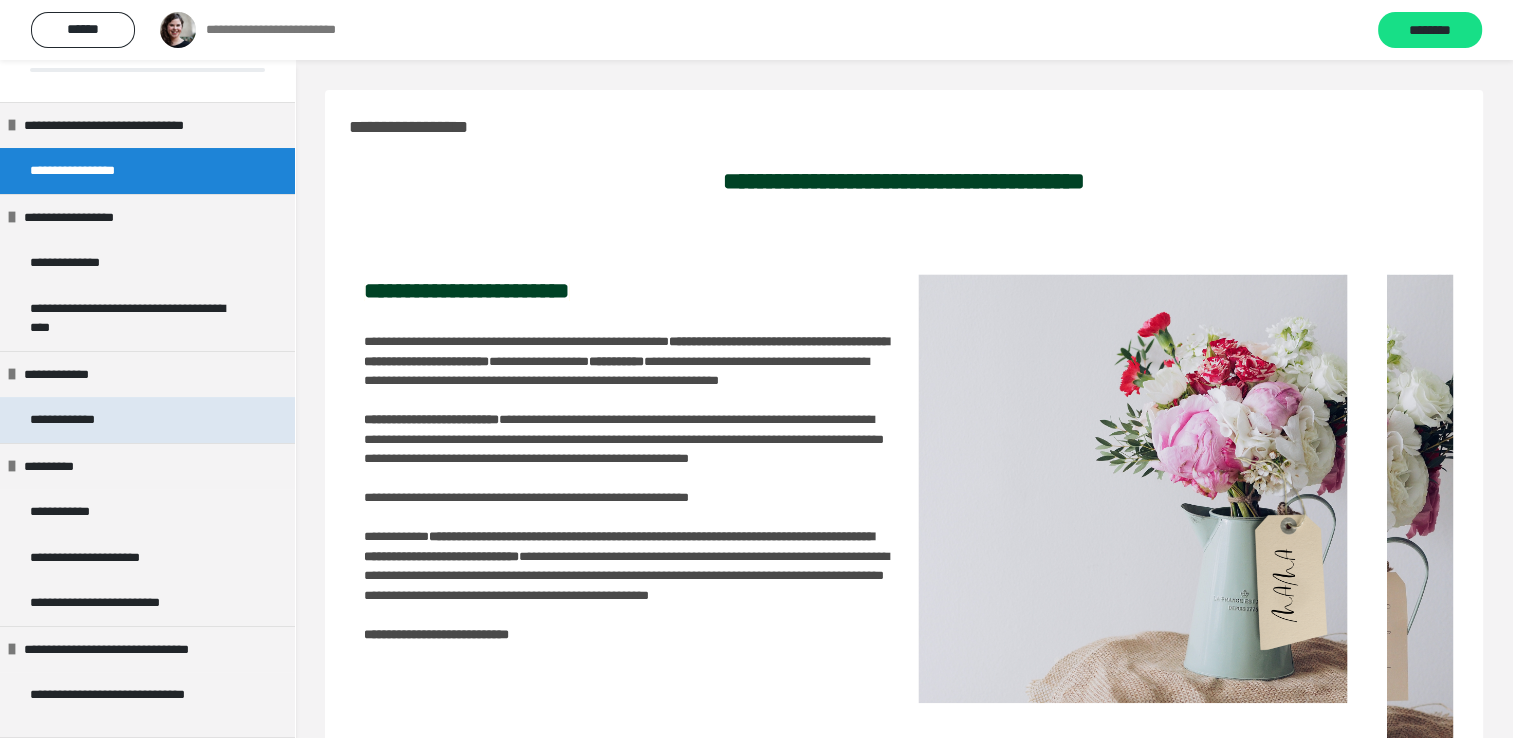 click on "**********" at bounding box center [81, 420] 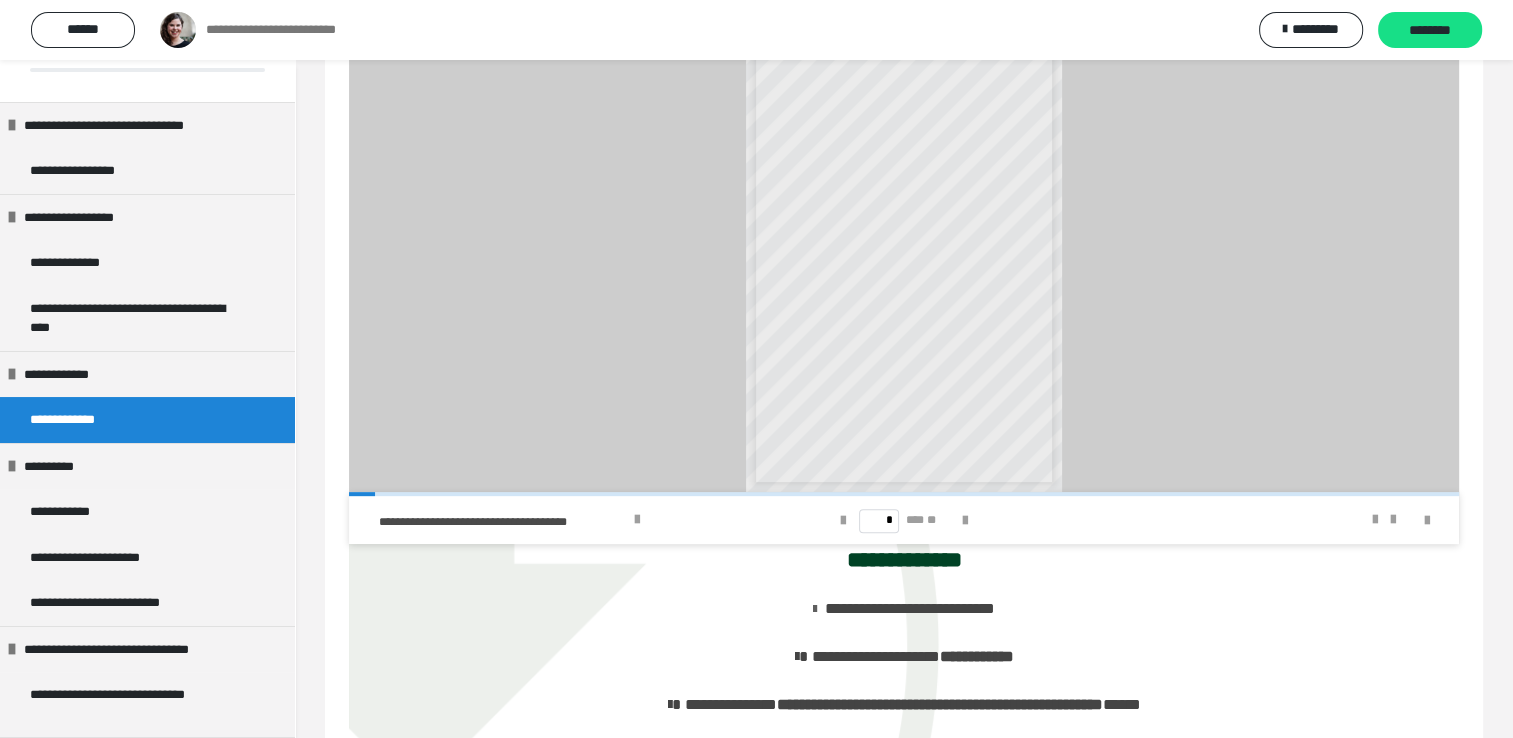 scroll, scrollTop: 596, scrollLeft: 0, axis: vertical 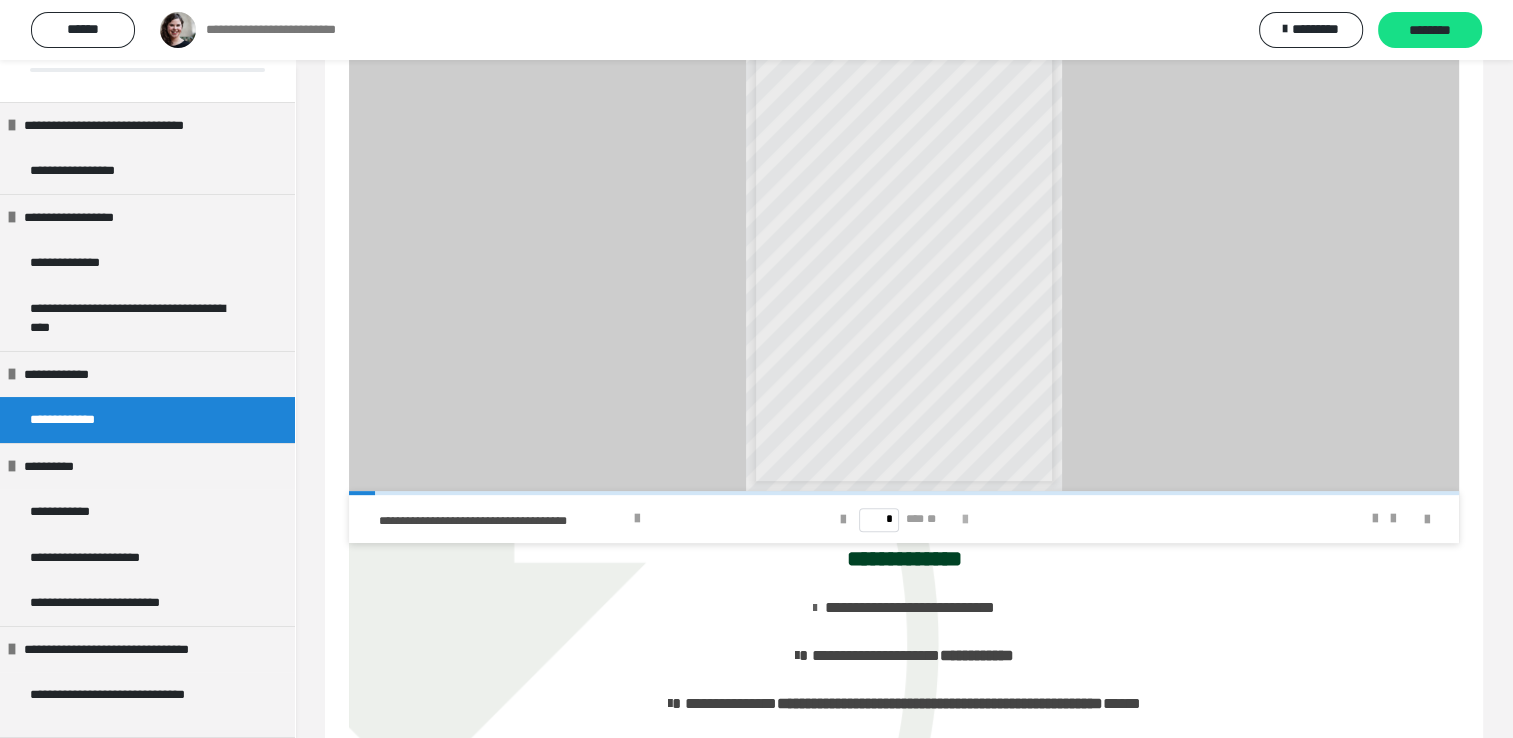 click at bounding box center [965, 520] 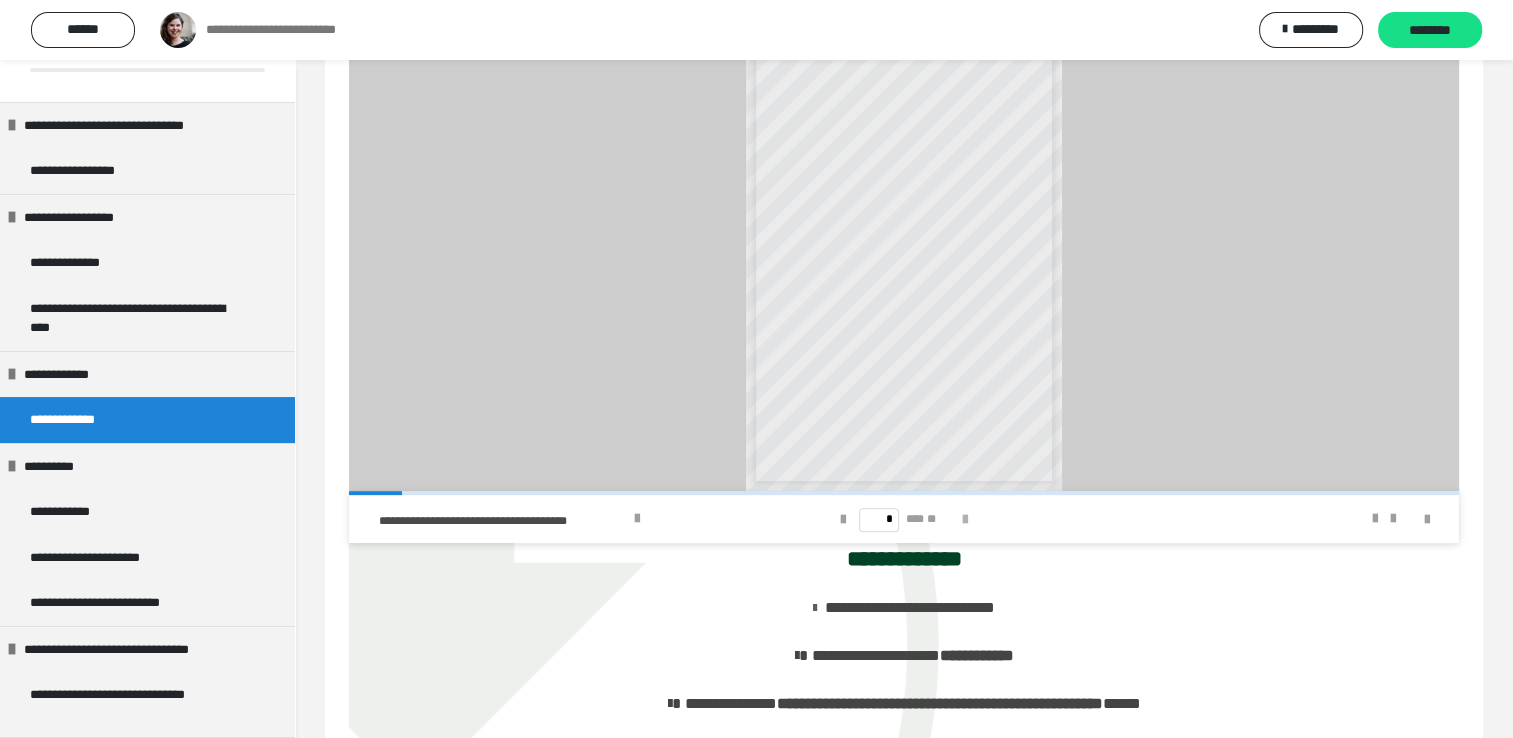 click at bounding box center (965, 520) 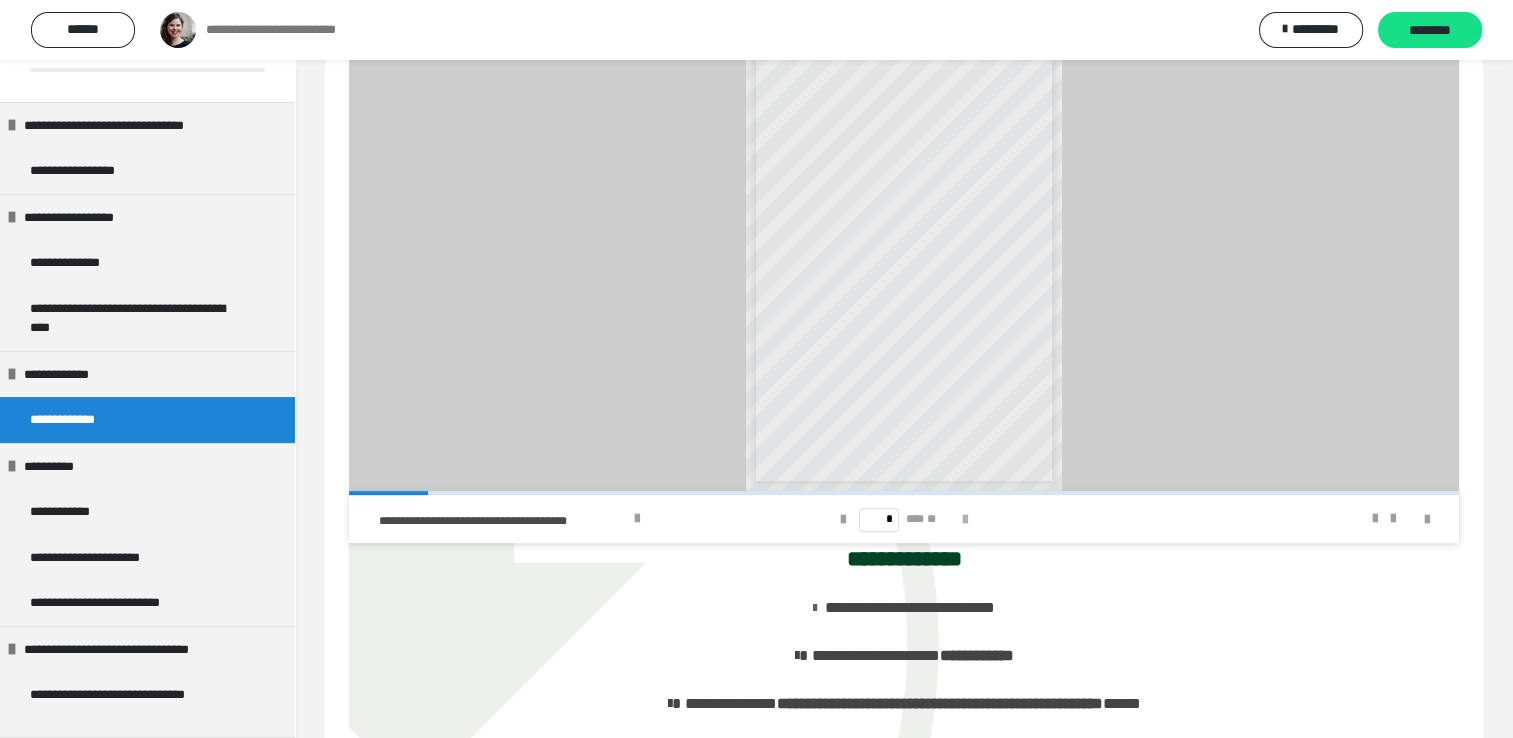 click at bounding box center [965, 520] 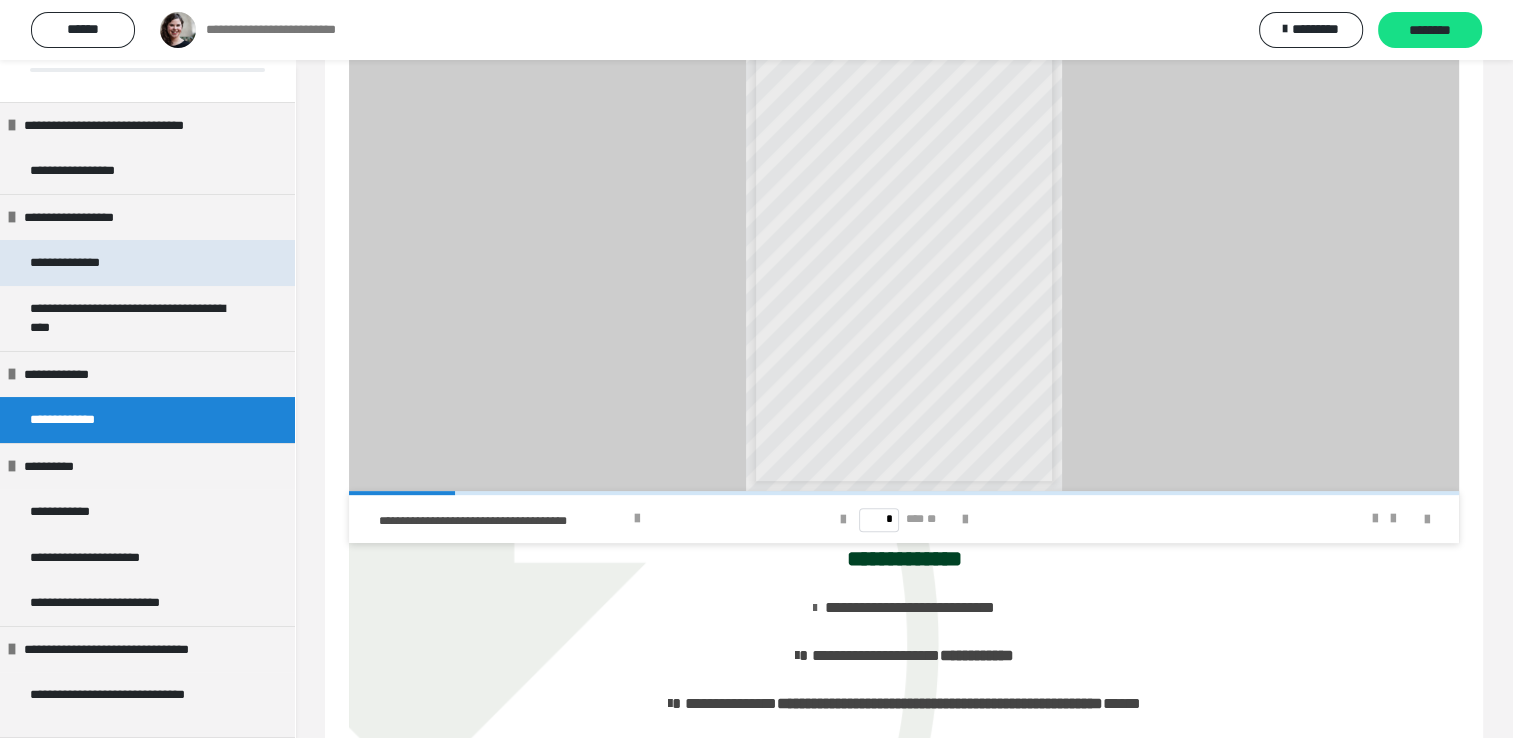 scroll, scrollTop: 236, scrollLeft: 0, axis: vertical 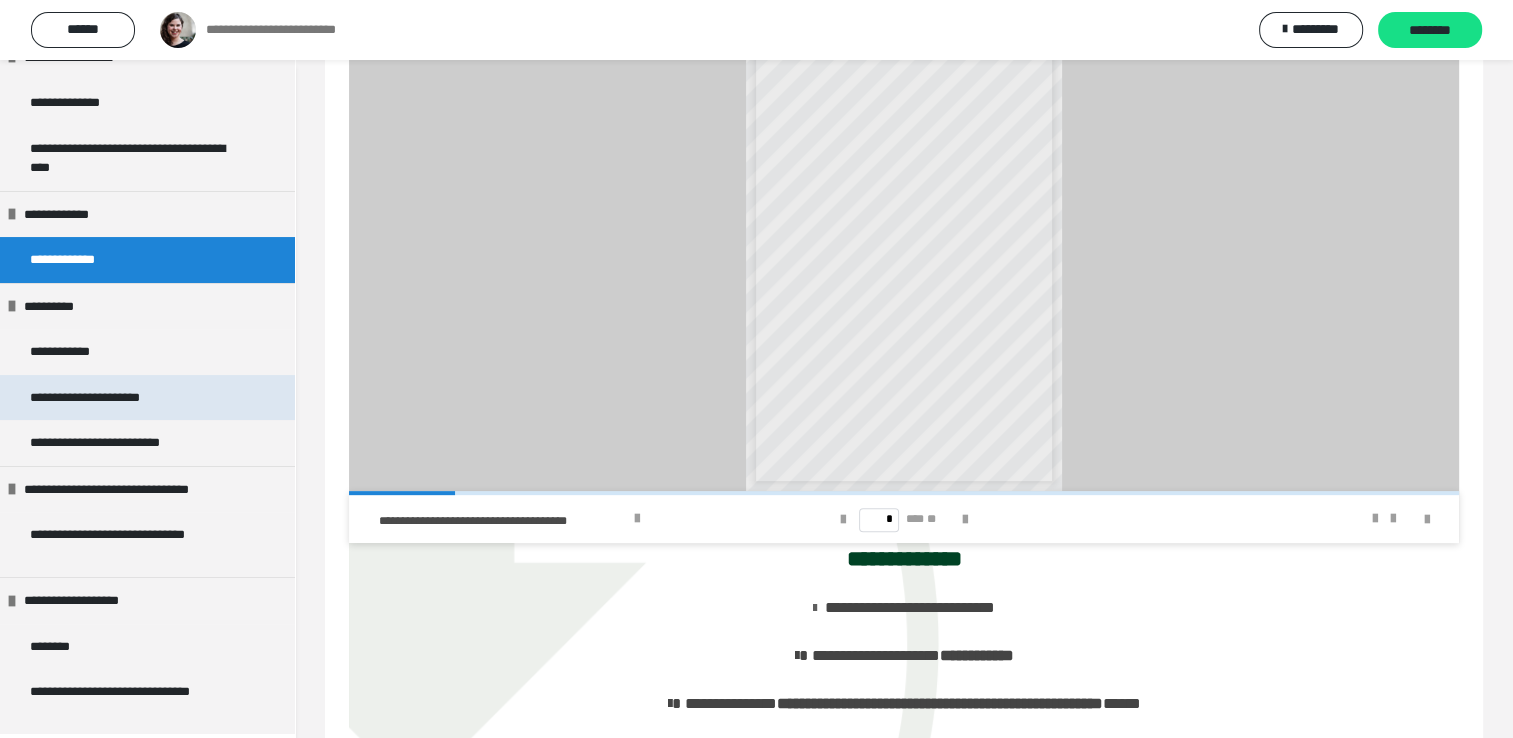 click on "**********" at bounding box center (108, 398) 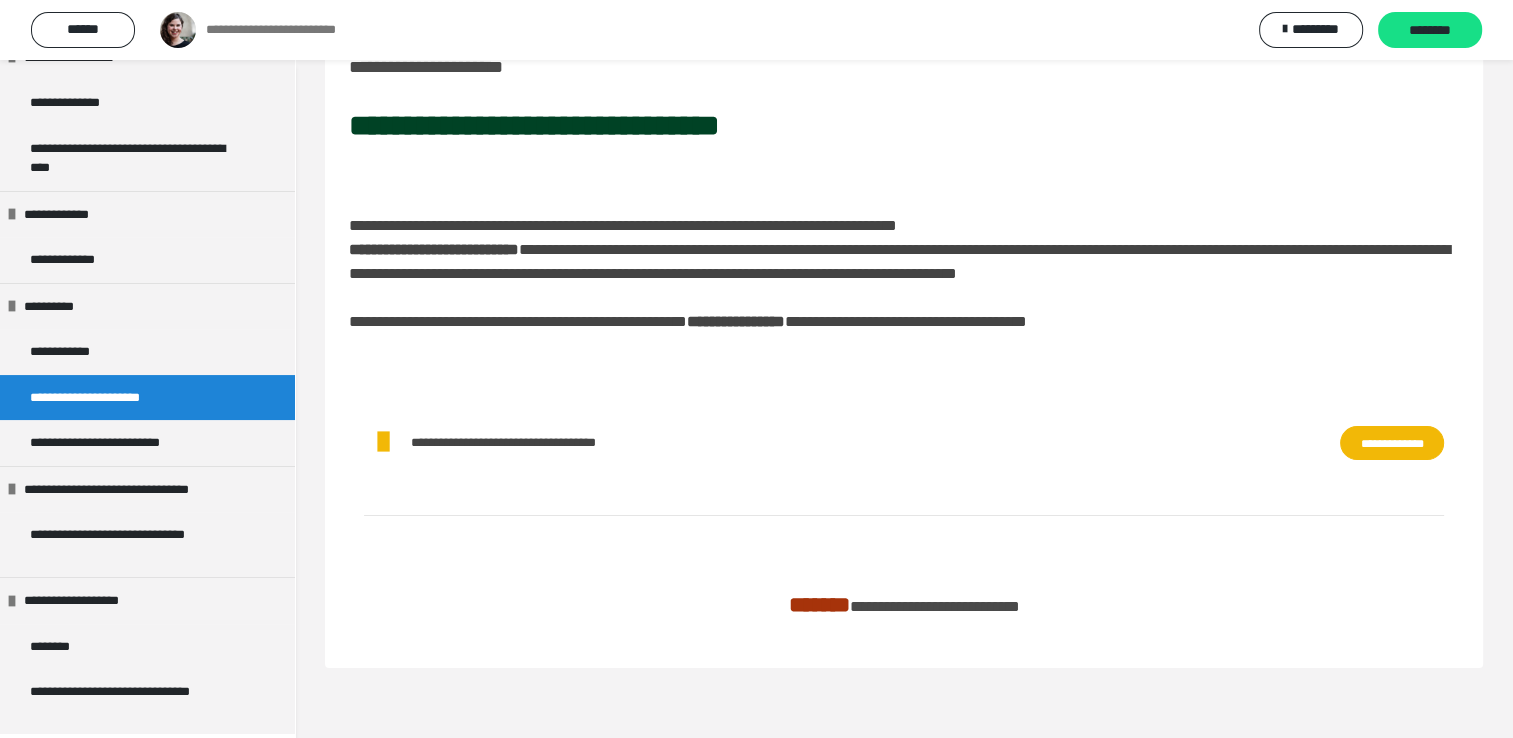 scroll, scrollTop: 60, scrollLeft: 0, axis: vertical 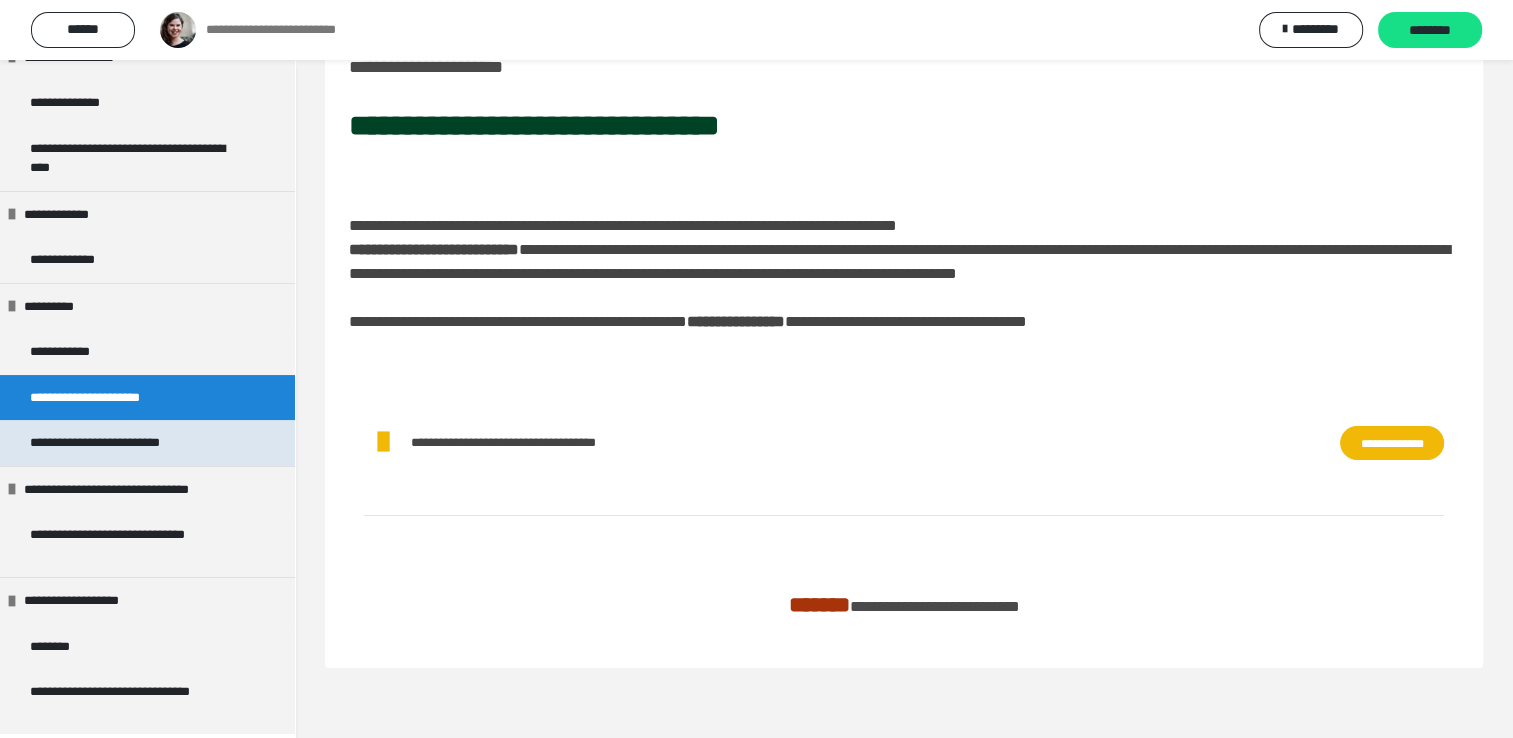 click on "**********" at bounding box center [119, 443] 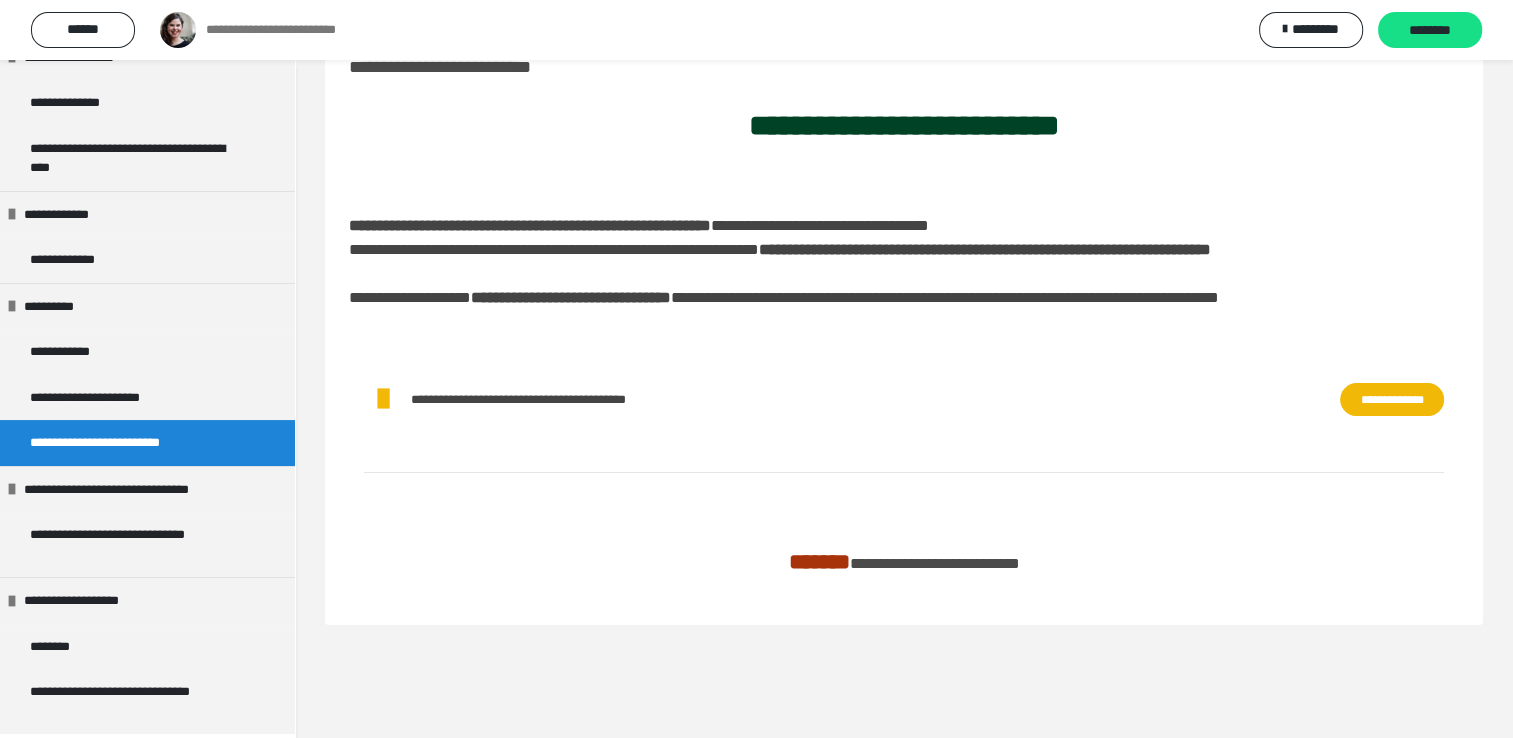 click on "**********" at bounding box center [1392, 400] 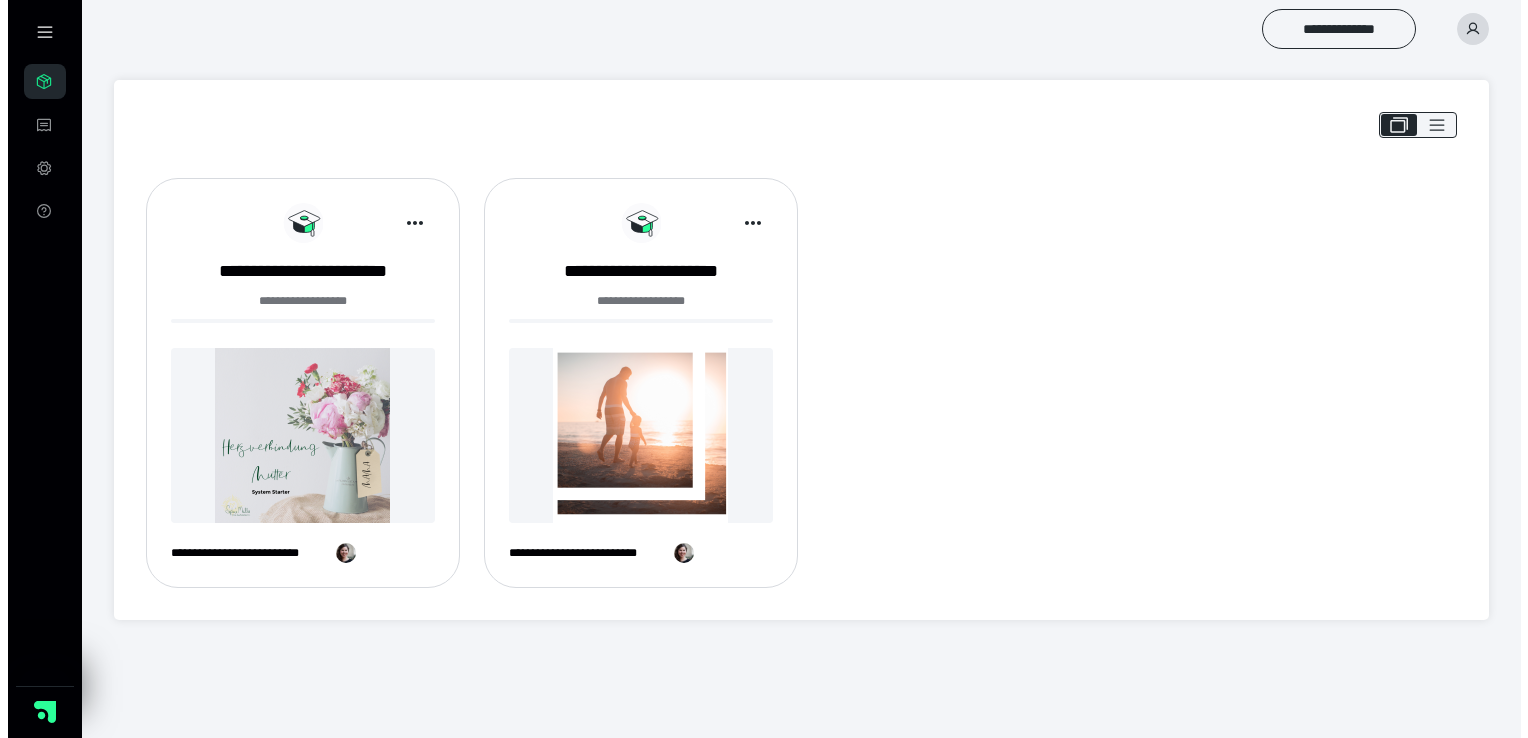 scroll, scrollTop: 0, scrollLeft: 0, axis: both 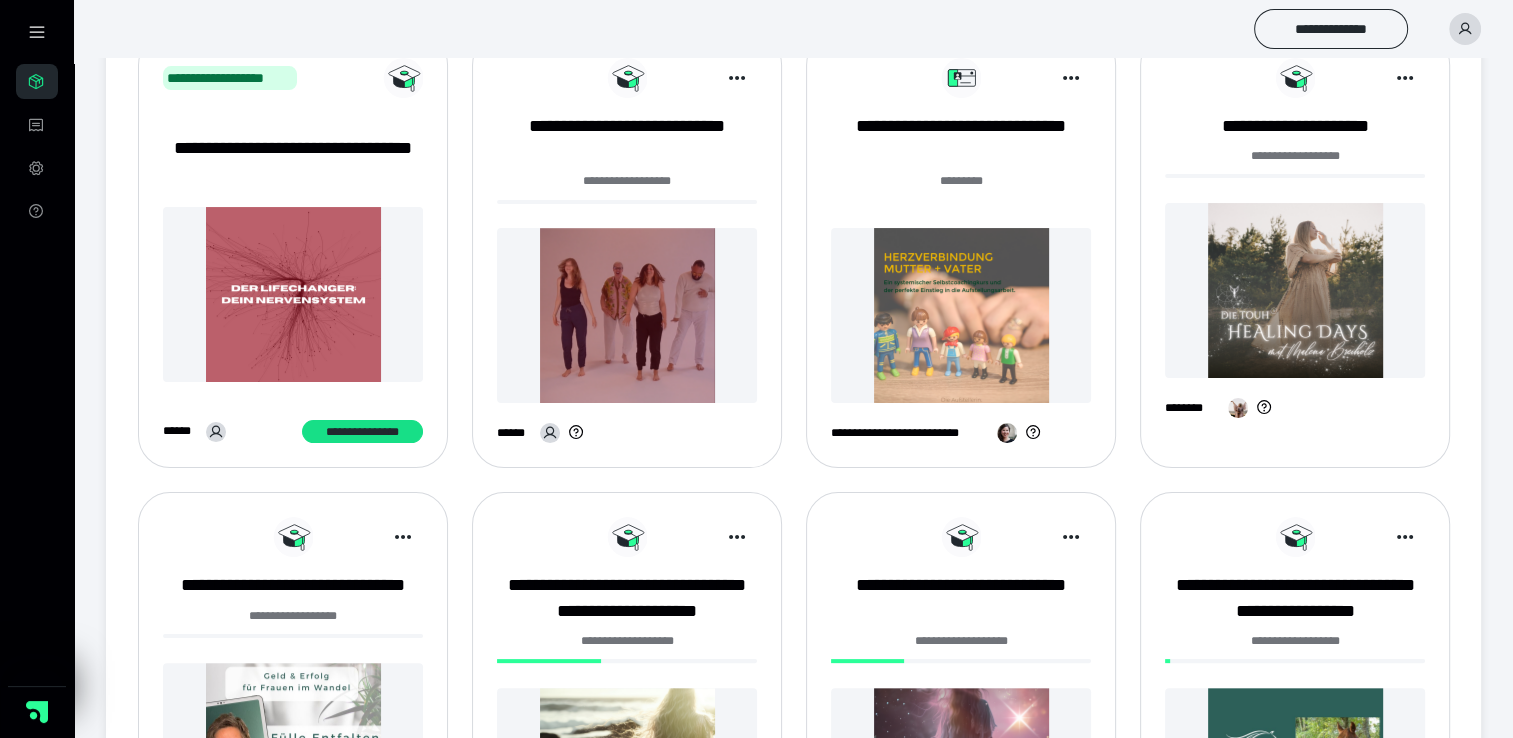click at bounding box center [1295, 290] 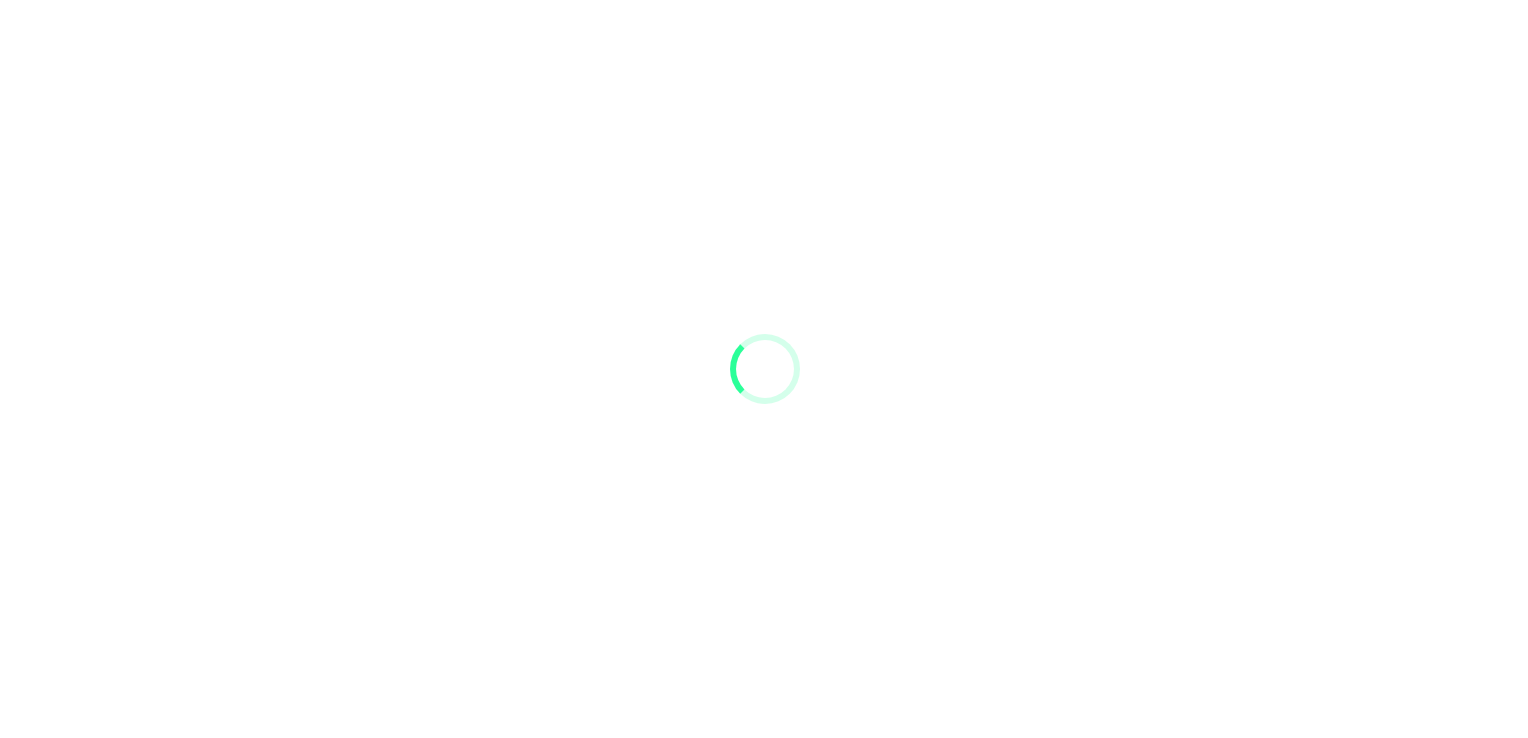 scroll, scrollTop: 0, scrollLeft: 0, axis: both 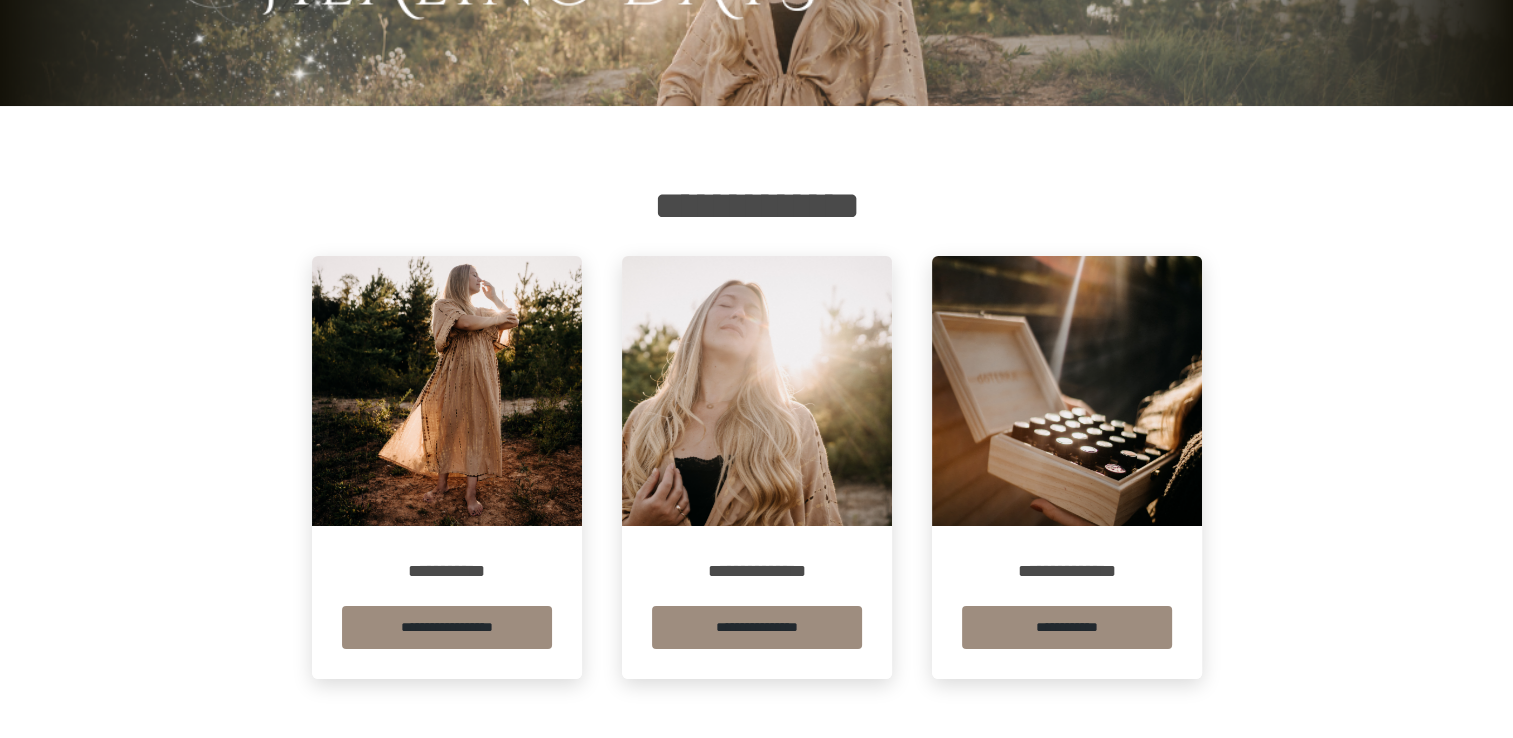 click at bounding box center [757, 391] 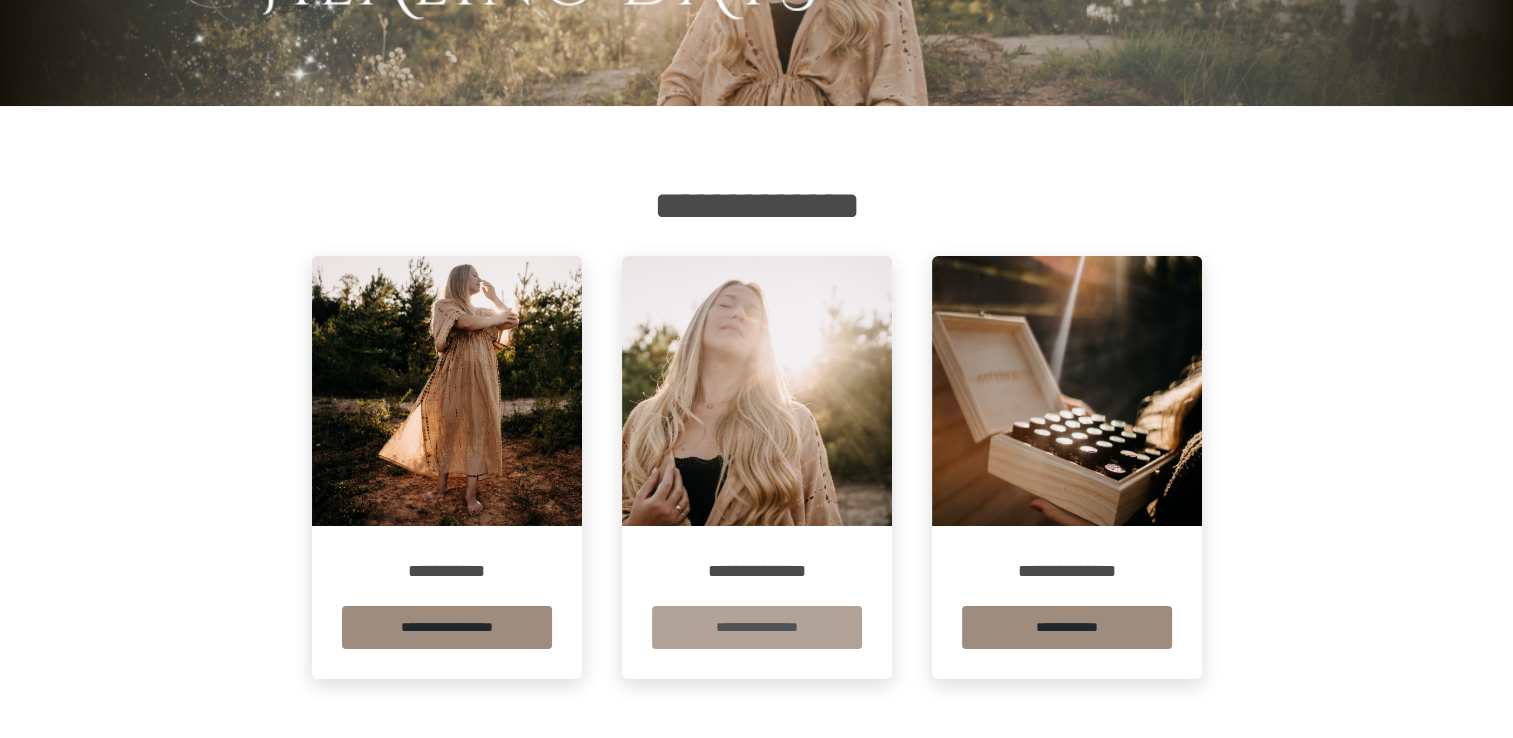 click on "**********" at bounding box center (757, 627) 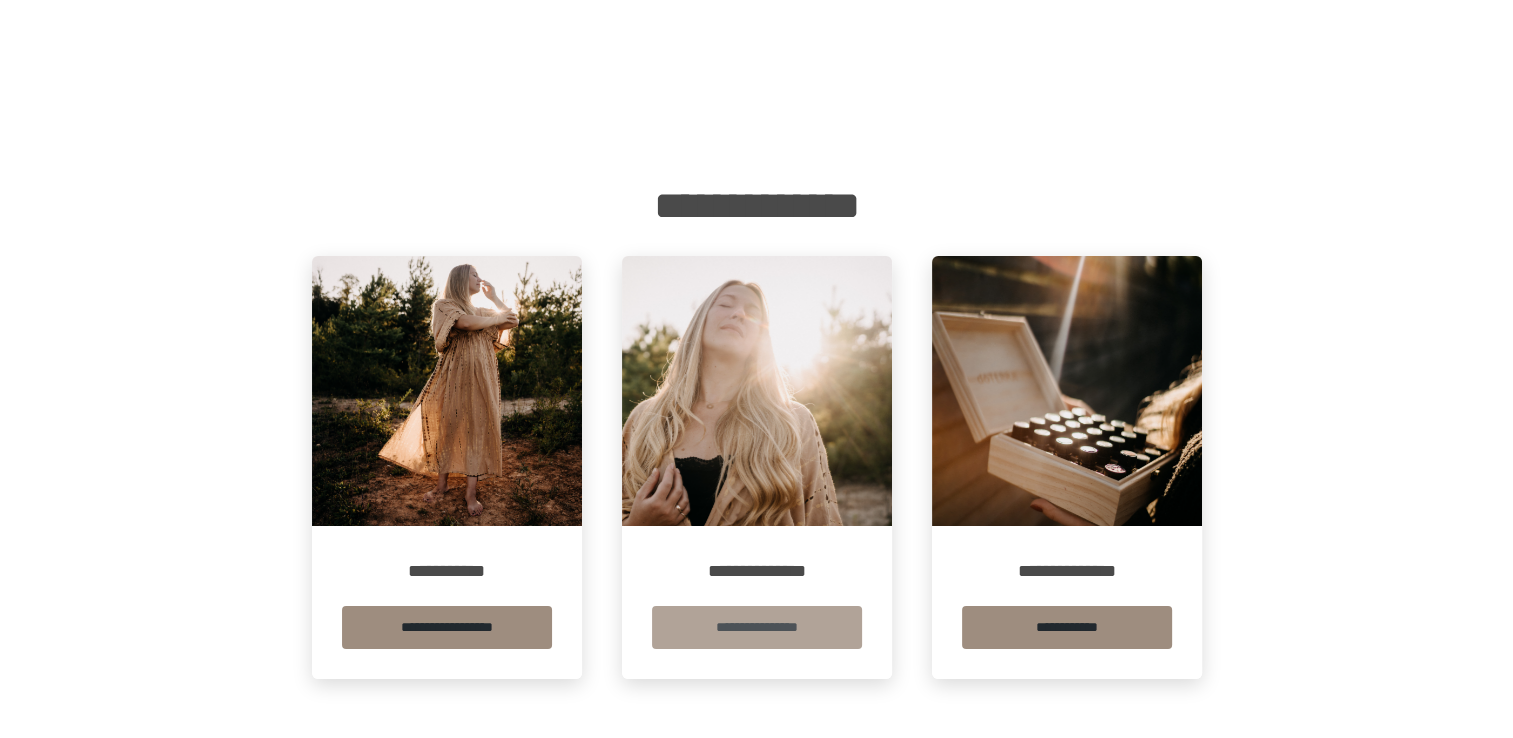 scroll, scrollTop: 0, scrollLeft: 0, axis: both 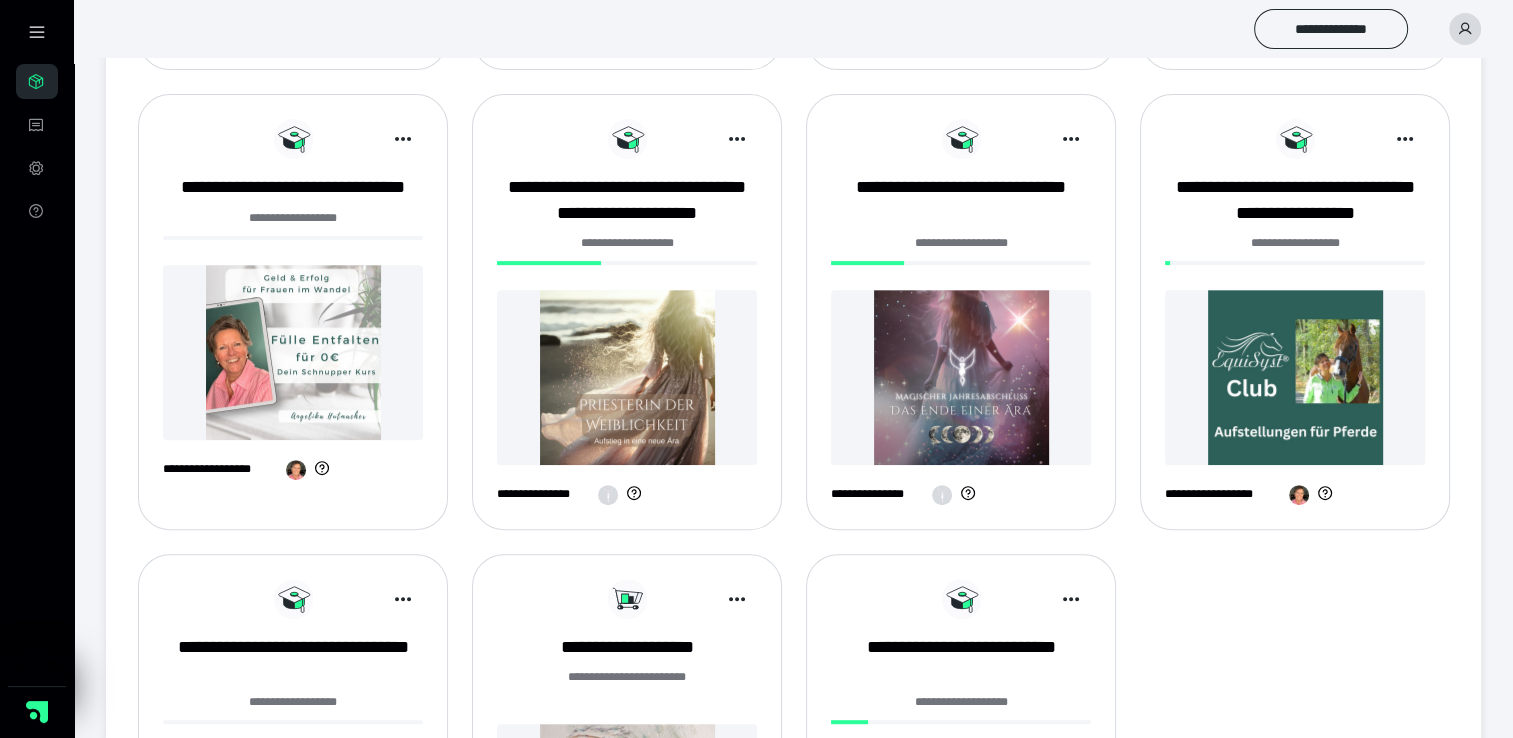 click at bounding box center [627, 377] 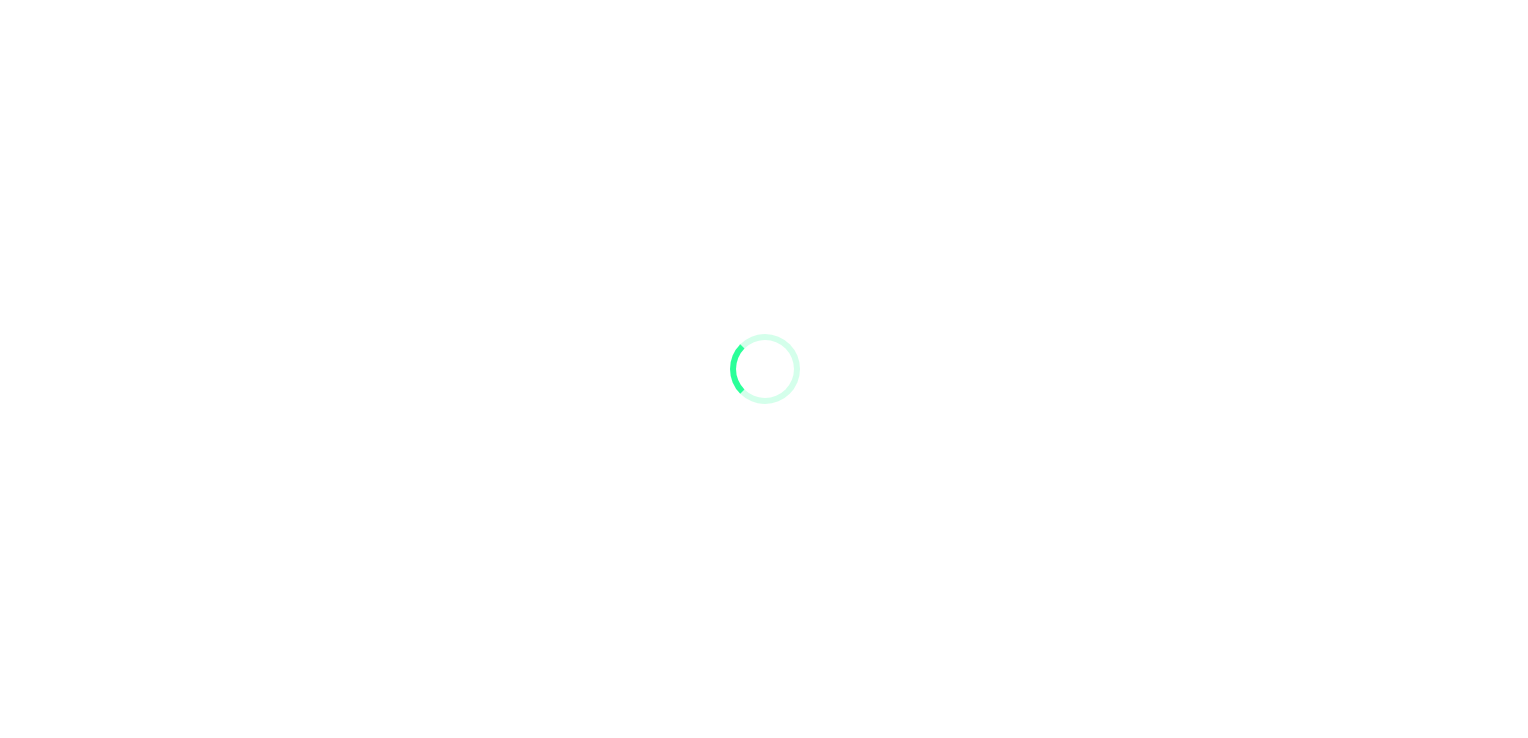 scroll, scrollTop: 0, scrollLeft: 0, axis: both 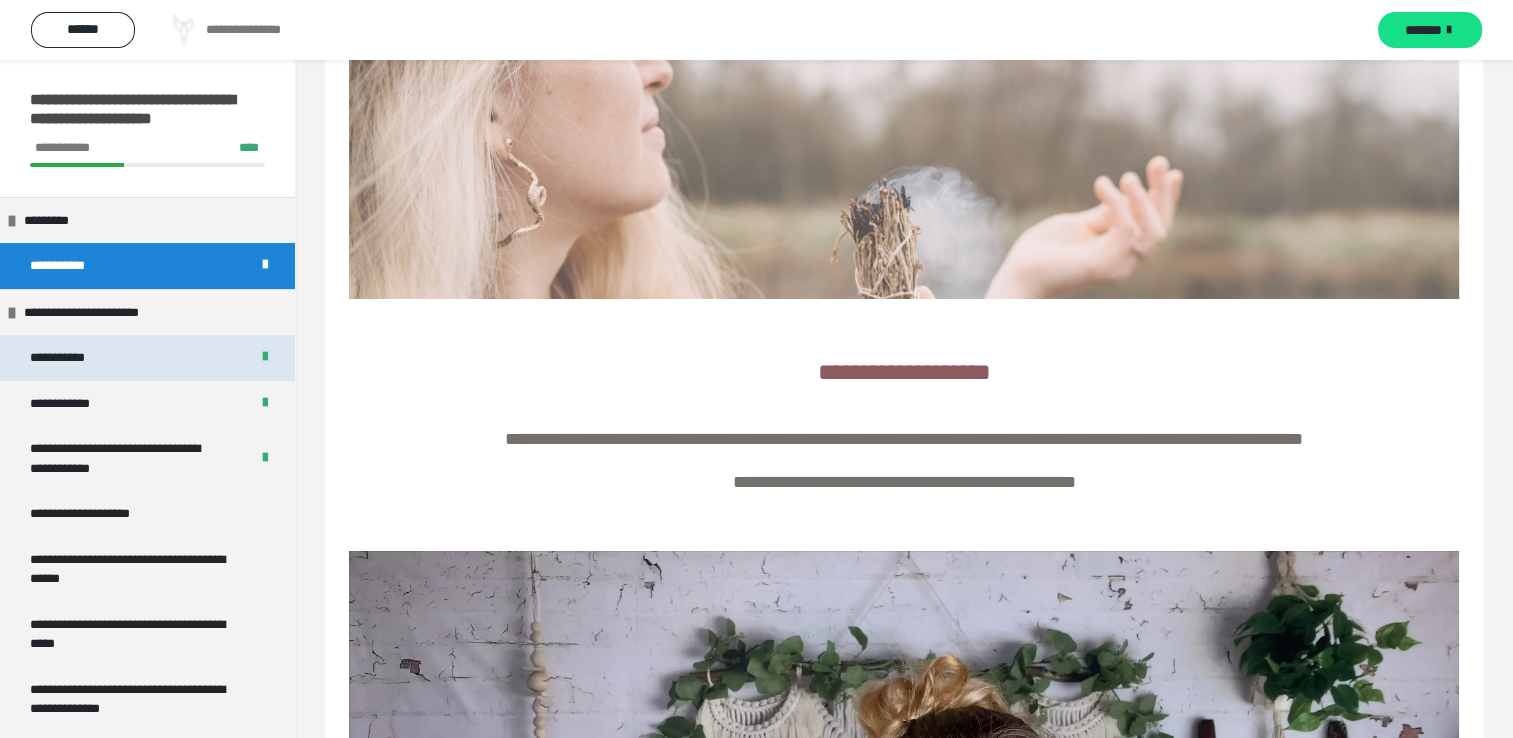click on "**********" at bounding box center (66, 358) 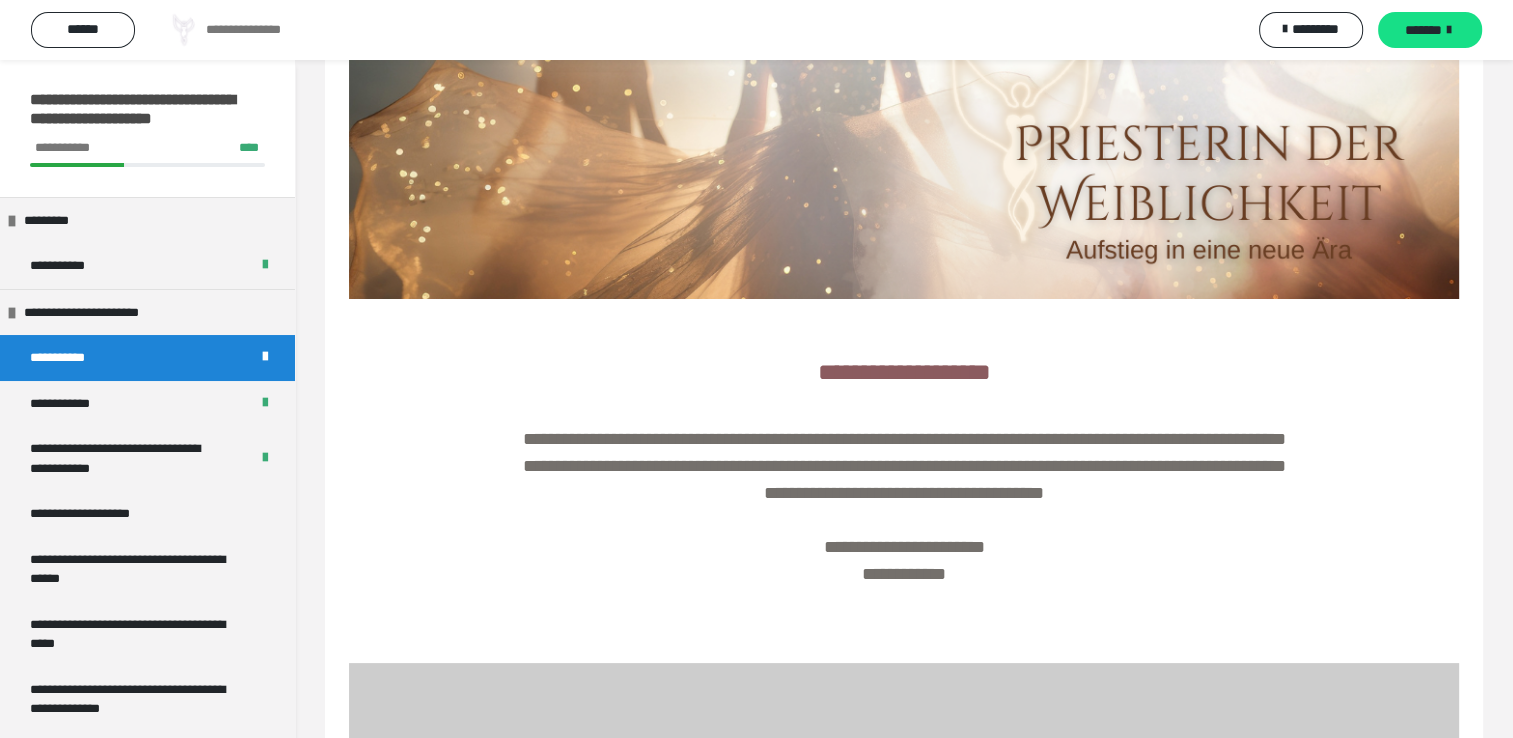 scroll, scrollTop: 299, scrollLeft: 0, axis: vertical 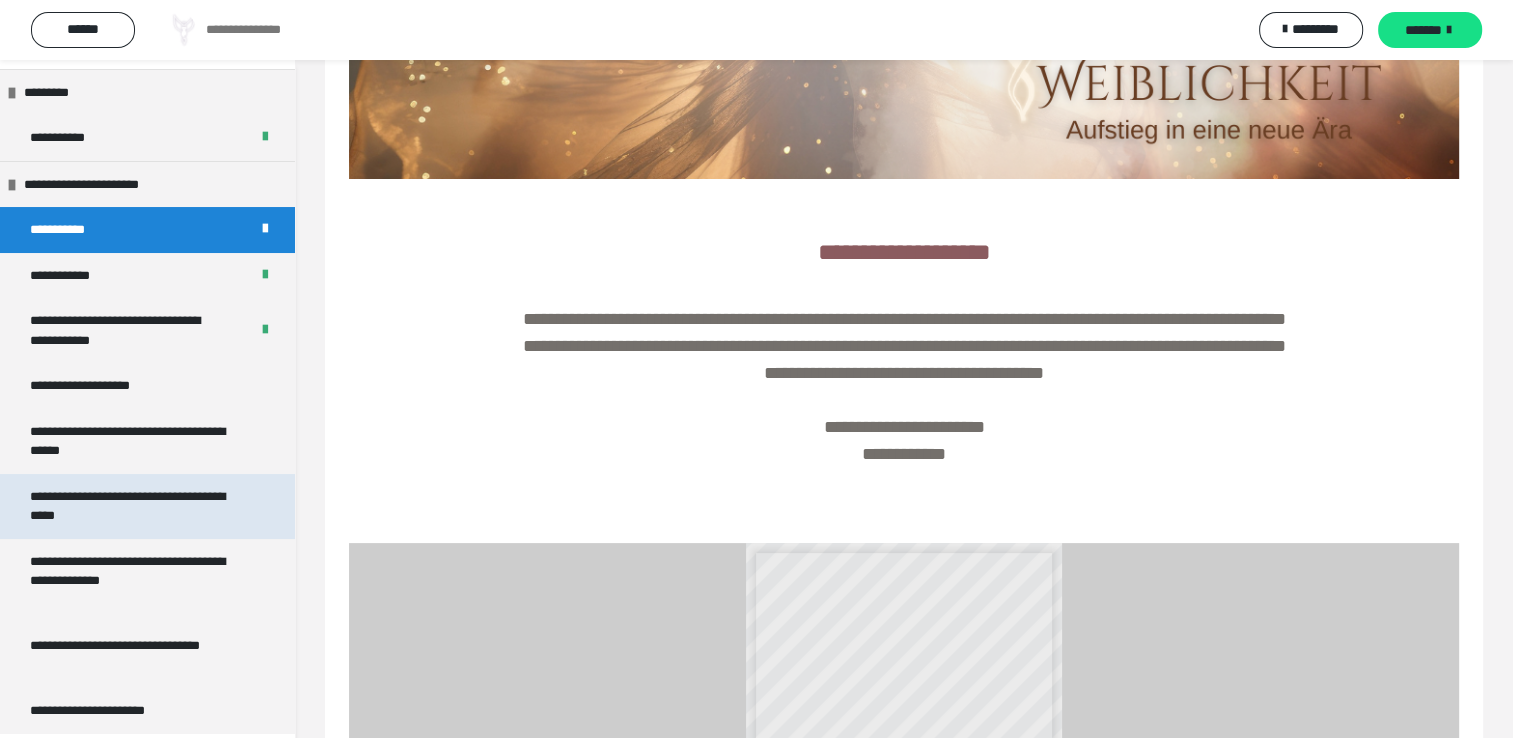 click on "**********" at bounding box center (132, 506) 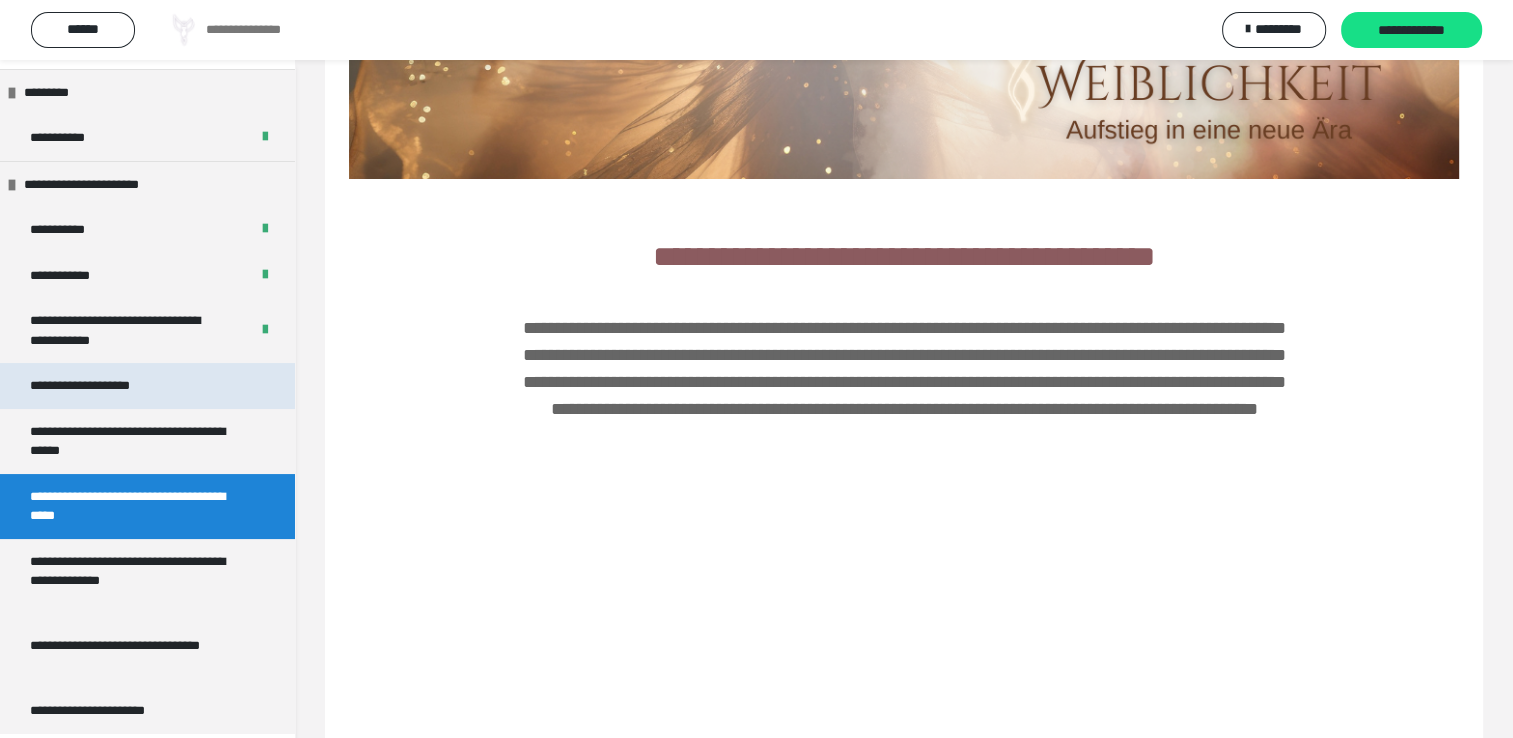 click on "**********" at bounding box center (91, 386) 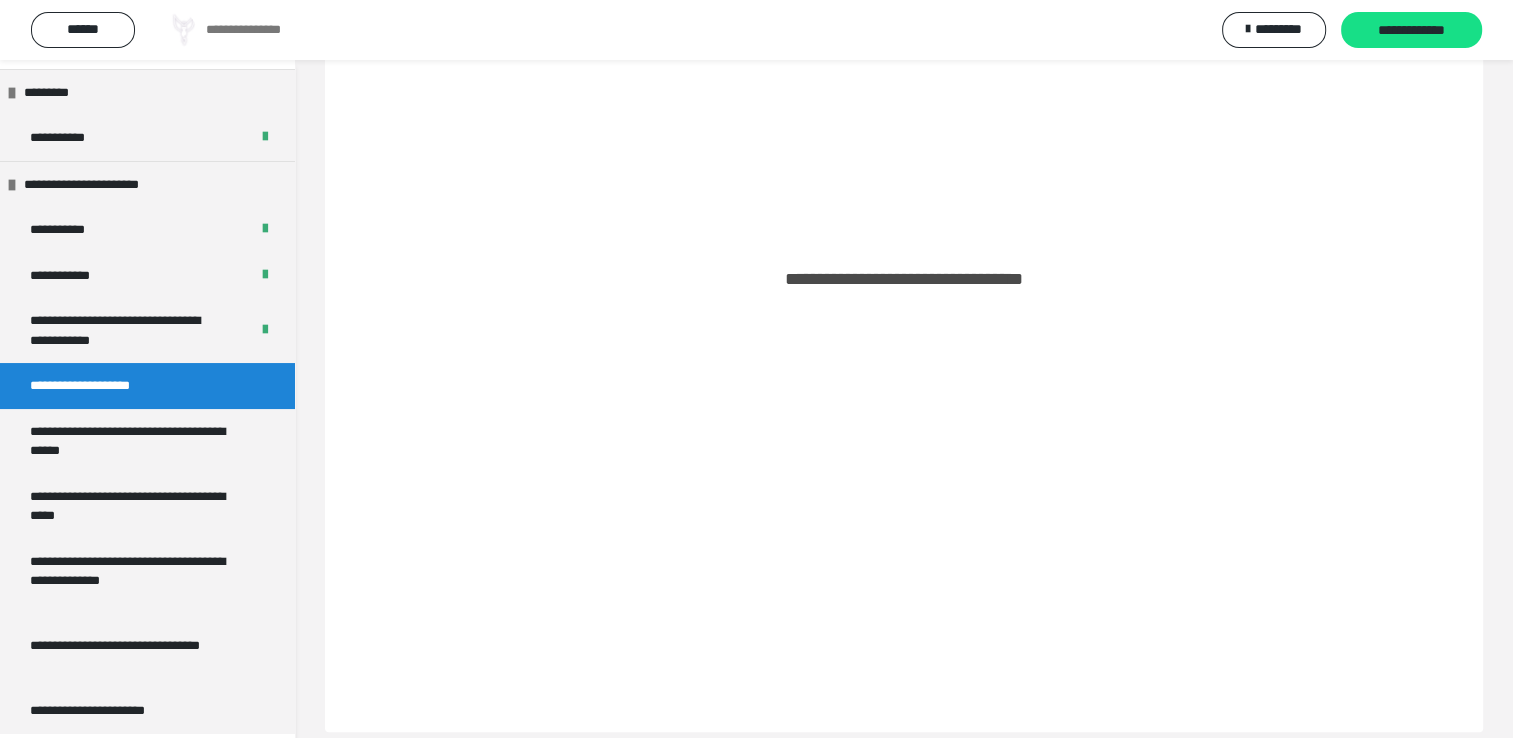 scroll, scrollTop: 1188, scrollLeft: 0, axis: vertical 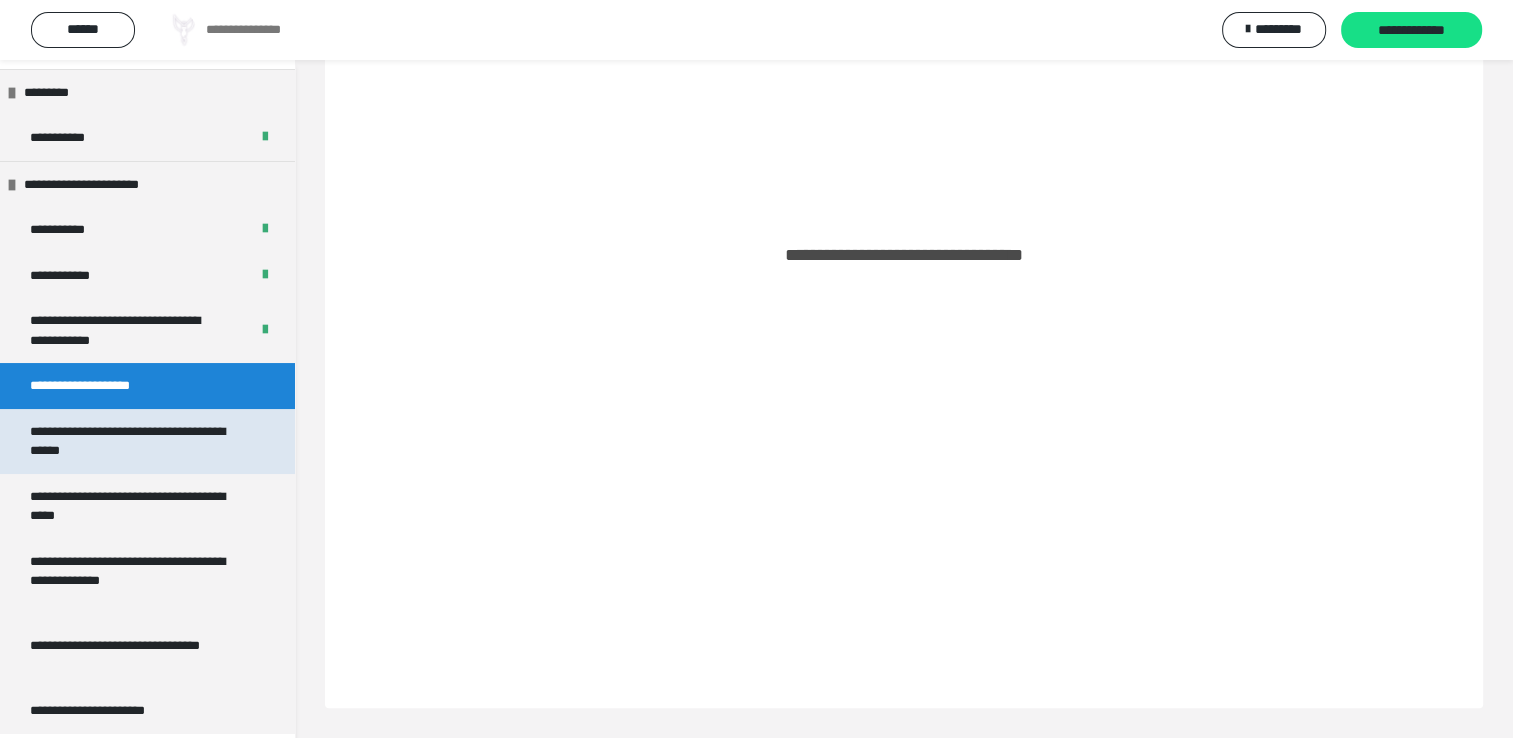 click on "**********" at bounding box center [132, 441] 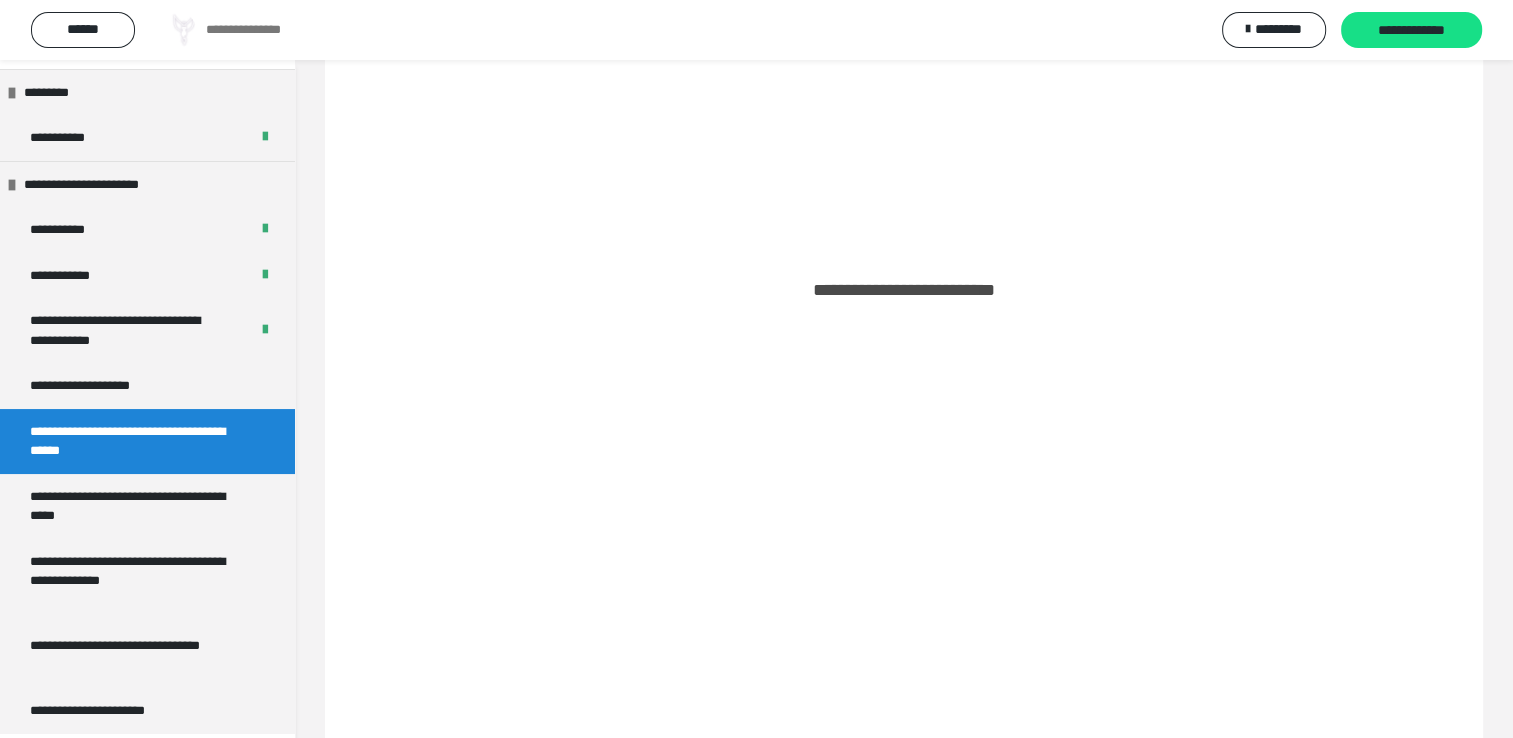 scroll, scrollTop: 716, scrollLeft: 0, axis: vertical 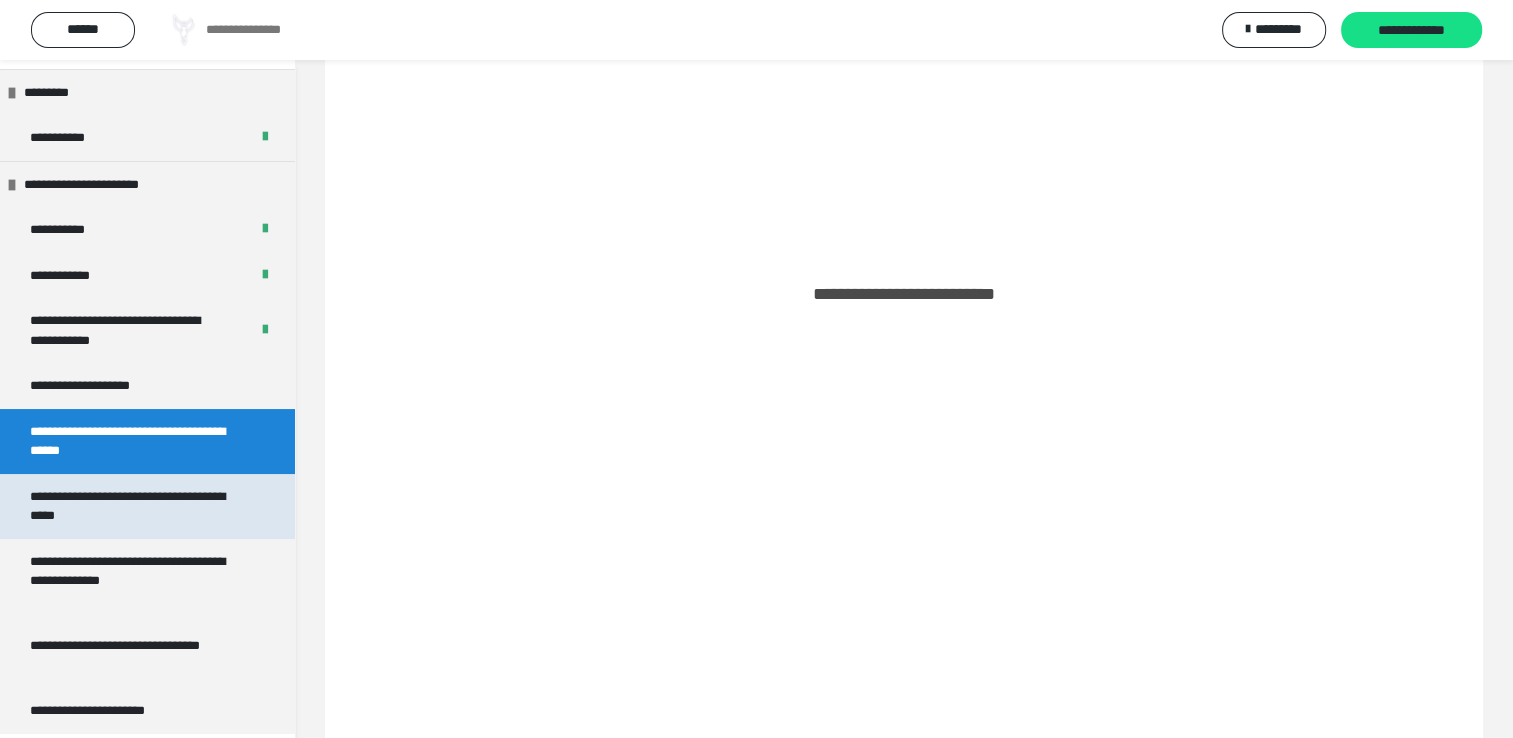 click on "**********" at bounding box center [132, 506] 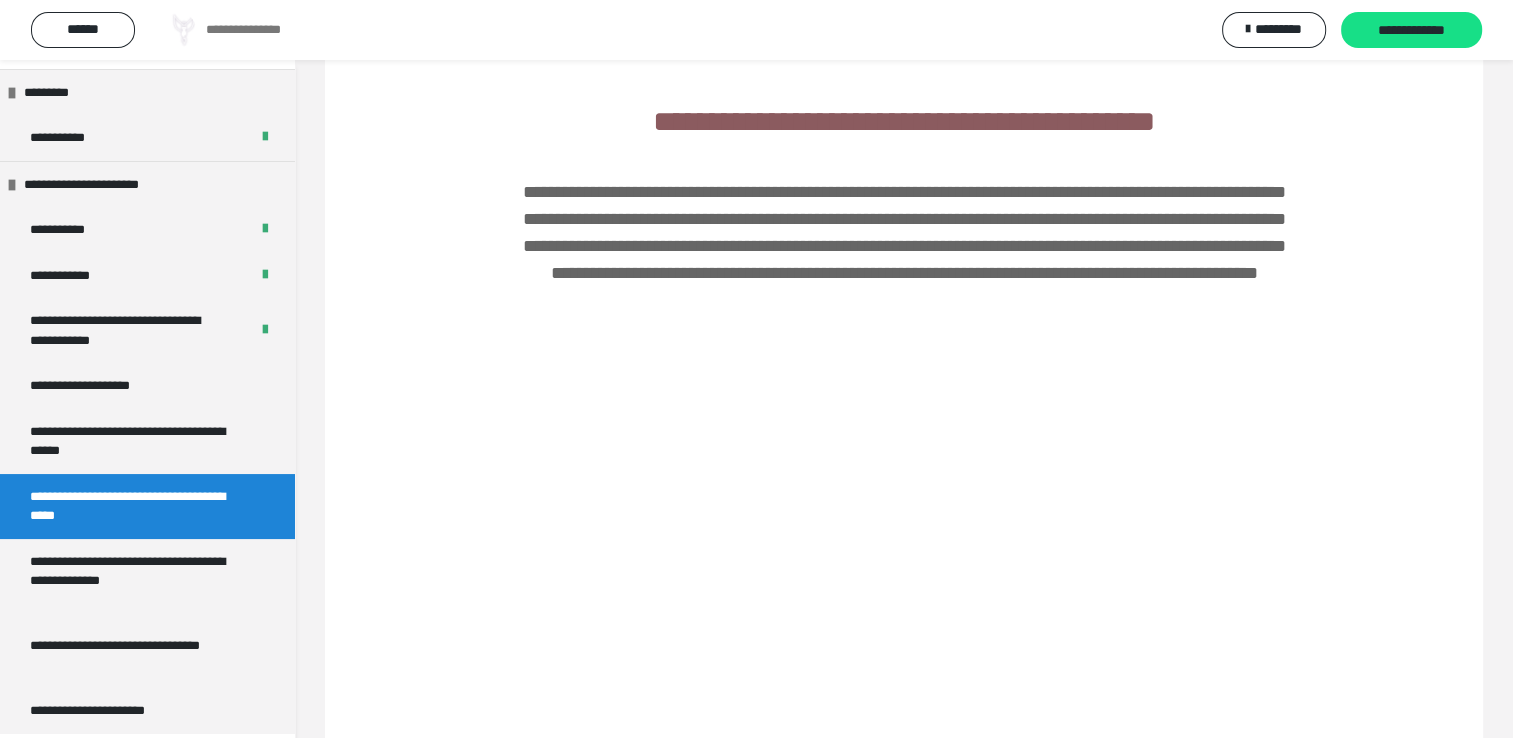 scroll, scrollTop: 433, scrollLeft: 0, axis: vertical 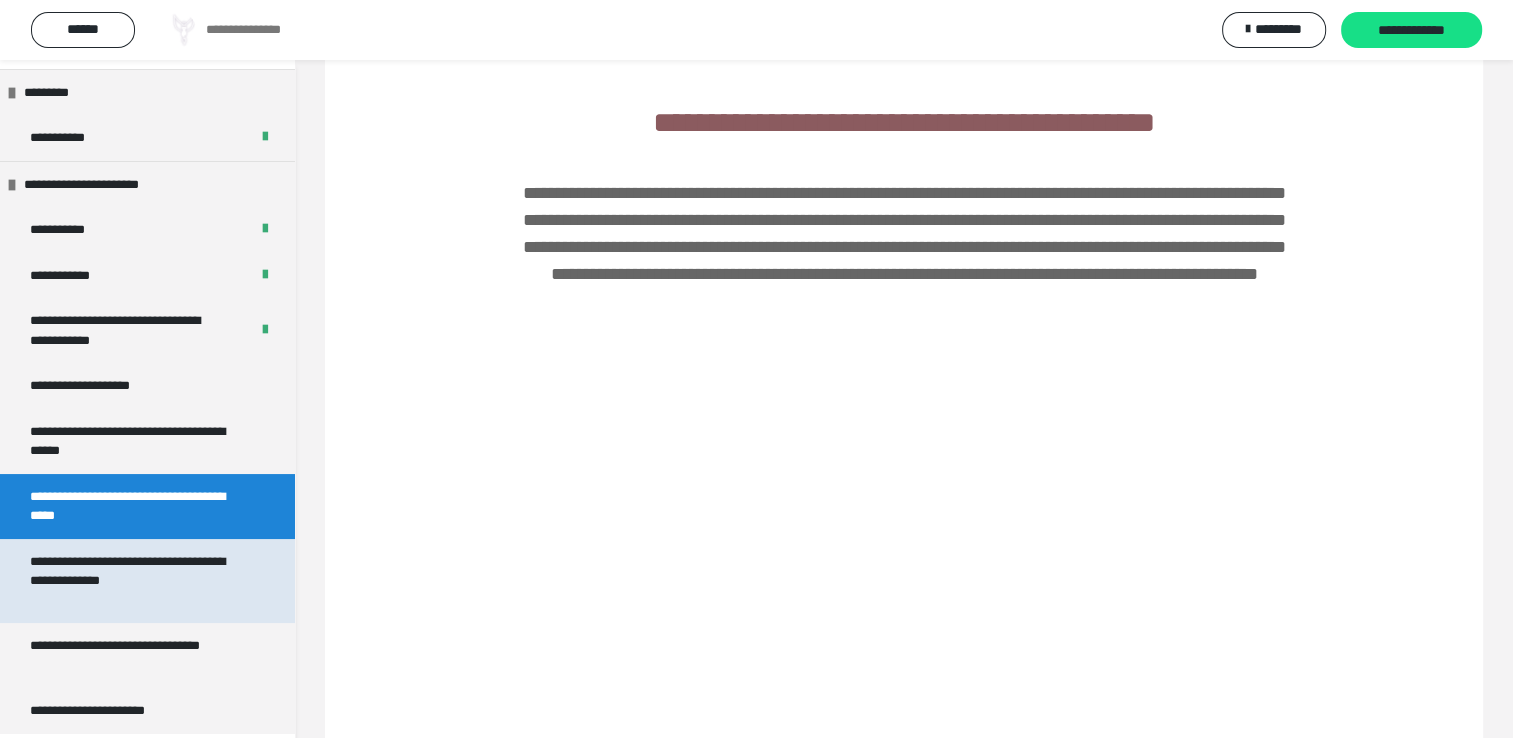 click on "**********" at bounding box center (132, 581) 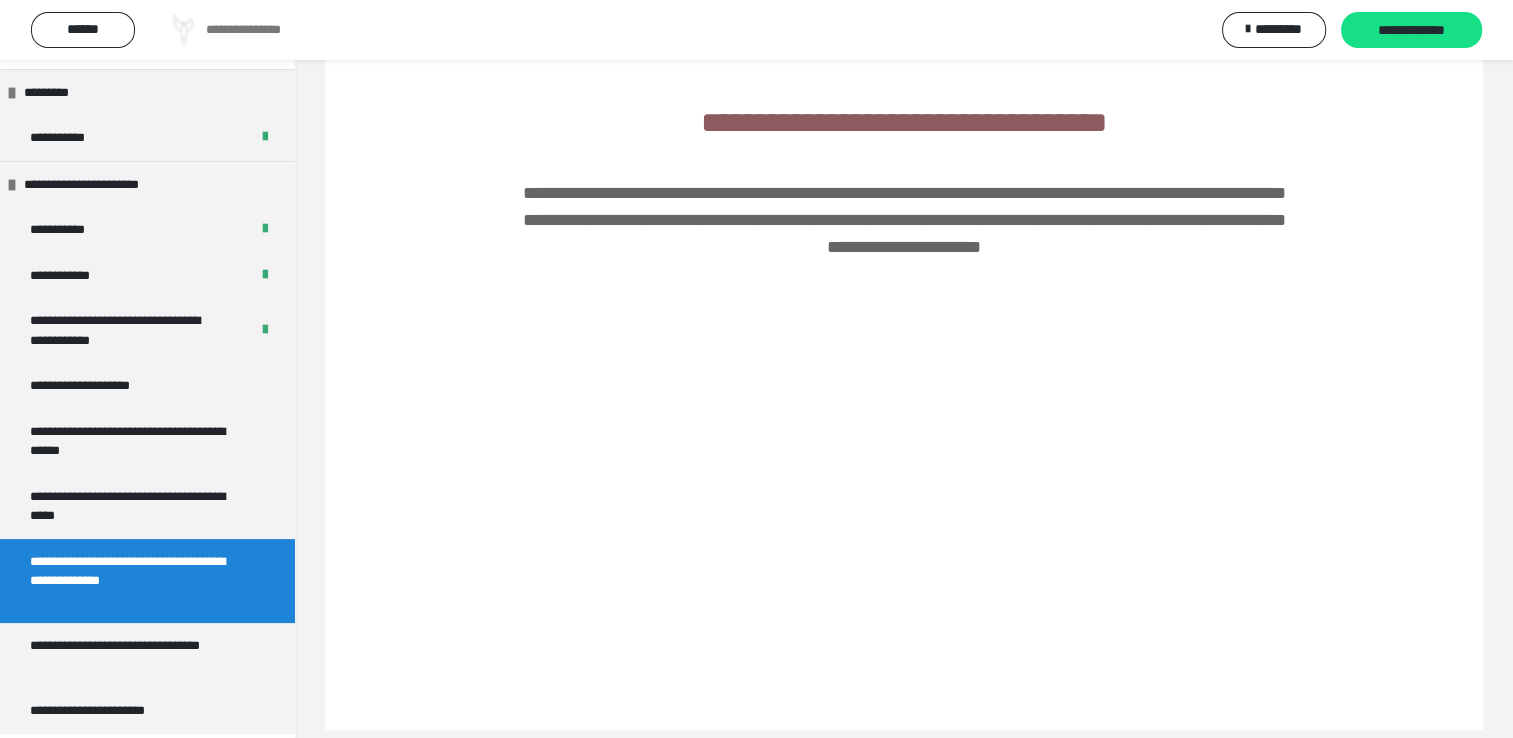 scroll, scrollTop: 454, scrollLeft: 0, axis: vertical 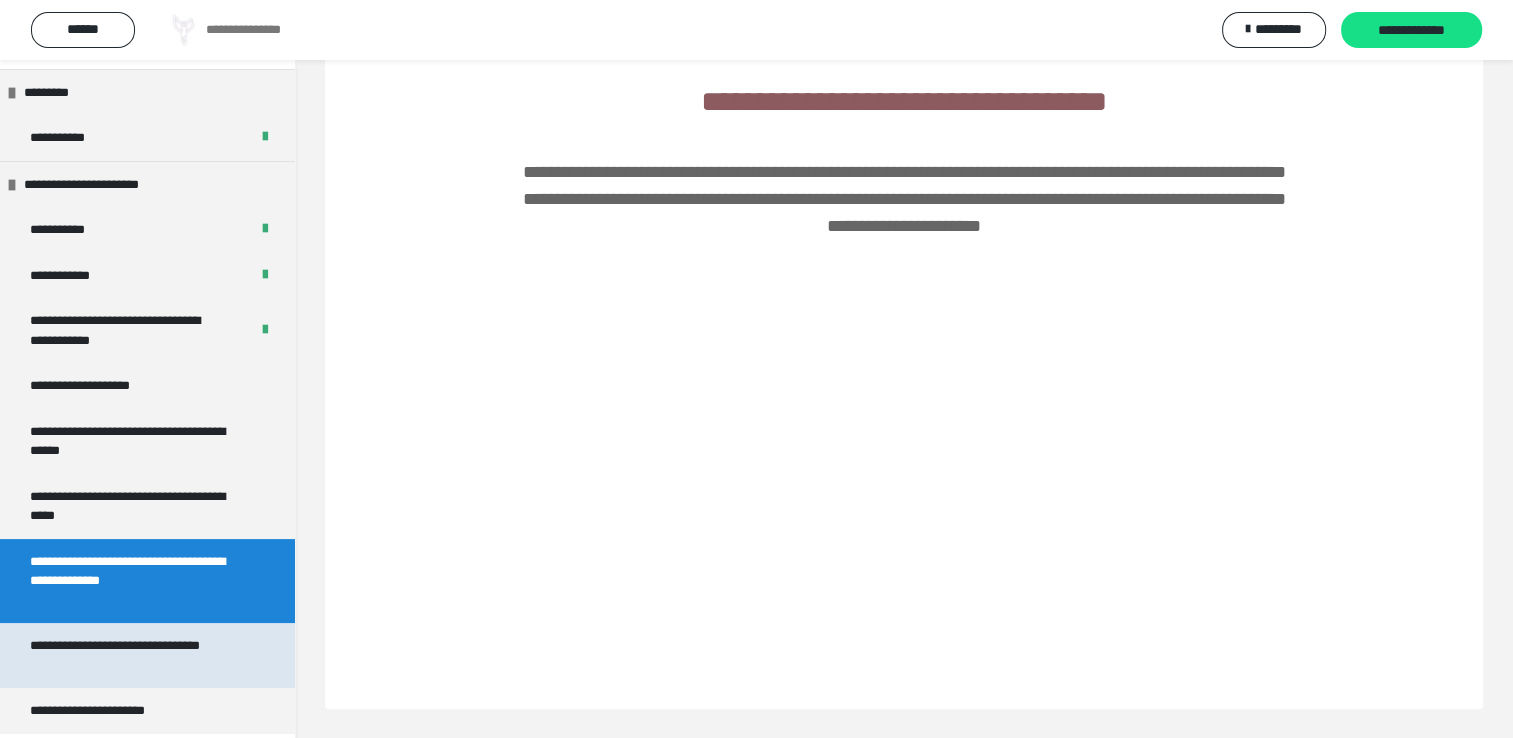 click on "**********" at bounding box center [132, 655] 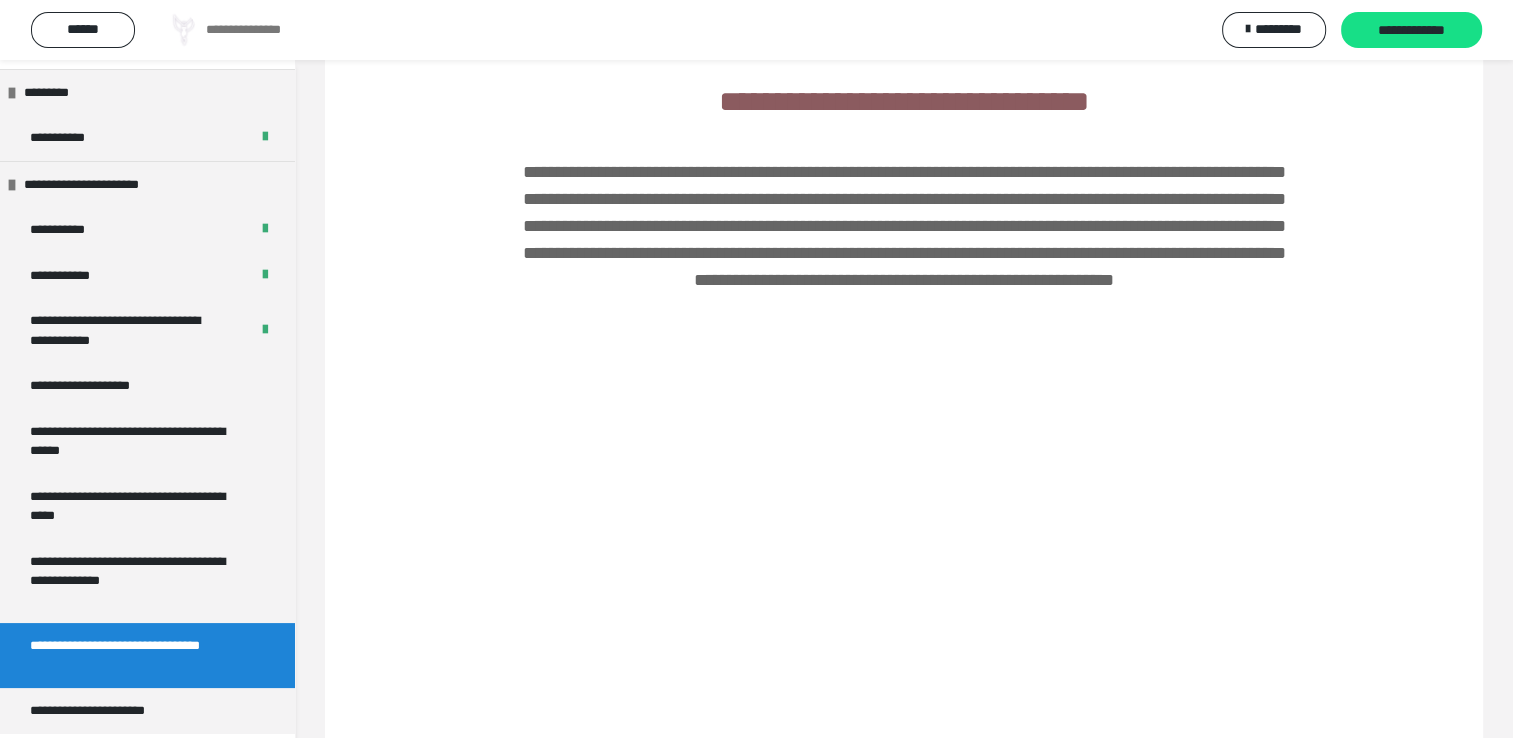 scroll, scrollTop: 536, scrollLeft: 0, axis: vertical 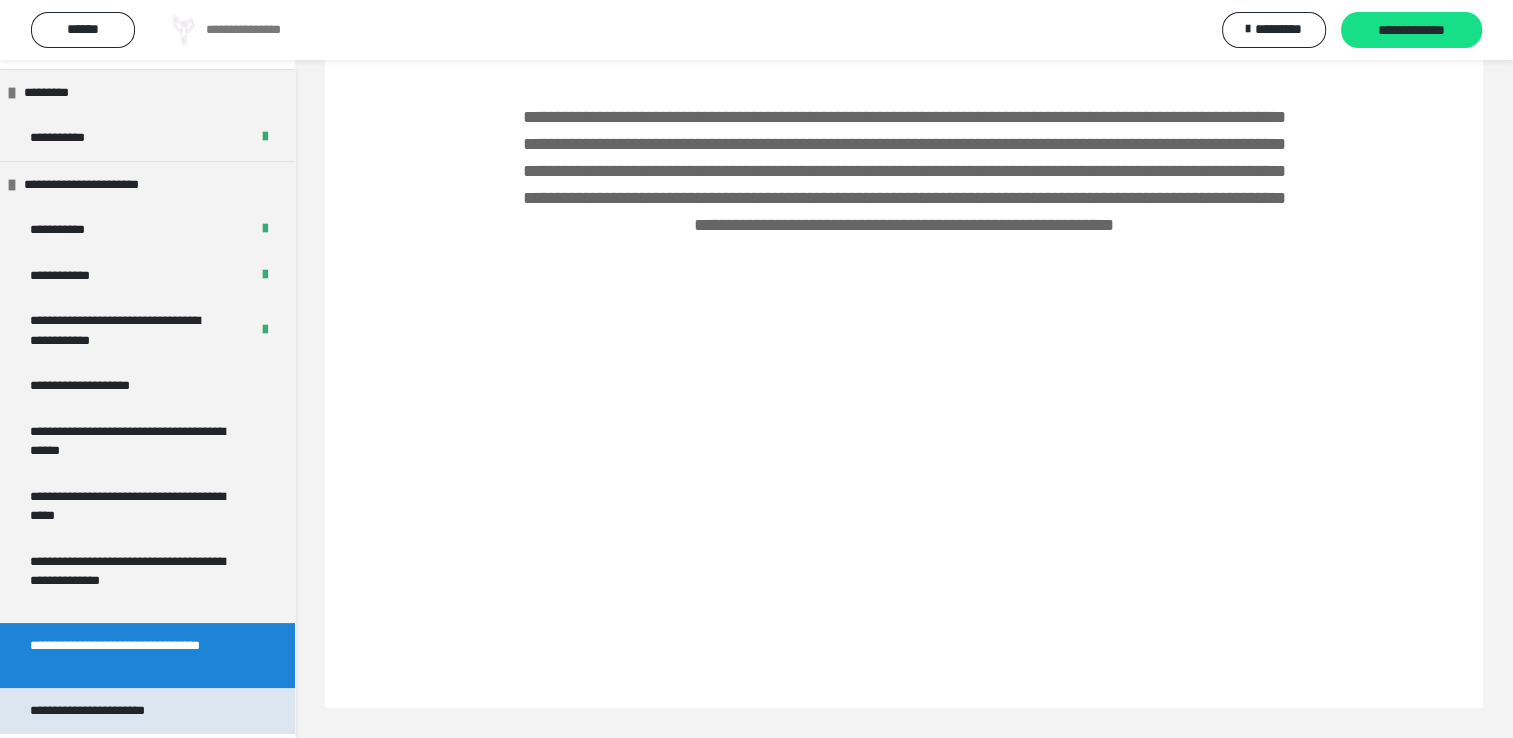 click on "**********" at bounding box center (105, 711) 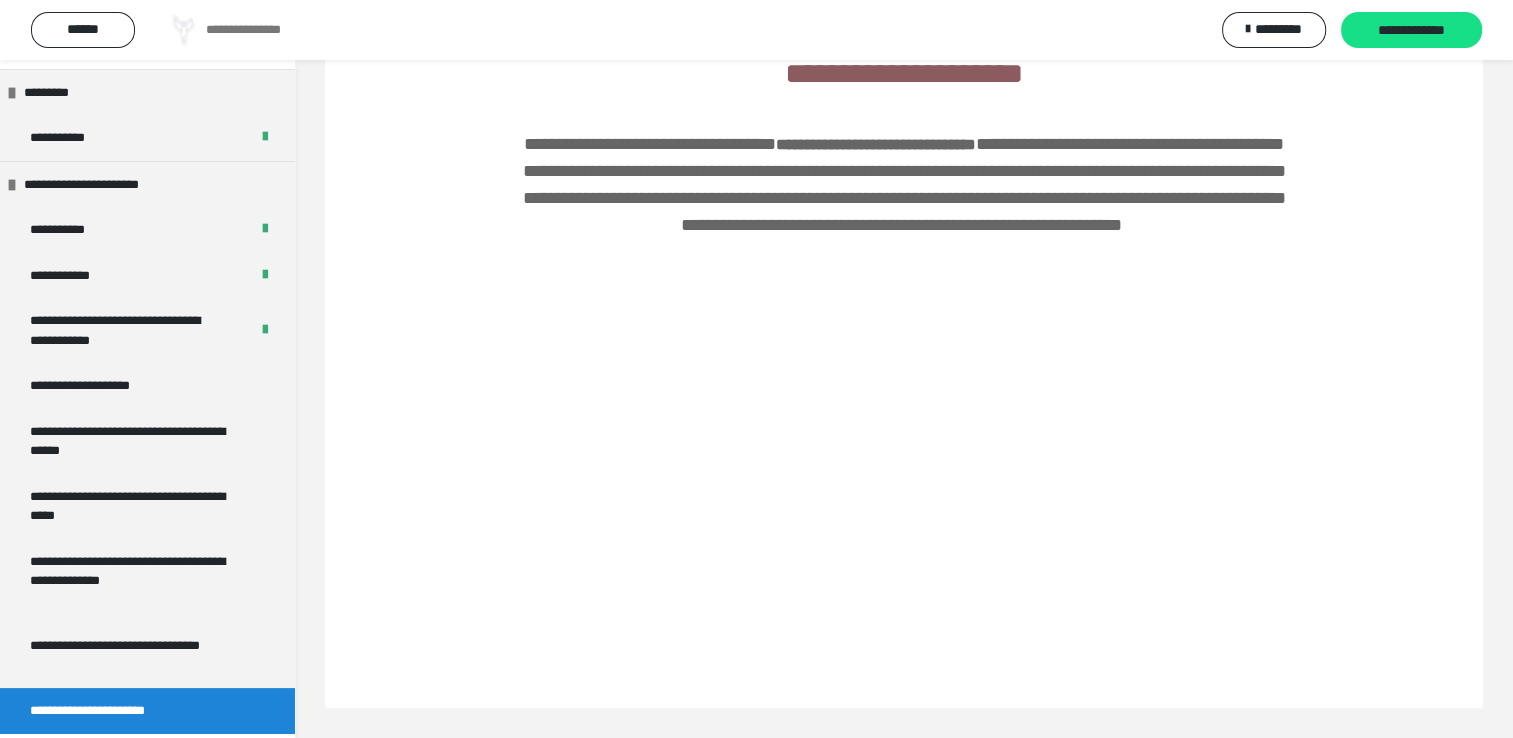 scroll, scrollTop: 508, scrollLeft: 0, axis: vertical 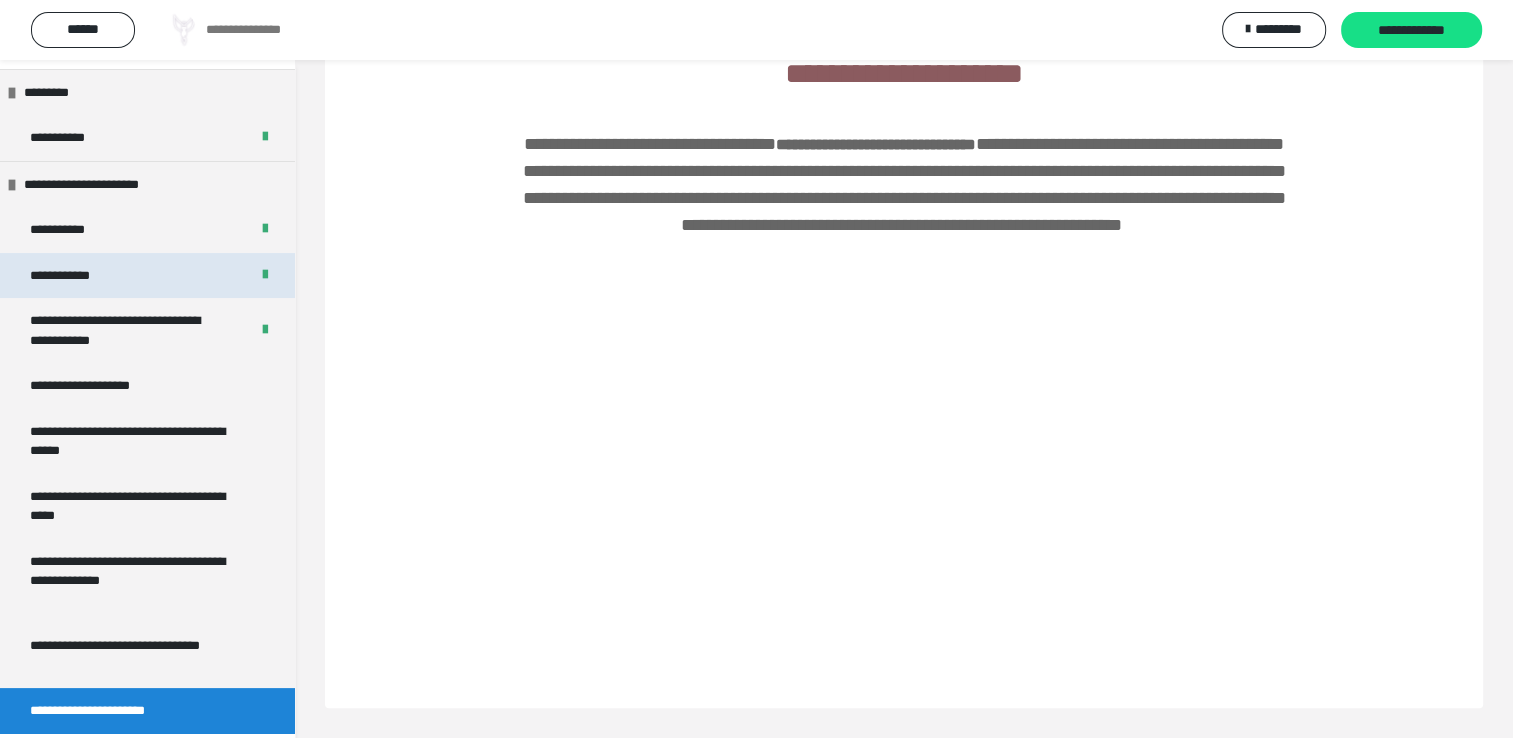 click on "**********" at bounding box center (147, 276) 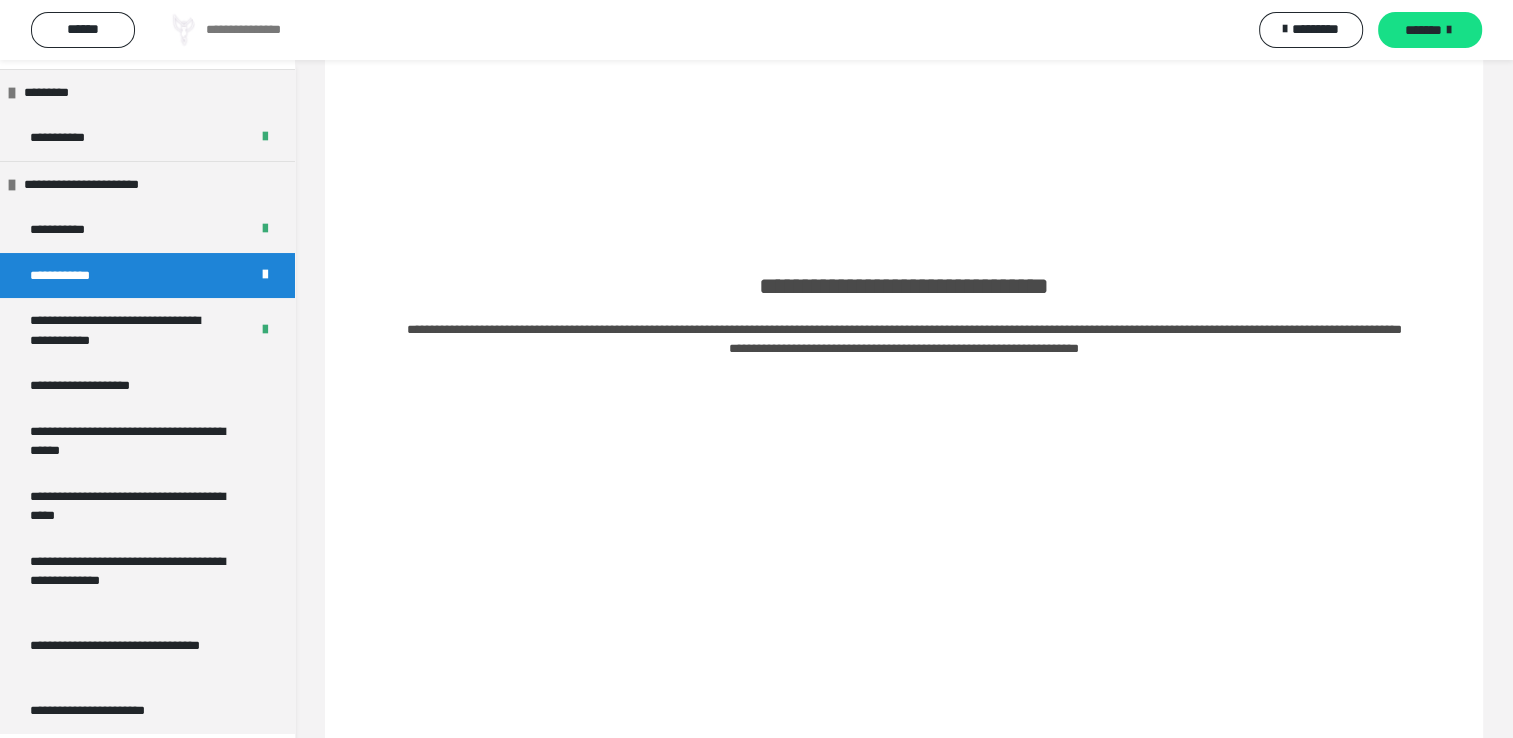 scroll, scrollTop: 3389, scrollLeft: 0, axis: vertical 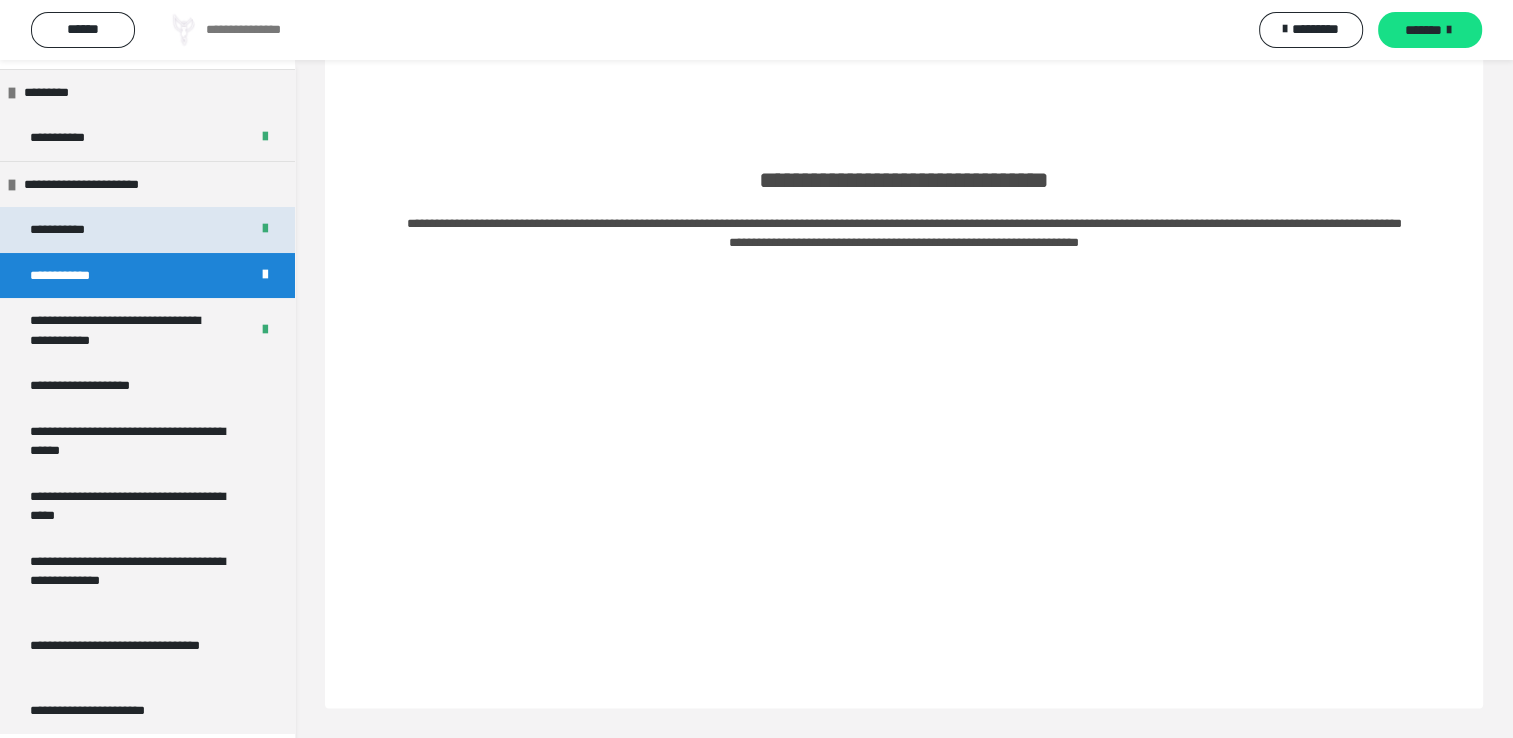 click on "**********" at bounding box center [147, 230] 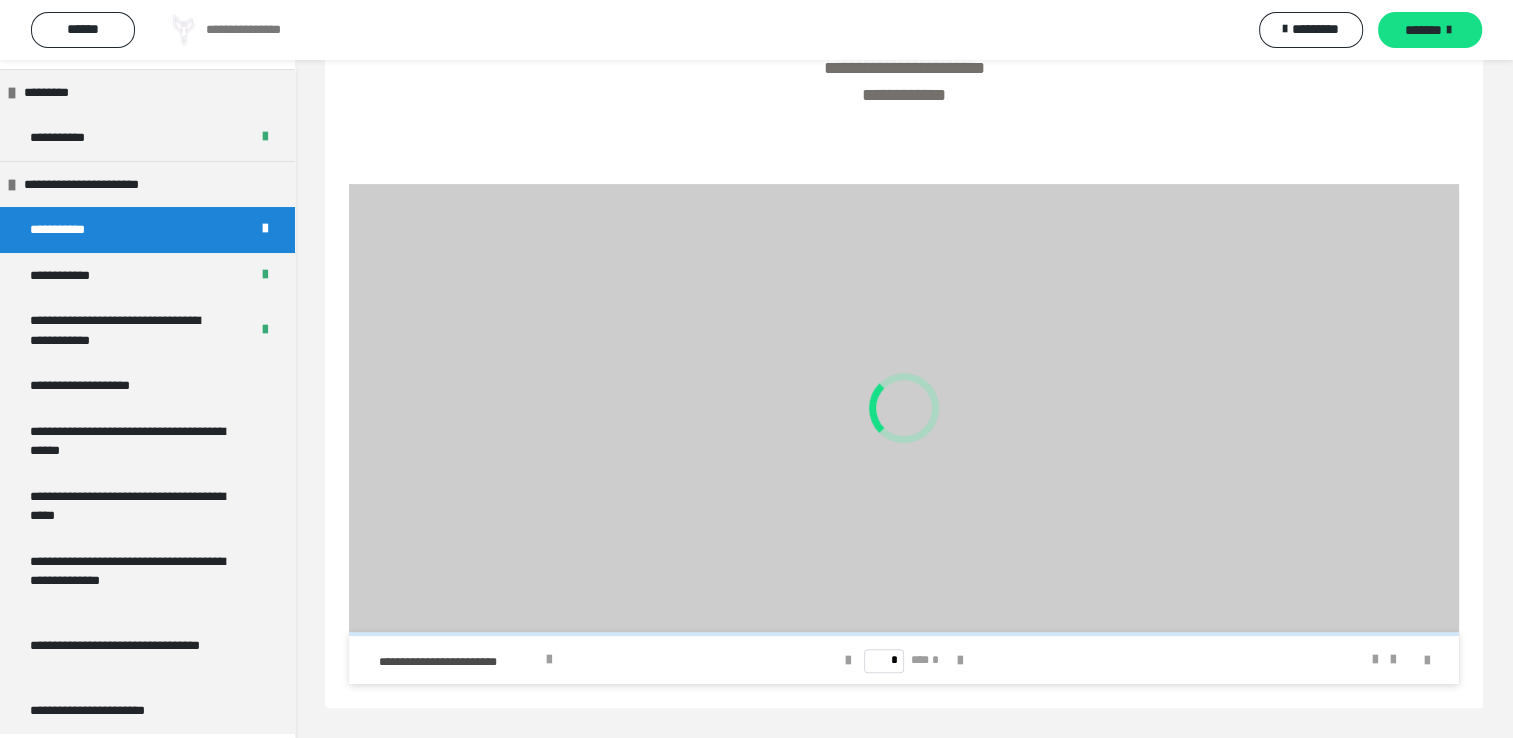 scroll, scrollTop: 658, scrollLeft: 0, axis: vertical 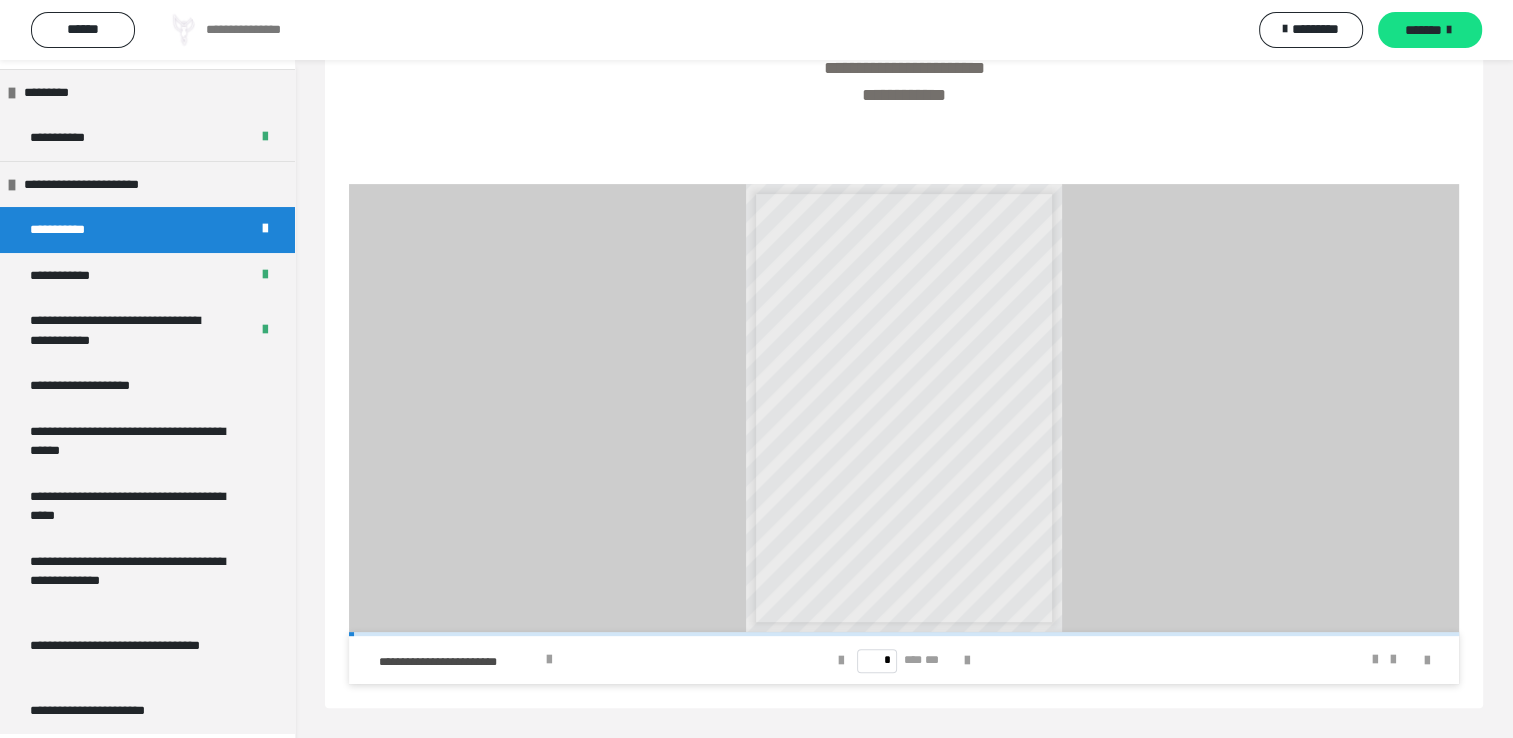 click at bounding box center (1415, 660) 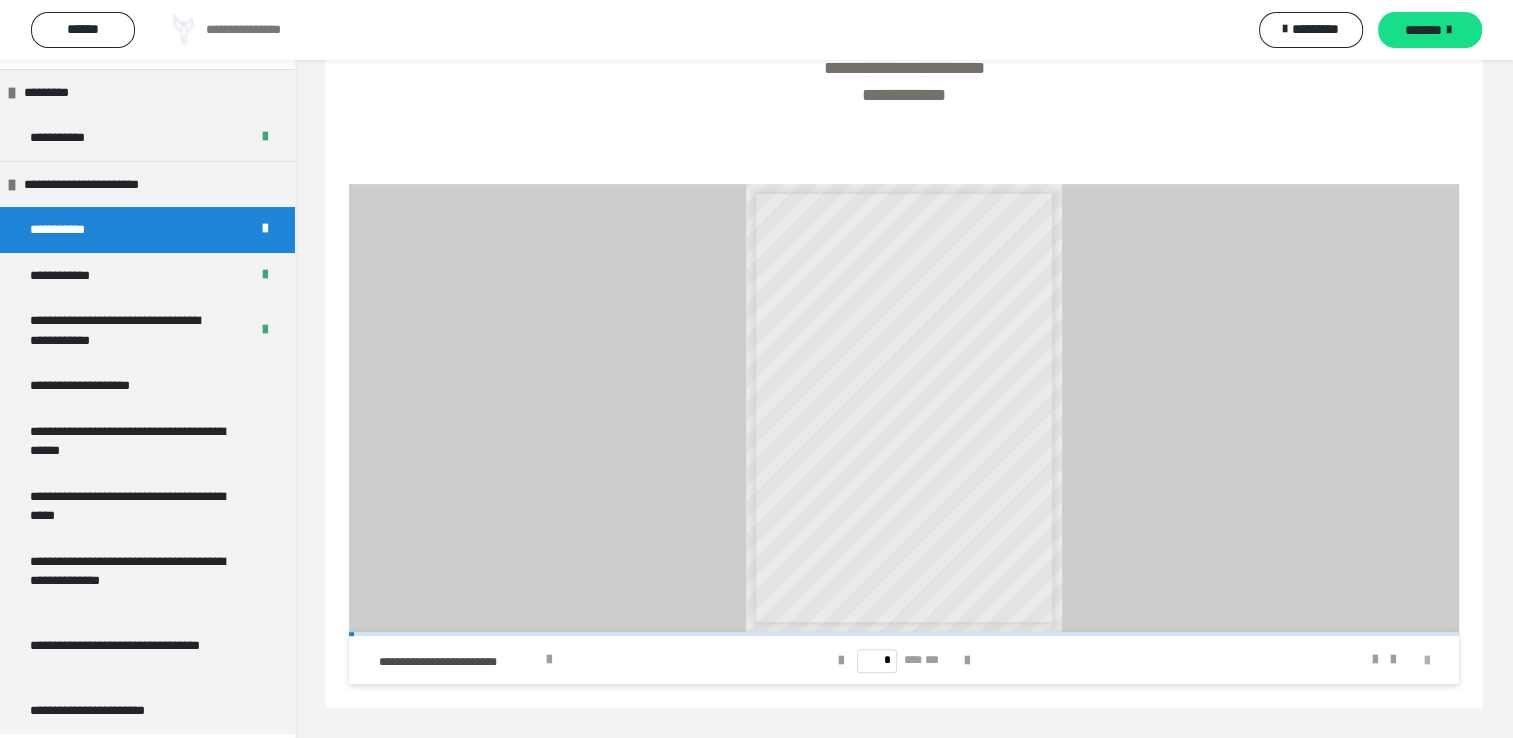 click at bounding box center [1427, 661] 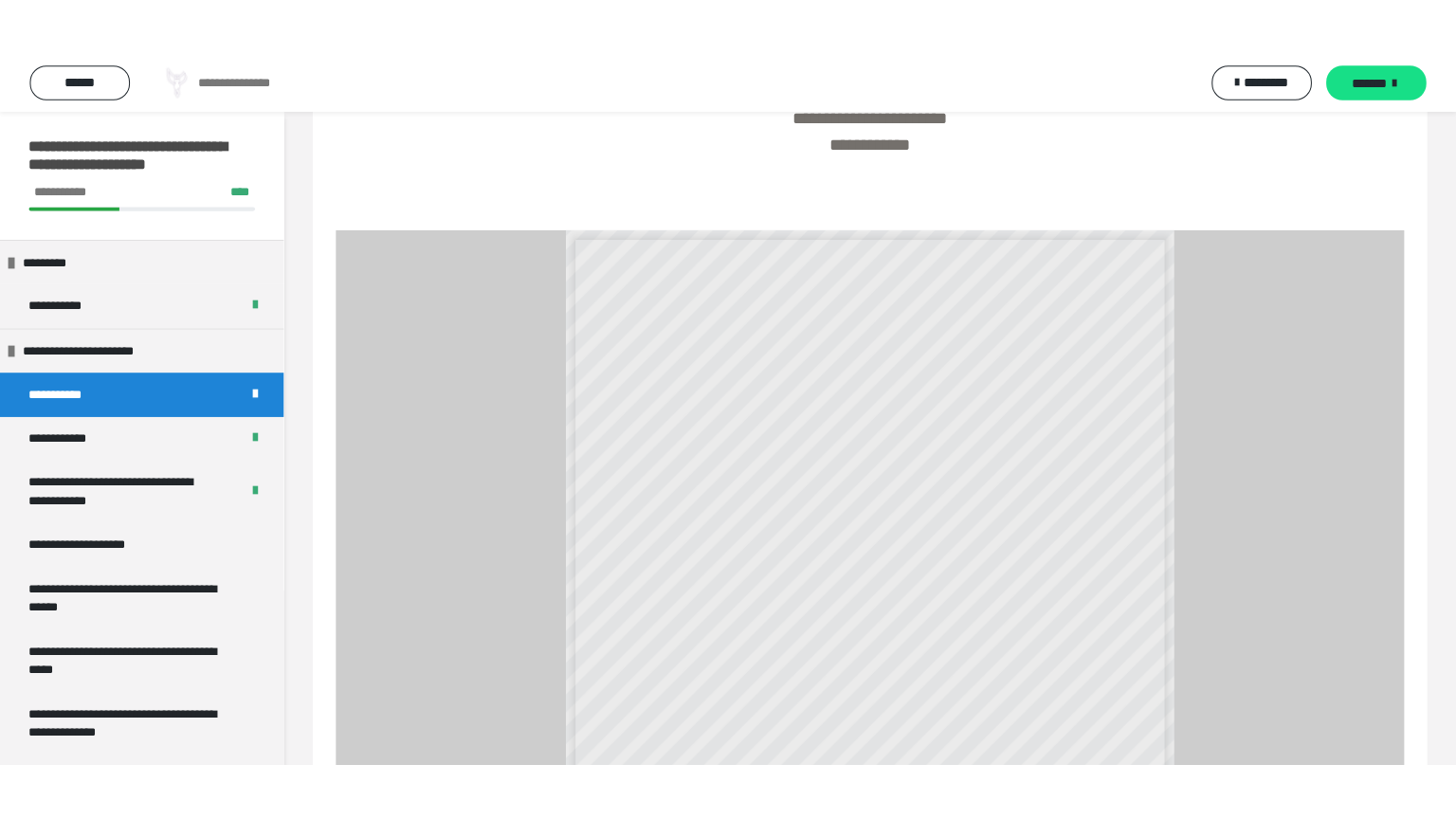 scroll, scrollTop: 514, scrollLeft: 0, axis: vertical 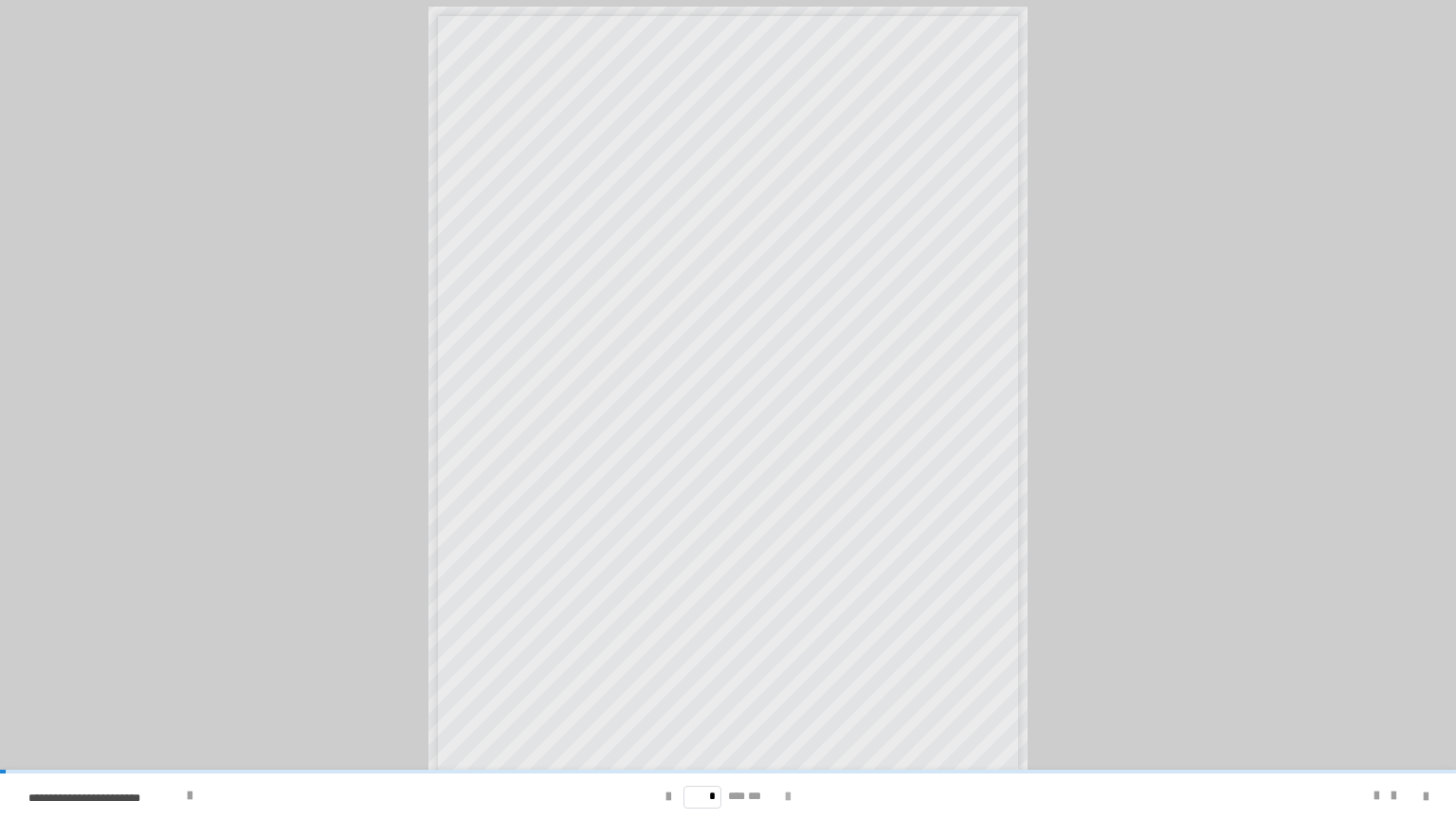 click at bounding box center (788, 797) 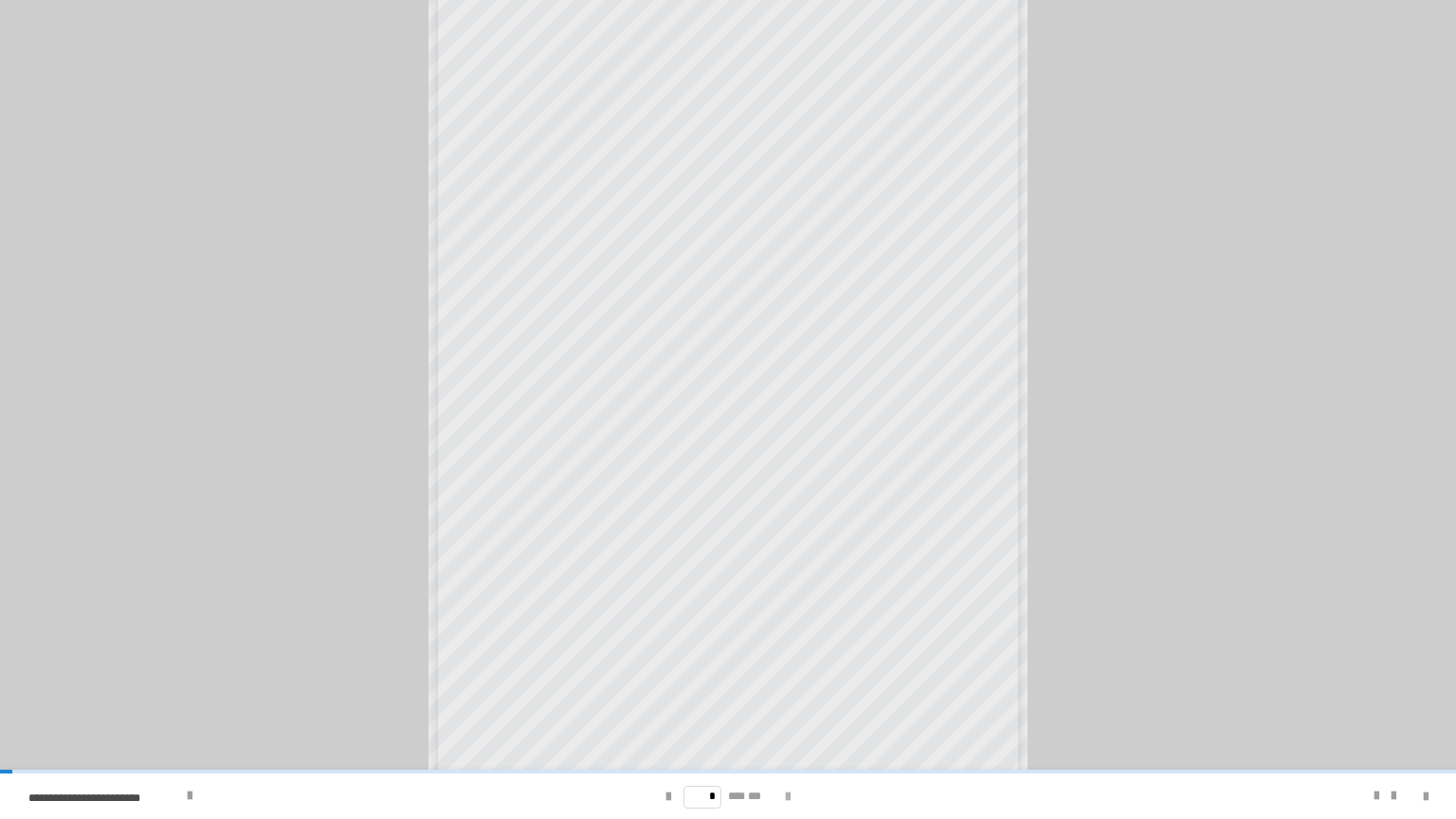scroll, scrollTop: 0, scrollLeft: 0, axis: both 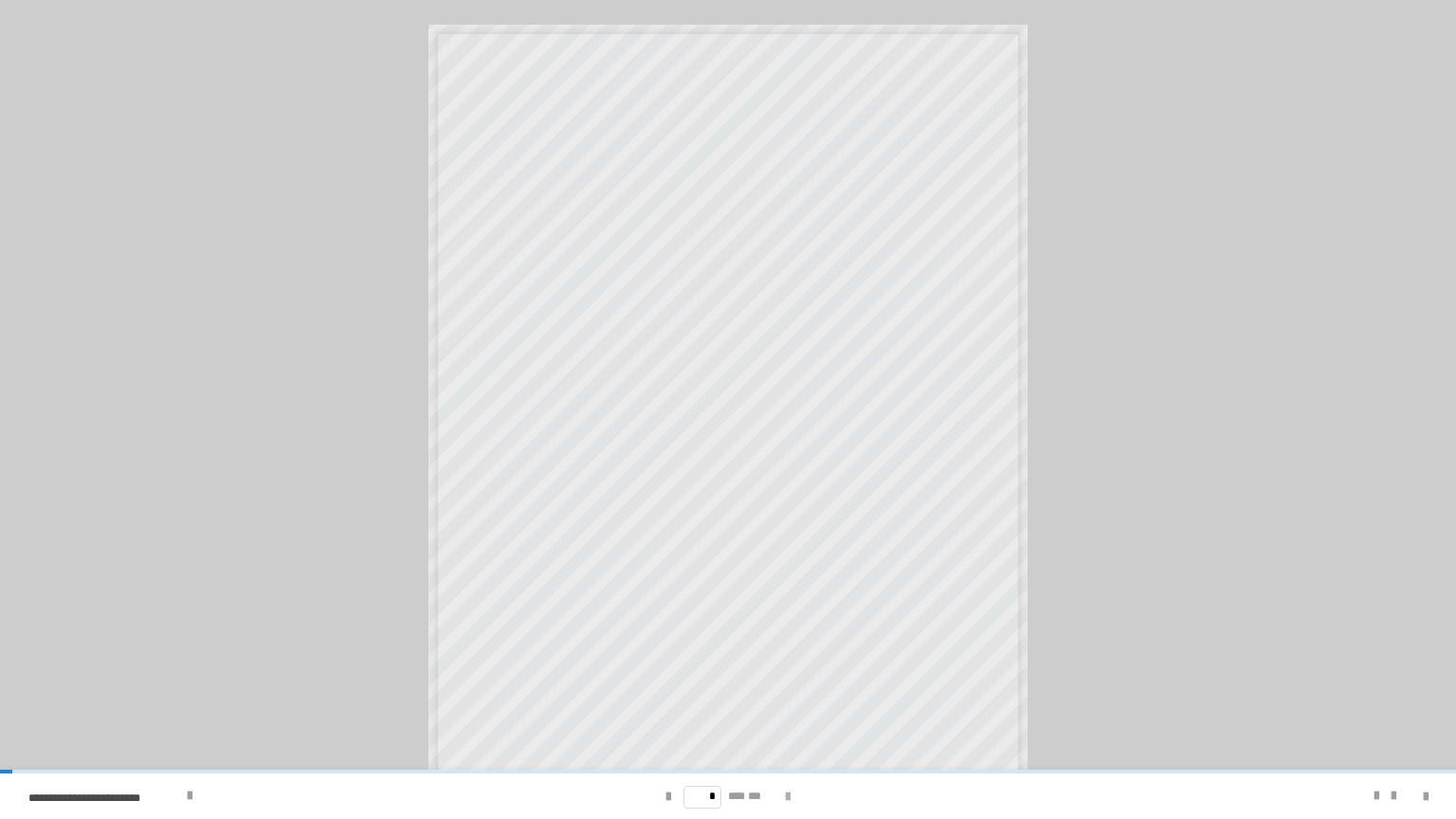 click at bounding box center (788, 797) 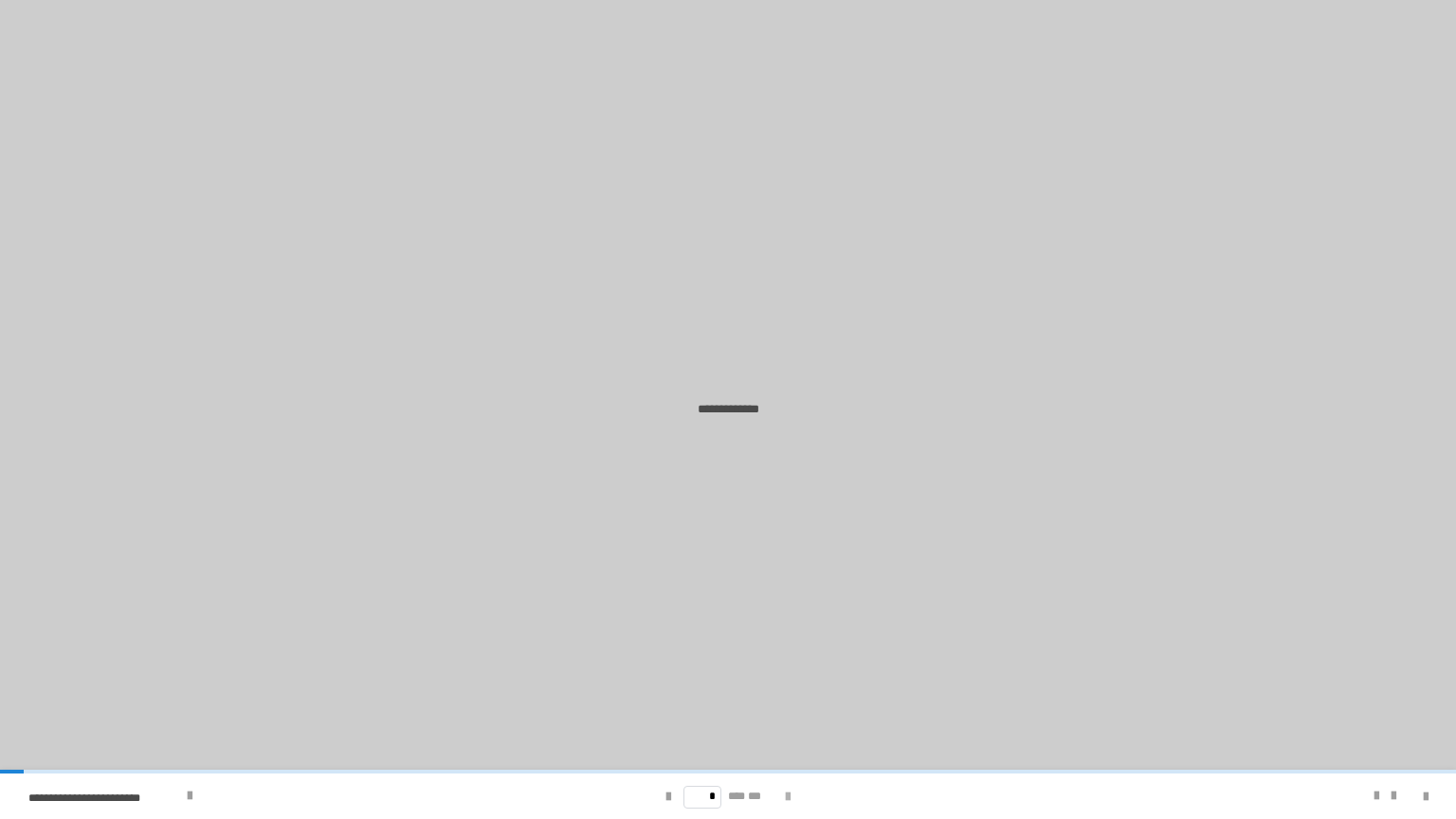 click at bounding box center (788, 797) 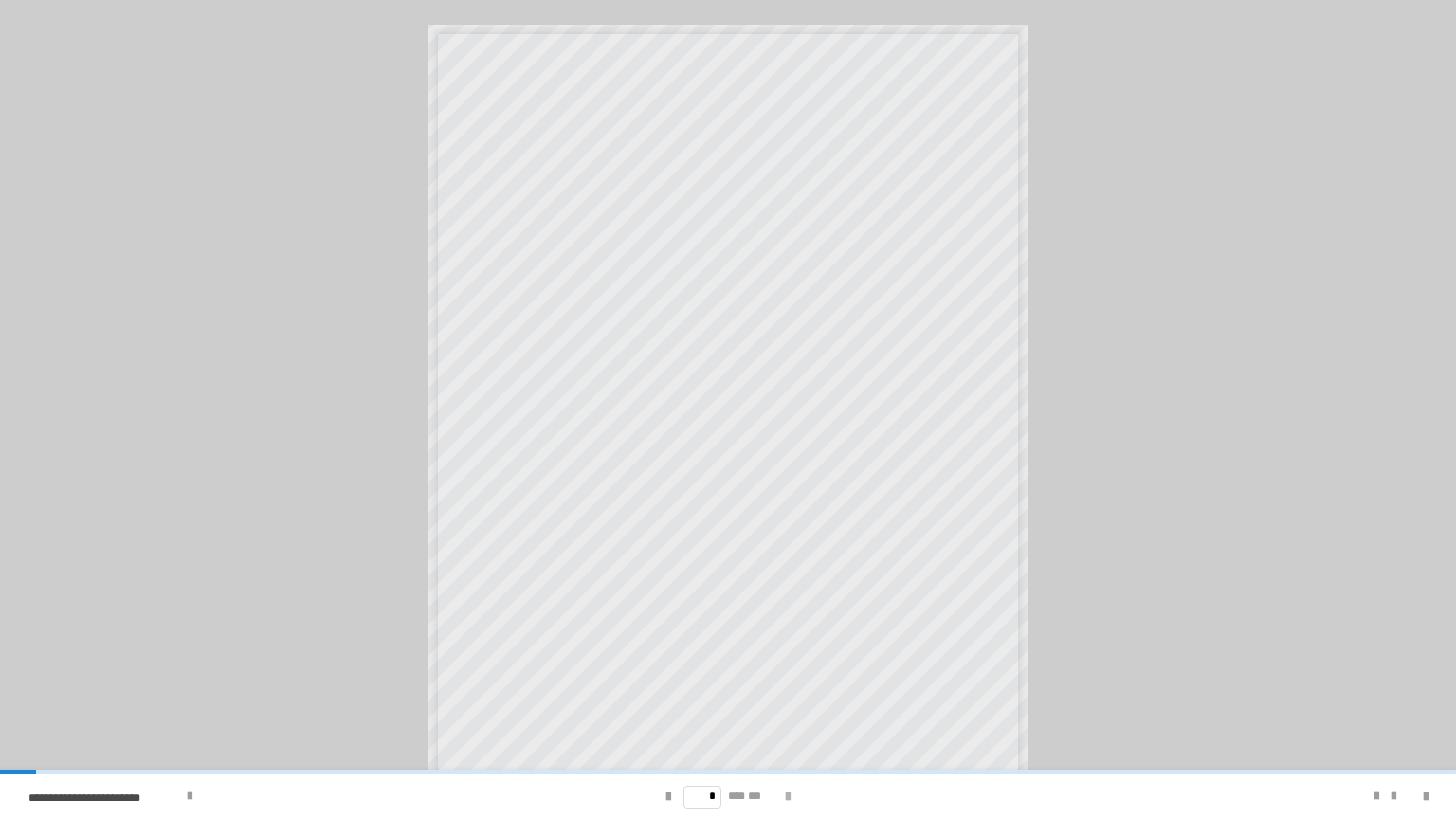 click at bounding box center [788, 797] 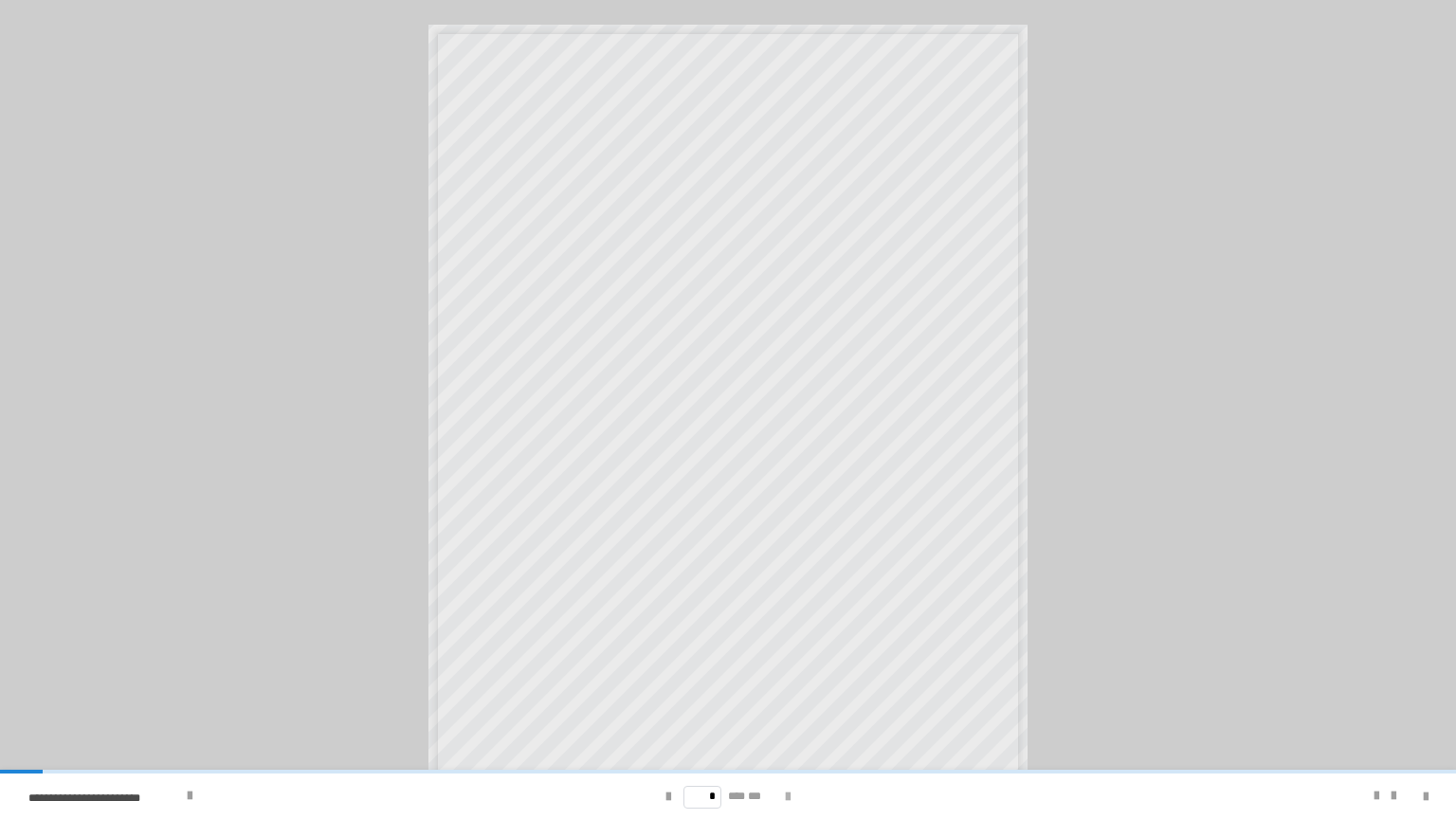 click at bounding box center (788, 797) 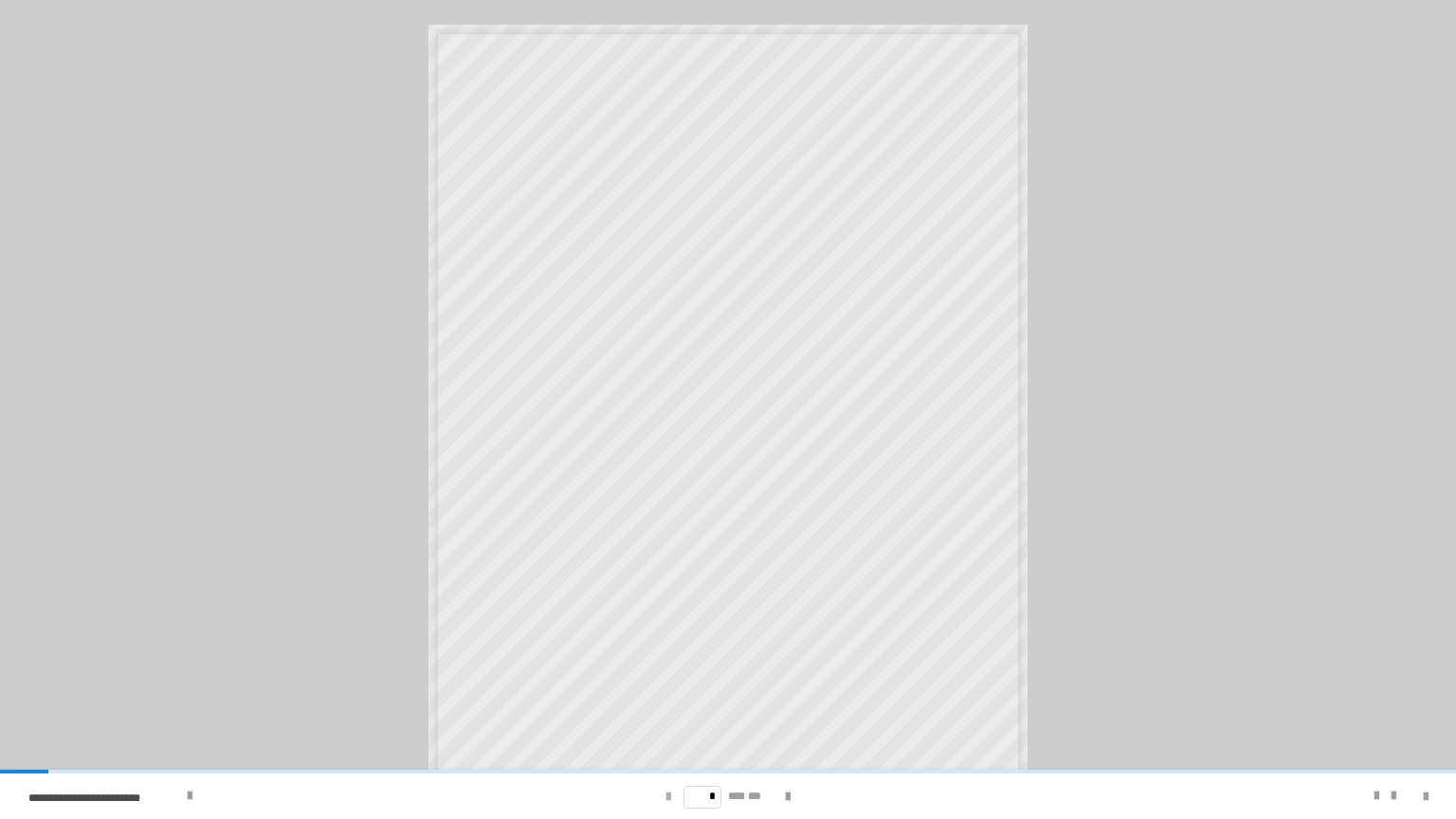 click at bounding box center (668, 797) 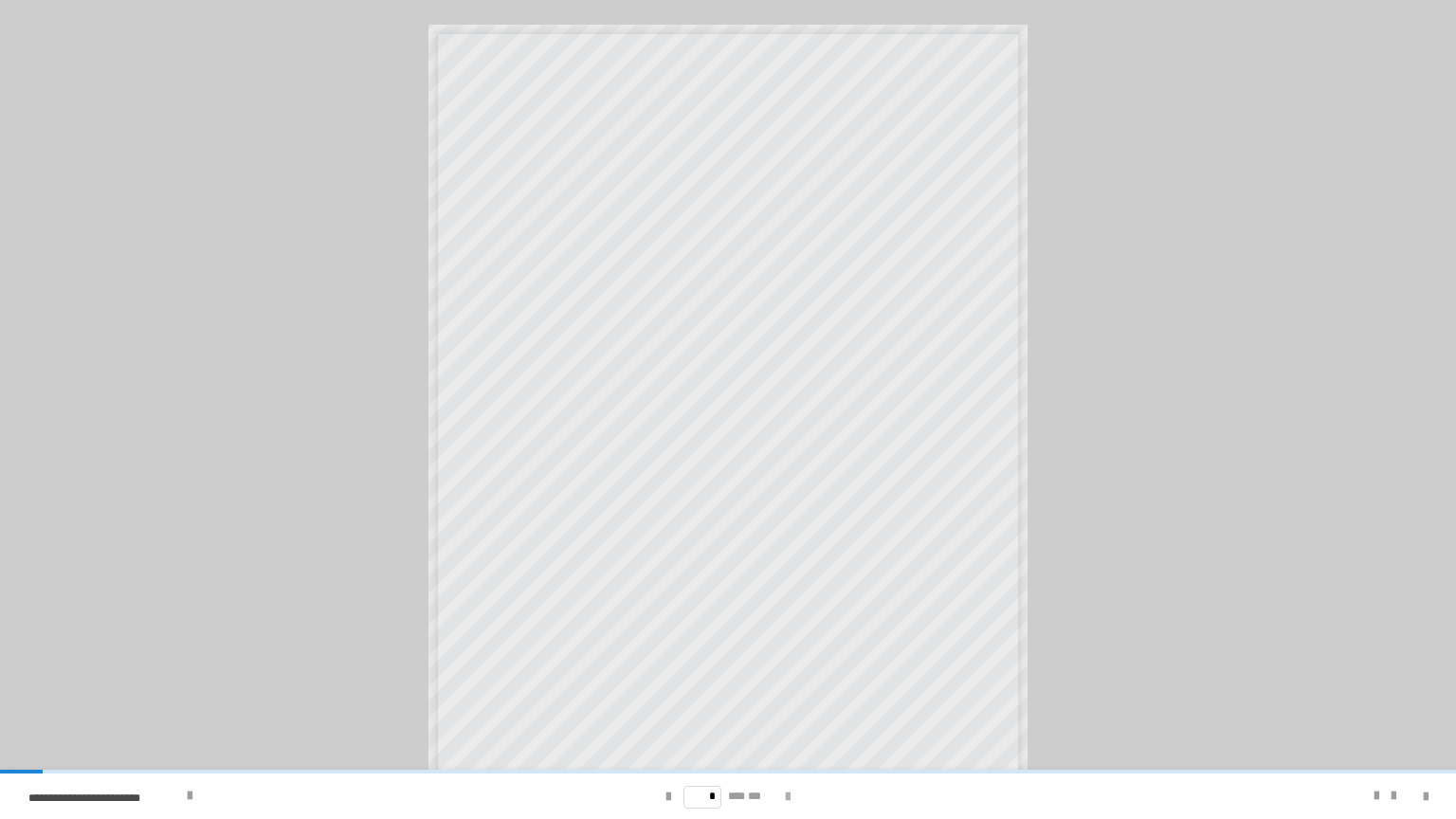 click at bounding box center [788, 797] 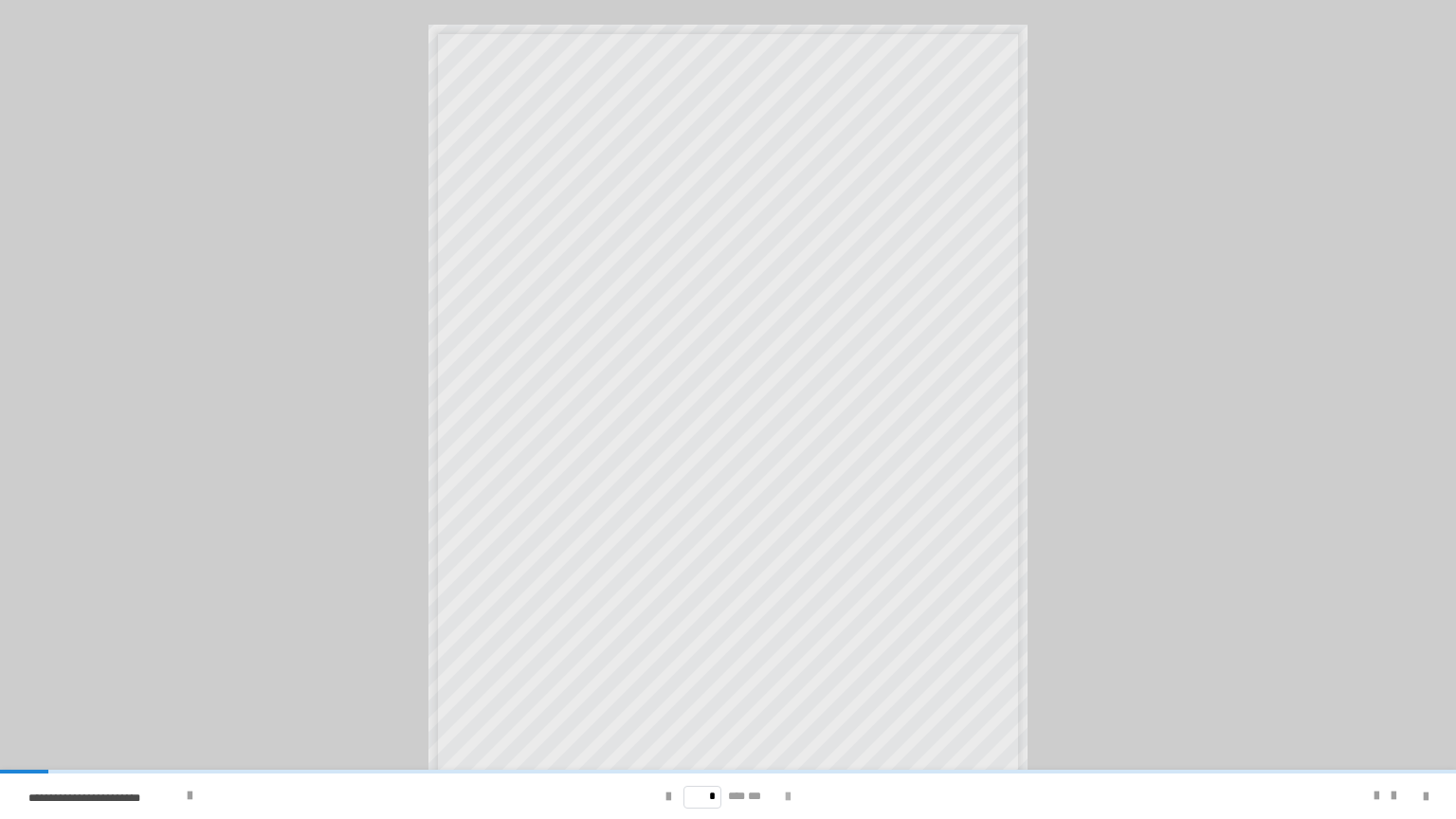 scroll, scrollTop: 55, scrollLeft: 0, axis: vertical 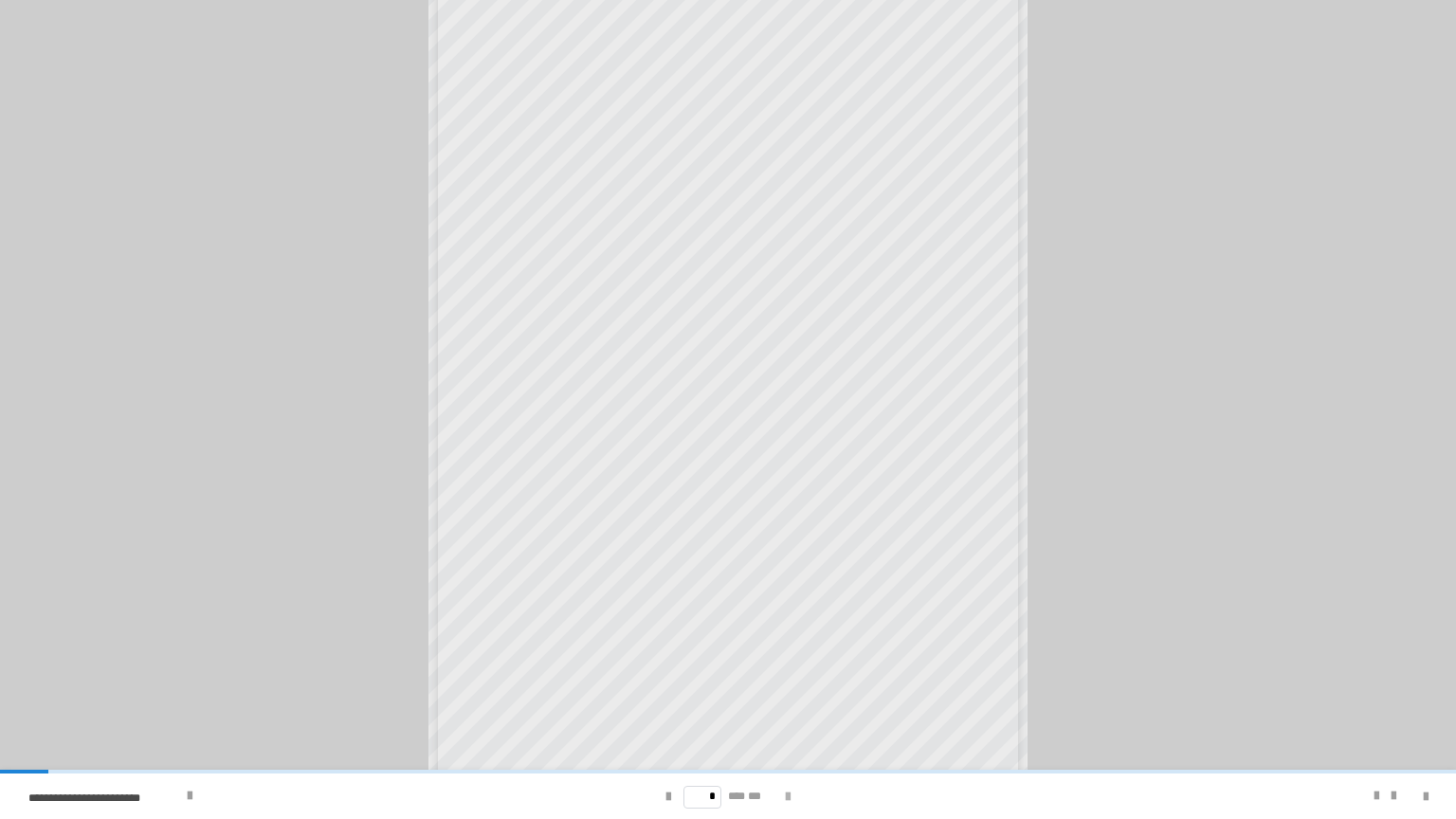 click at bounding box center (788, 796) 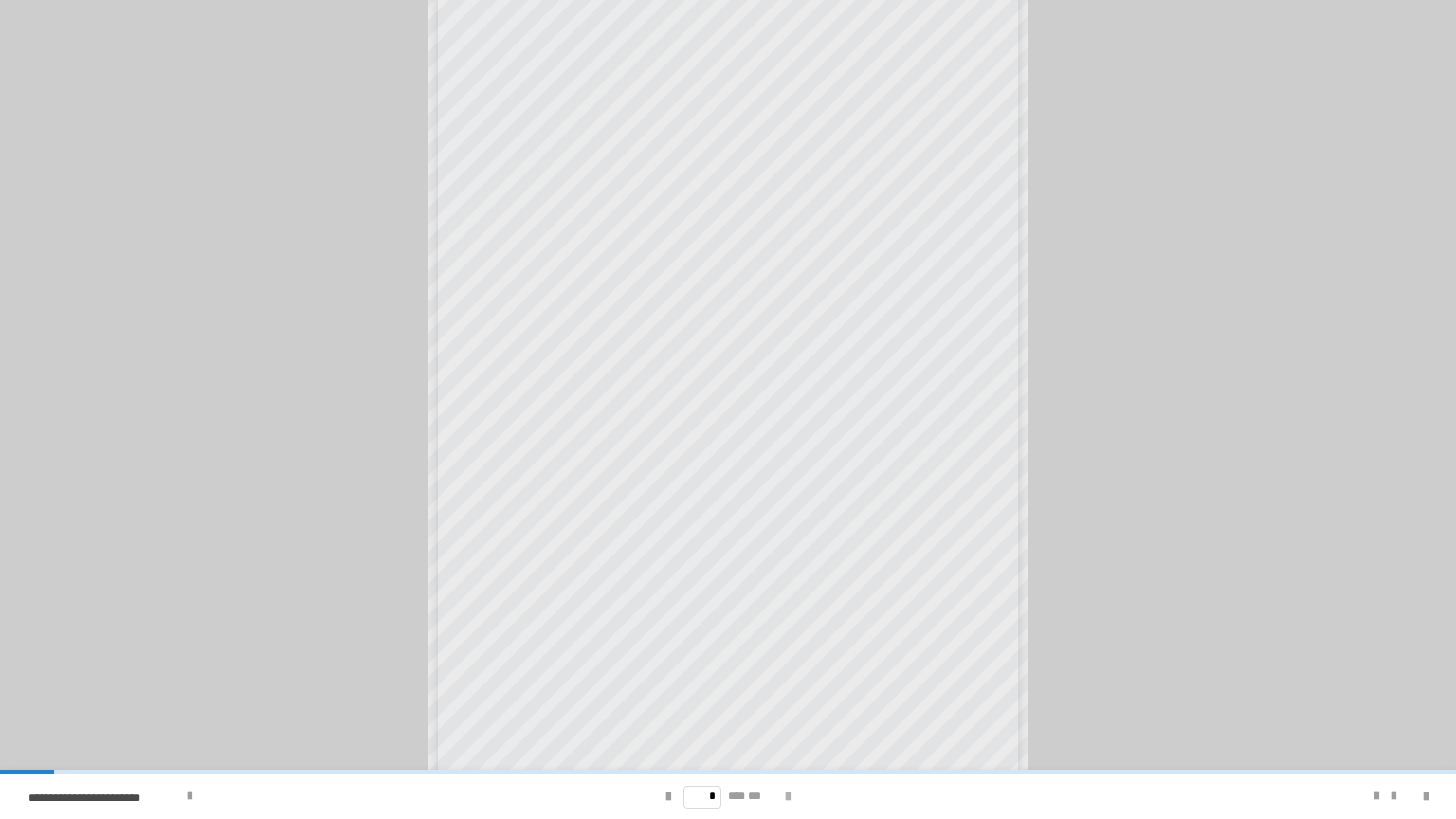 scroll, scrollTop: 0, scrollLeft: 0, axis: both 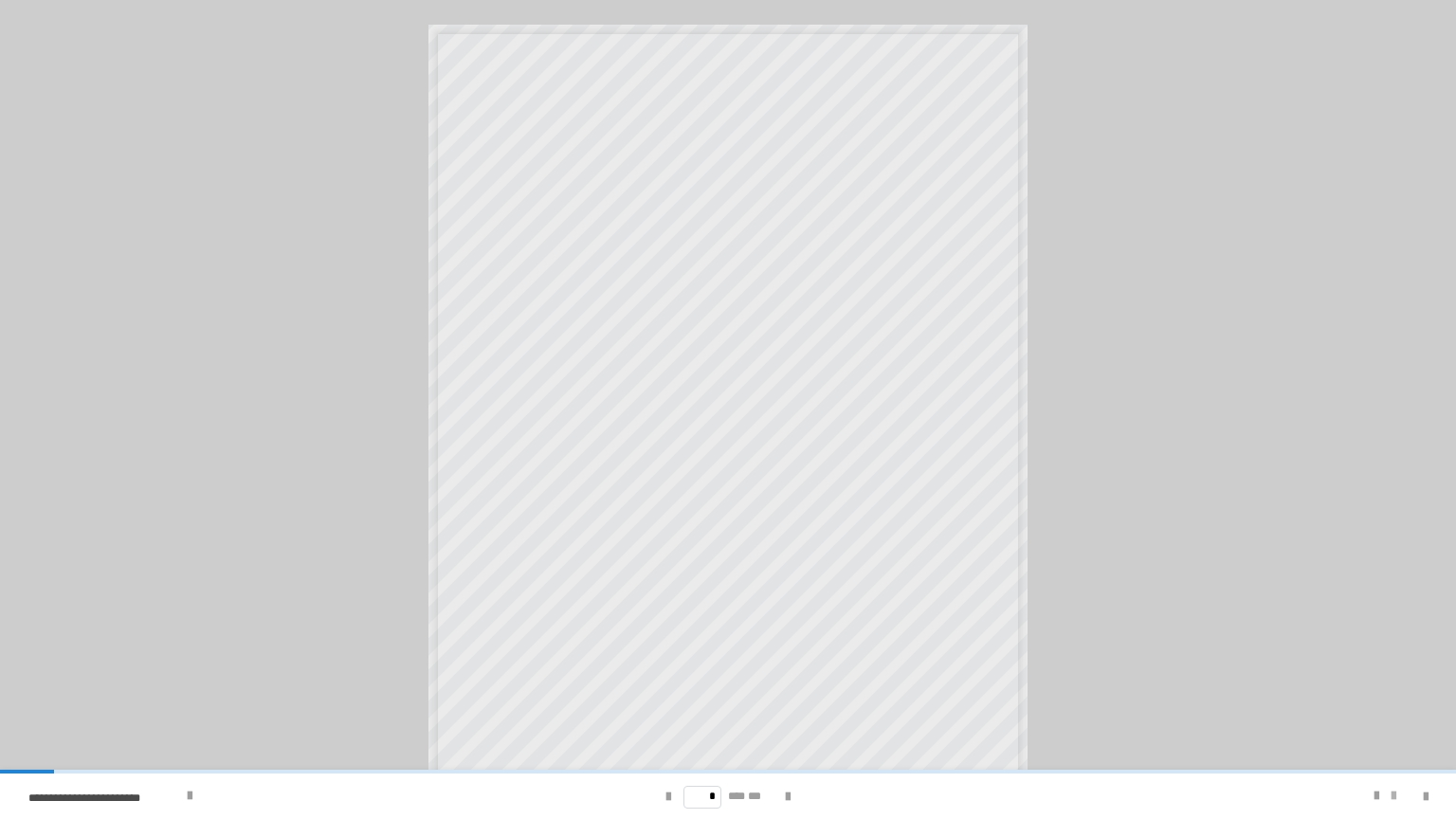 click at bounding box center [1393, 796] 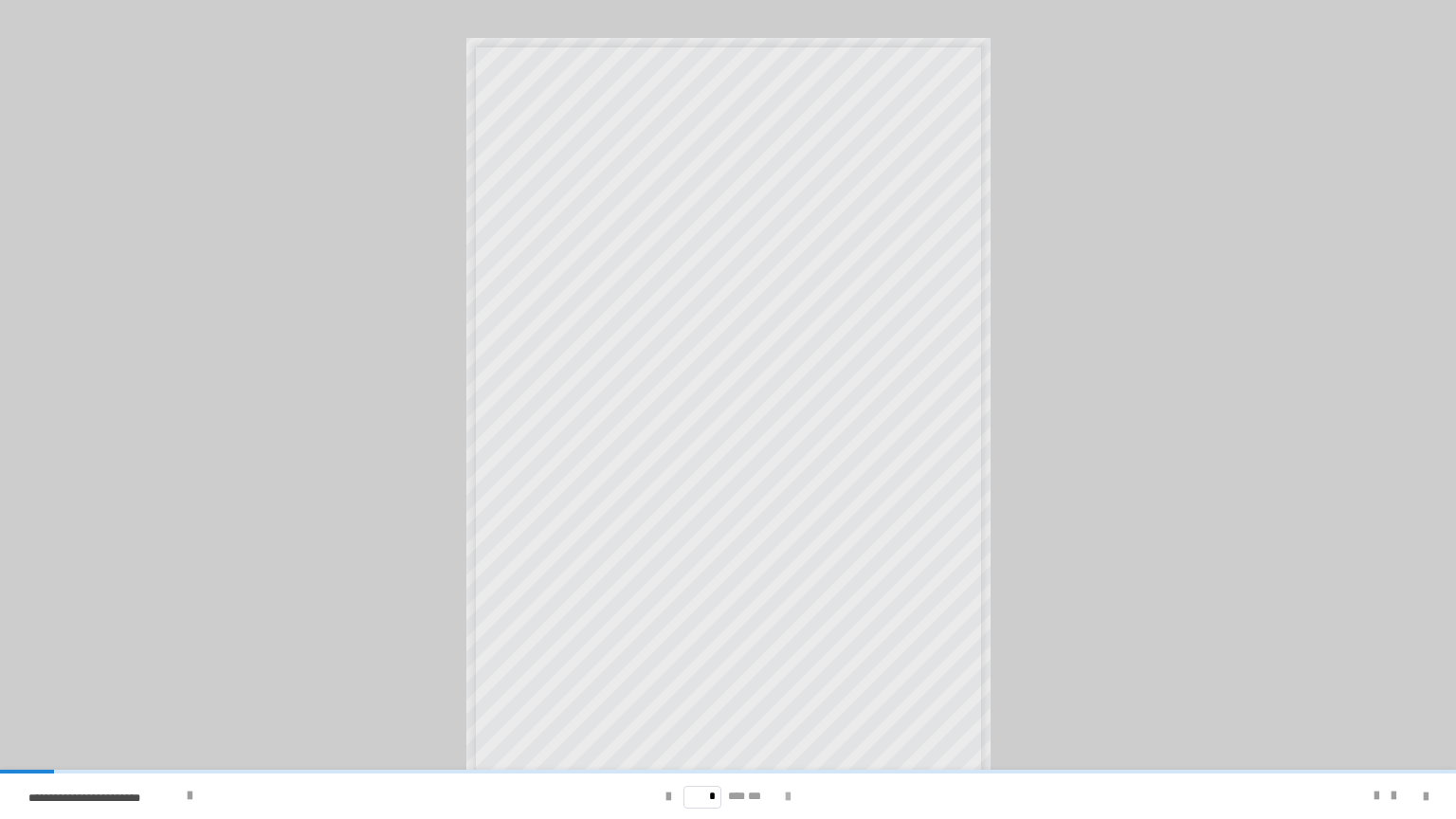 click at bounding box center (788, 797) 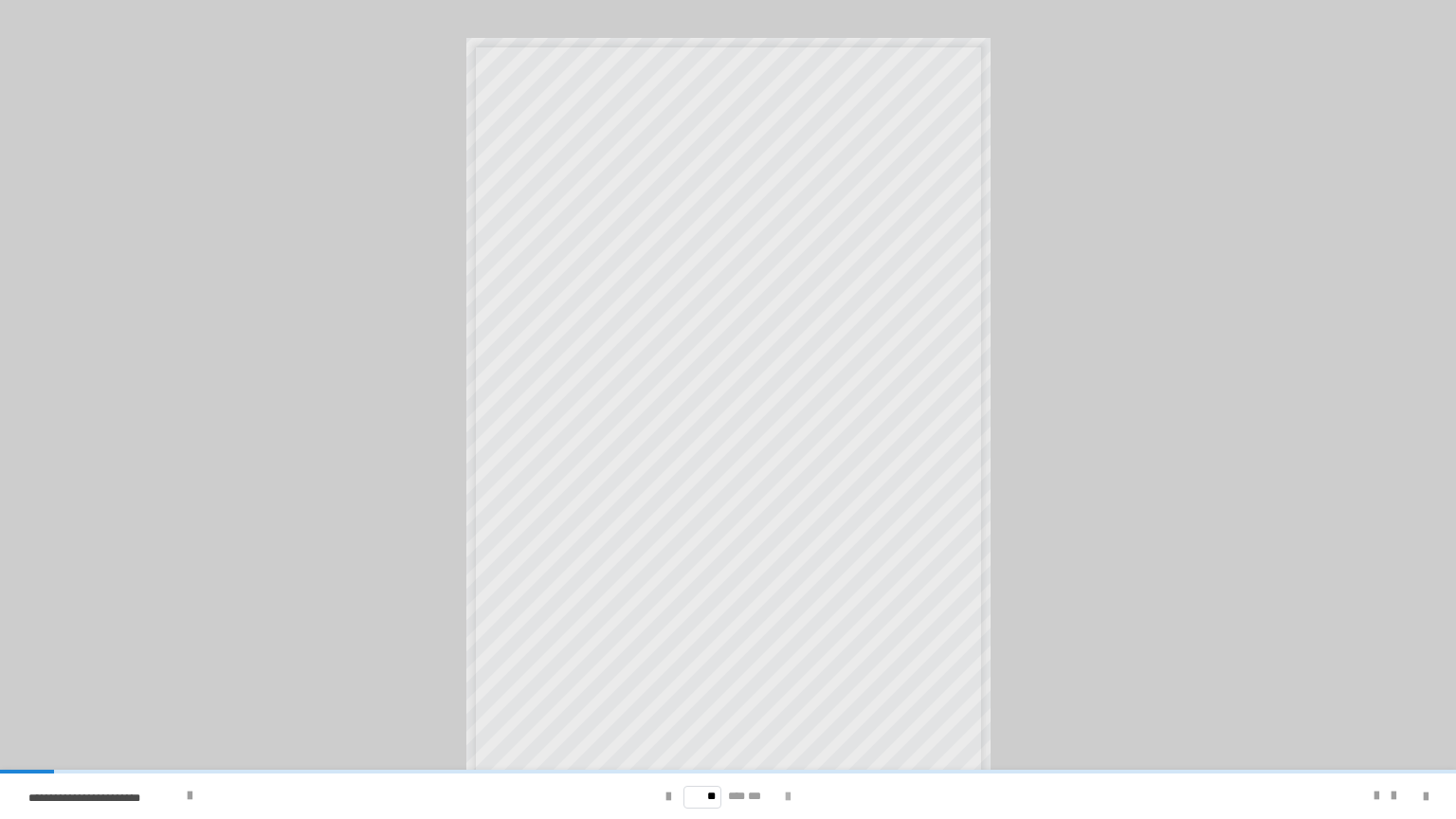 click at bounding box center [788, 797] 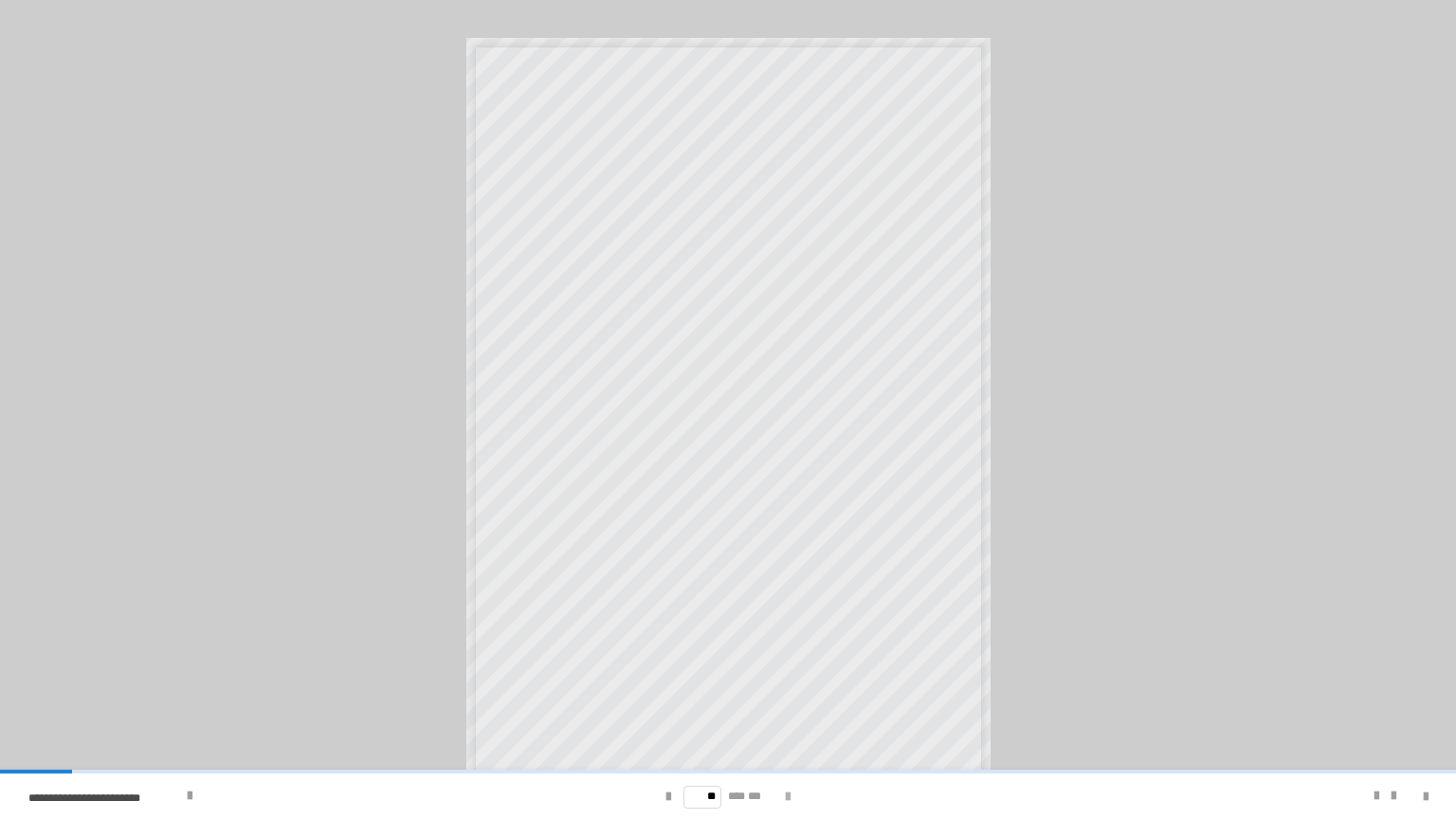 click at bounding box center (788, 797) 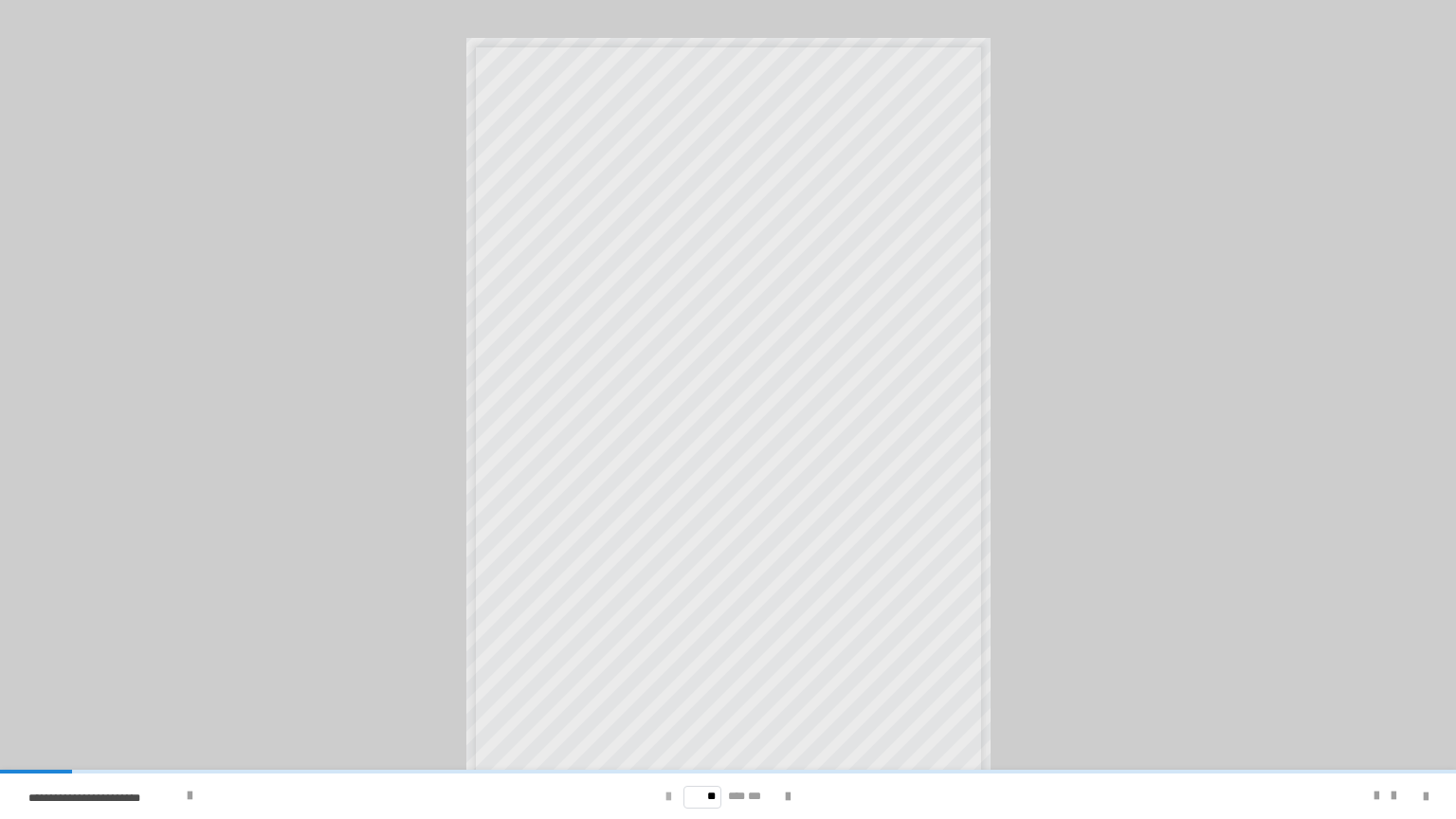 click at bounding box center (668, 797) 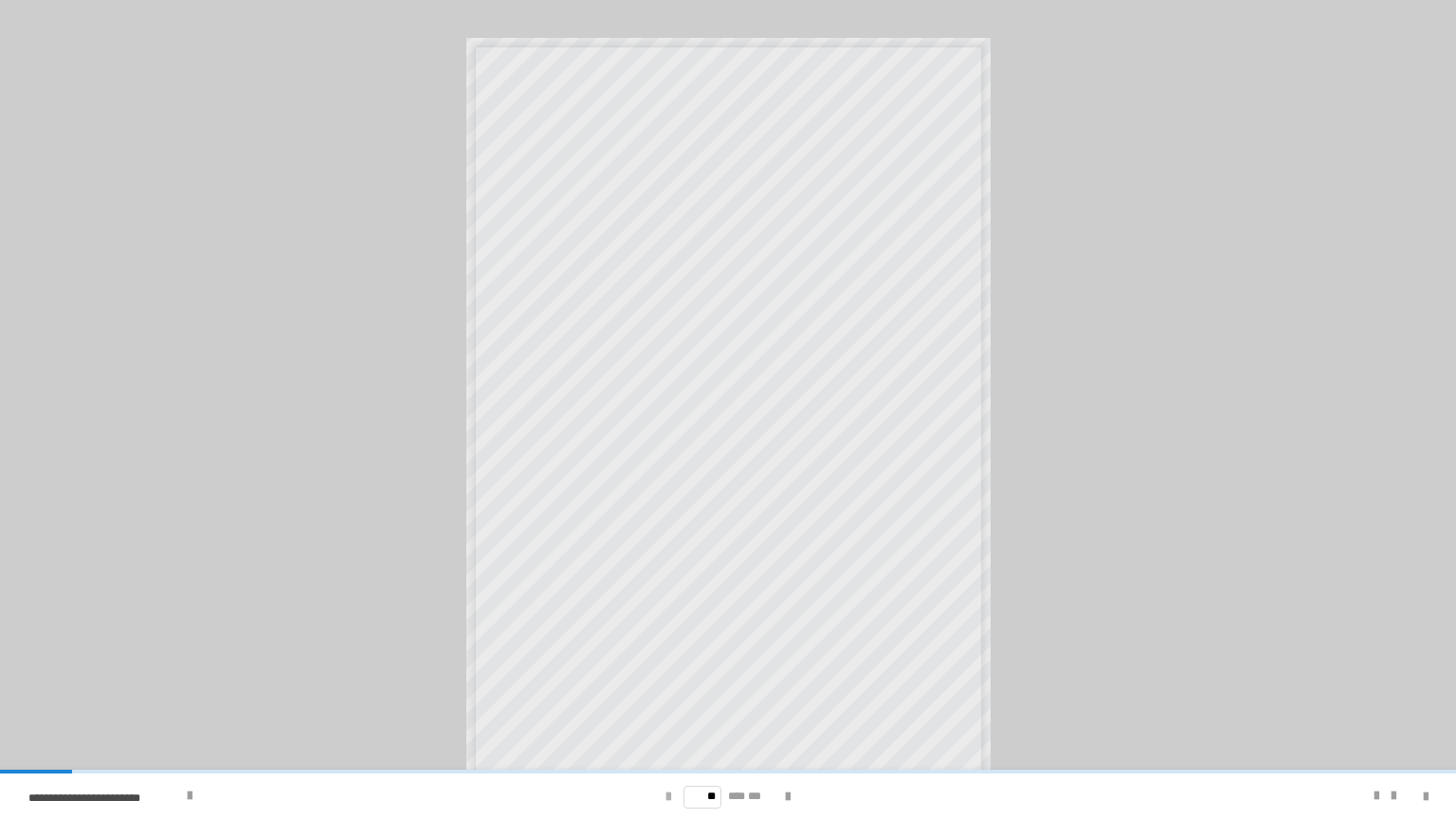 click at bounding box center [668, 797] 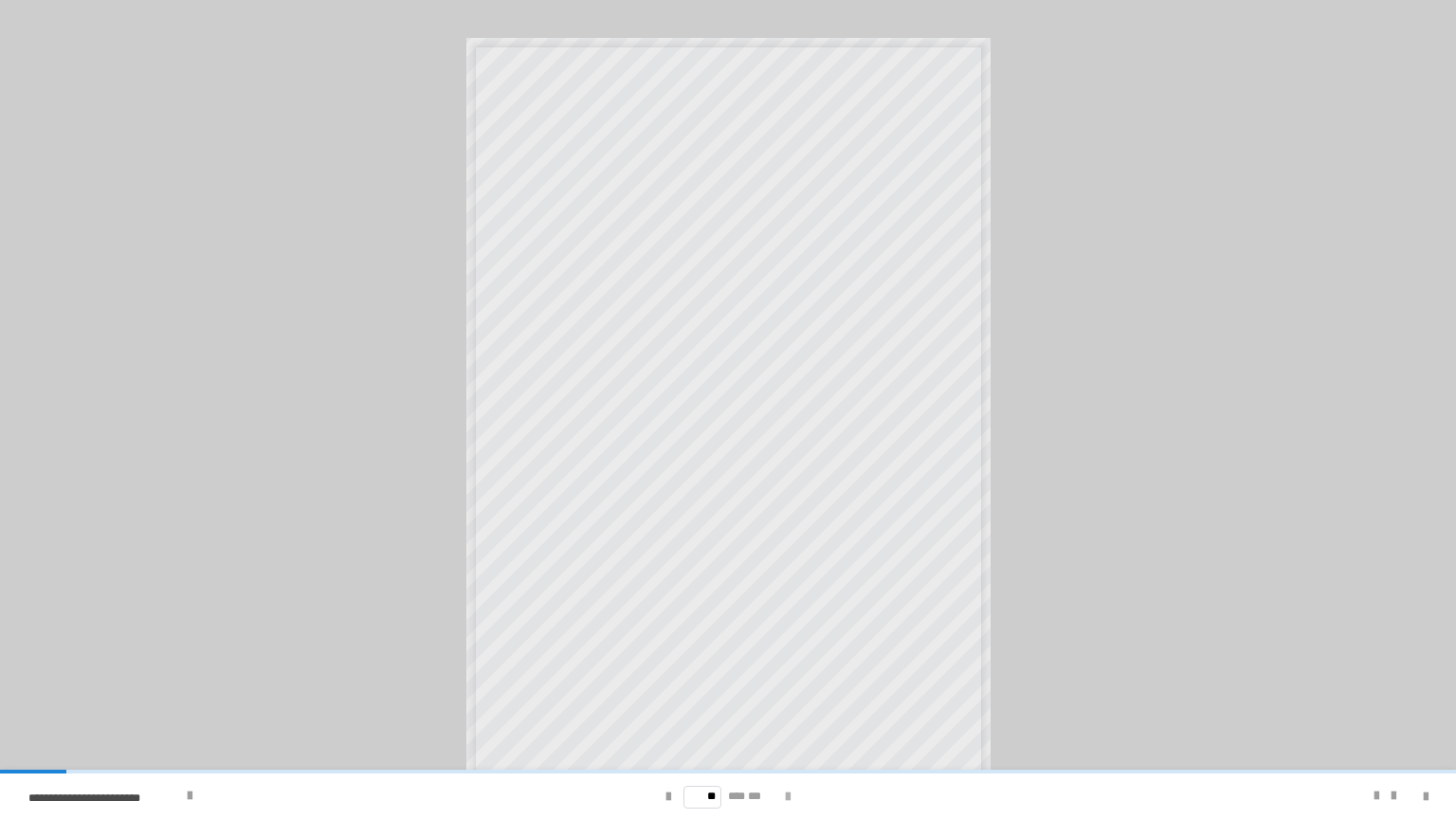 click at bounding box center [788, 797] 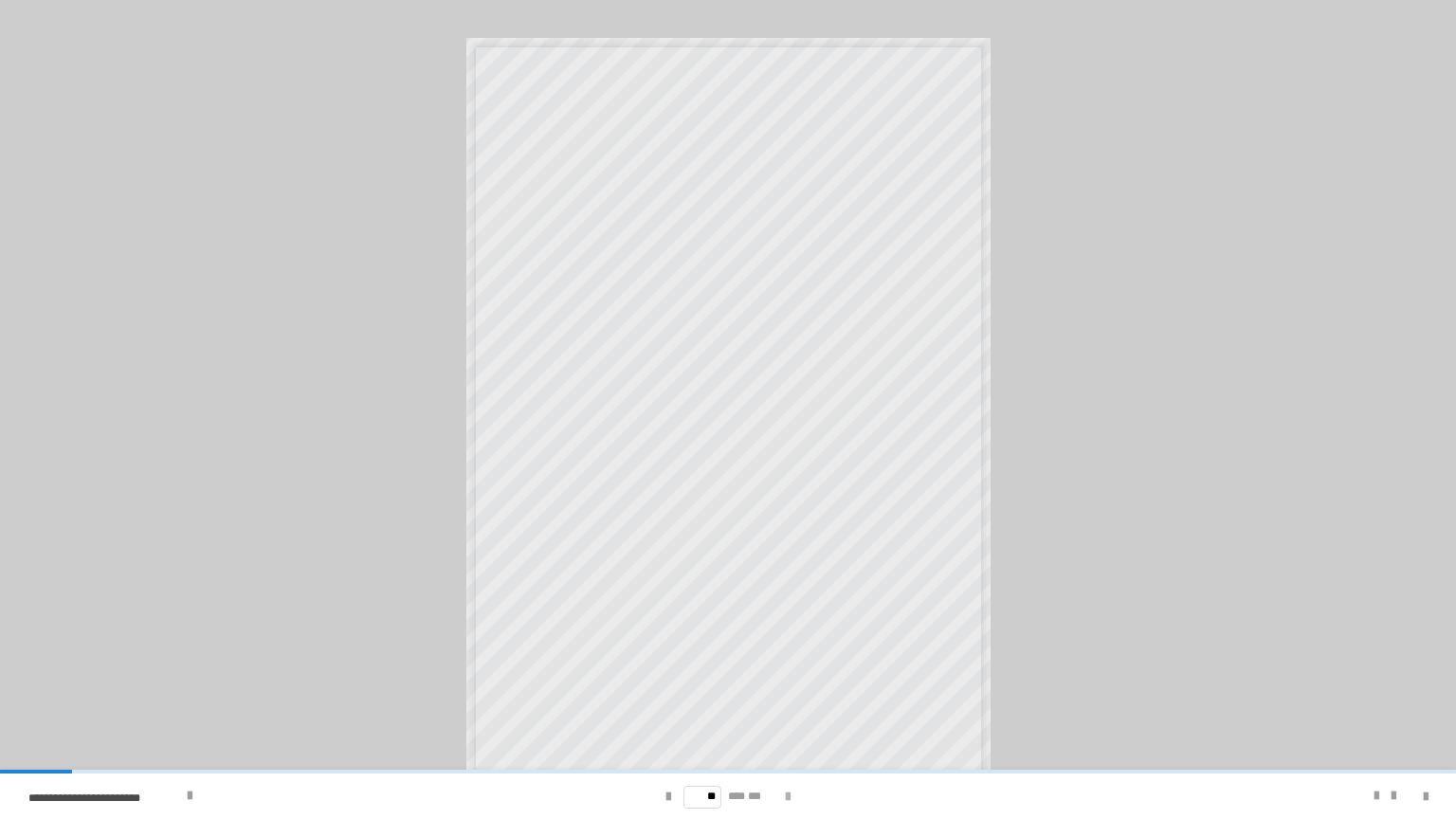 click at bounding box center [788, 797] 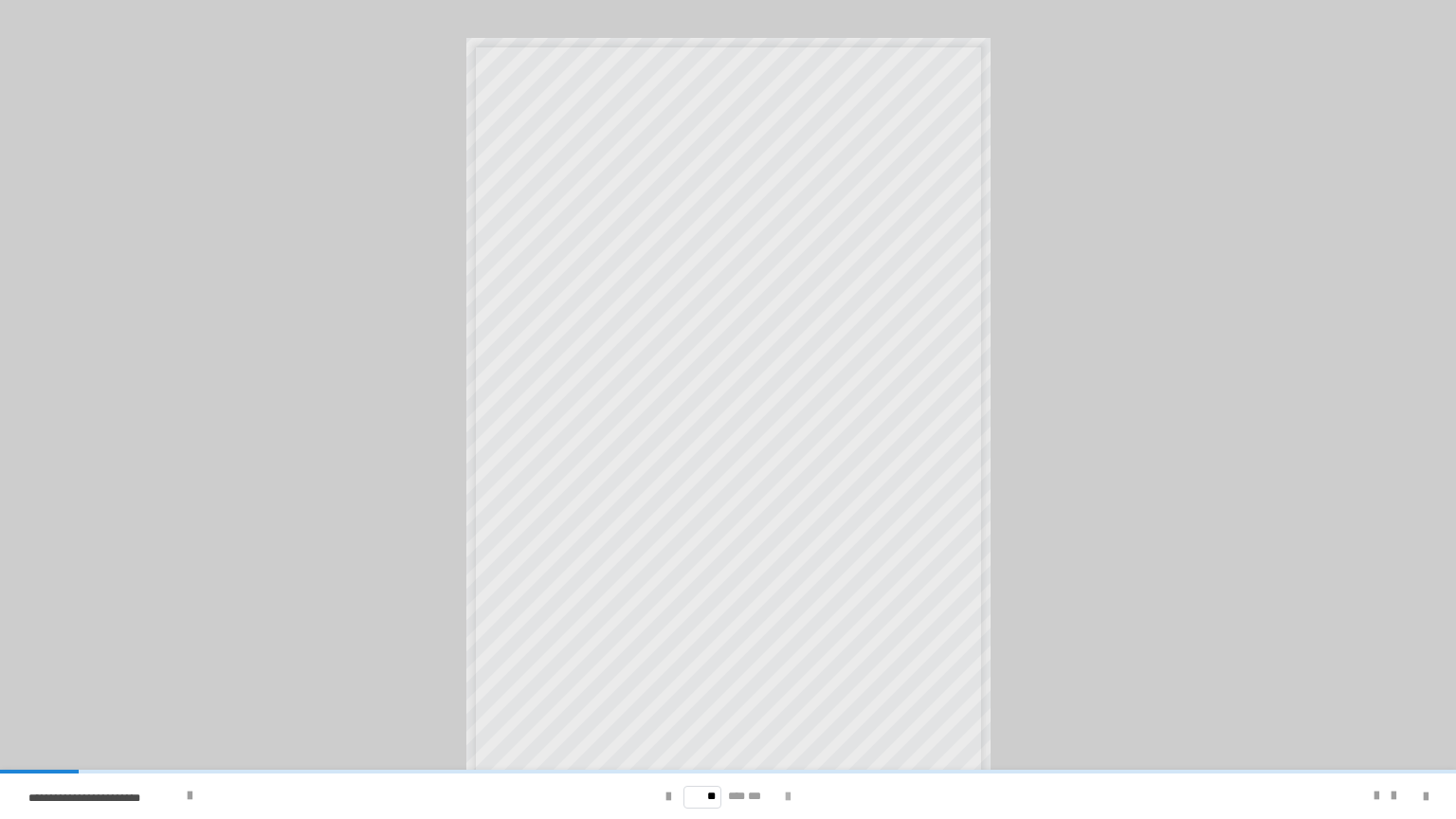 click at bounding box center [788, 797] 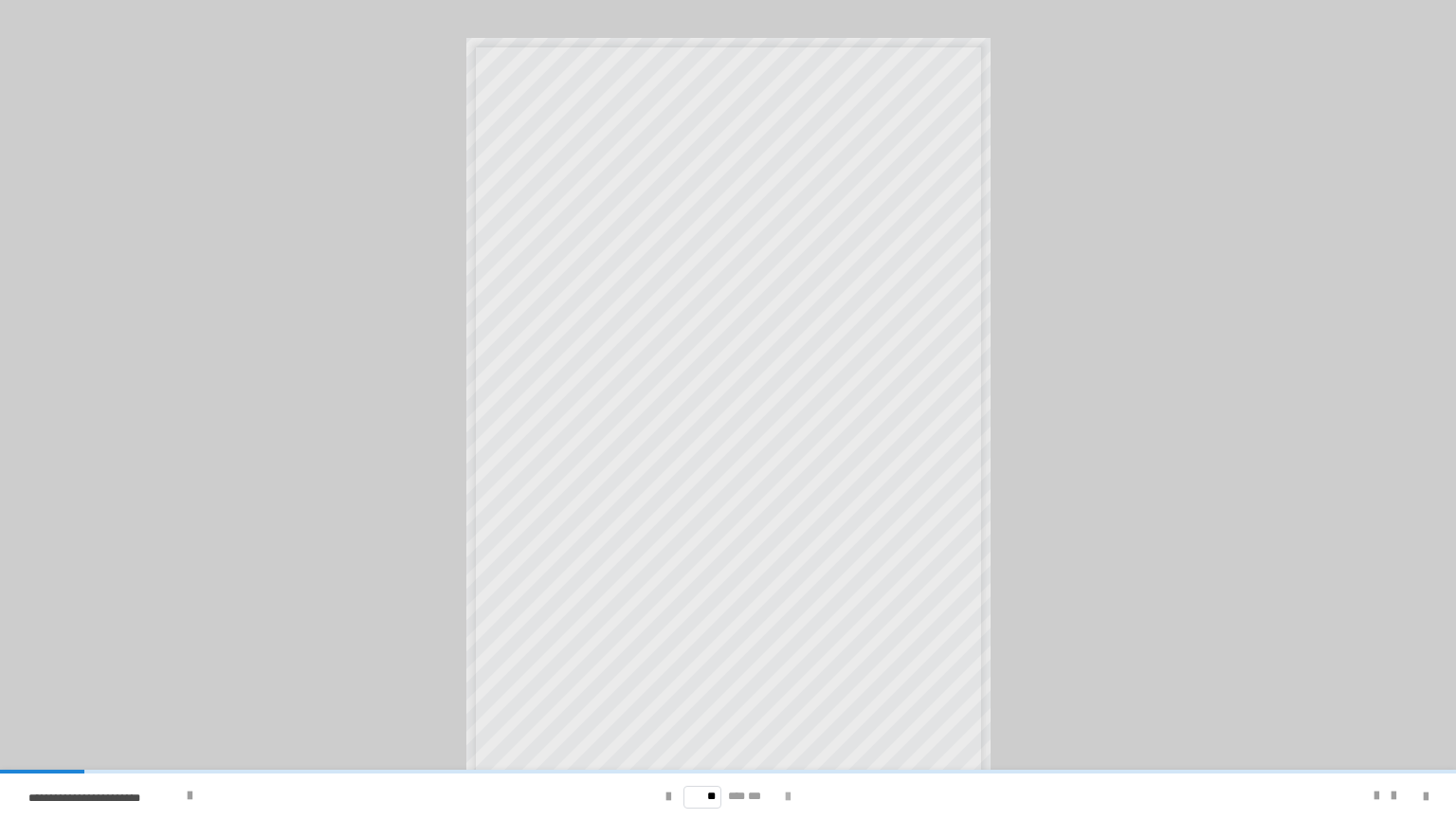 click at bounding box center (788, 797) 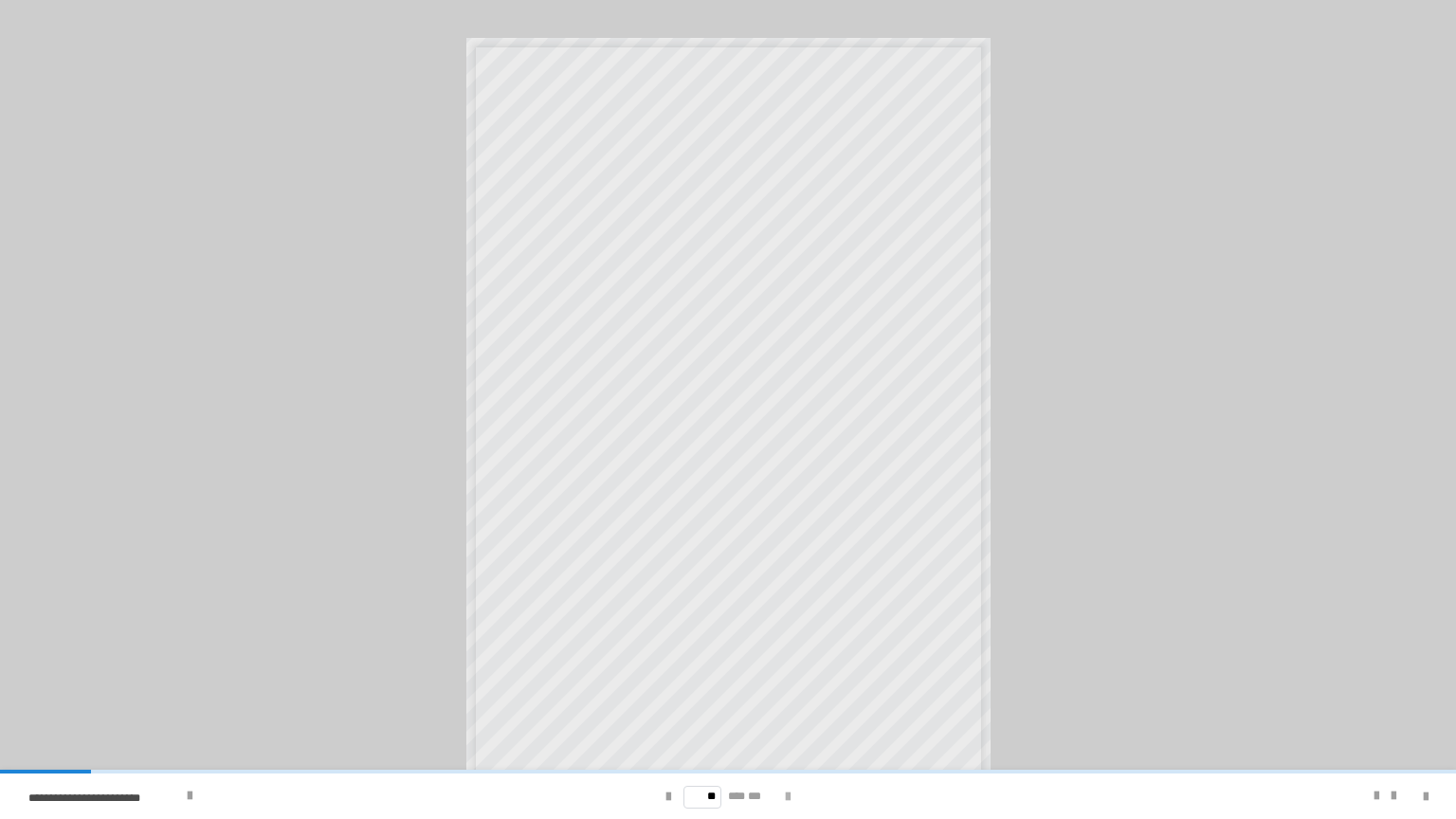 click at bounding box center (788, 797) 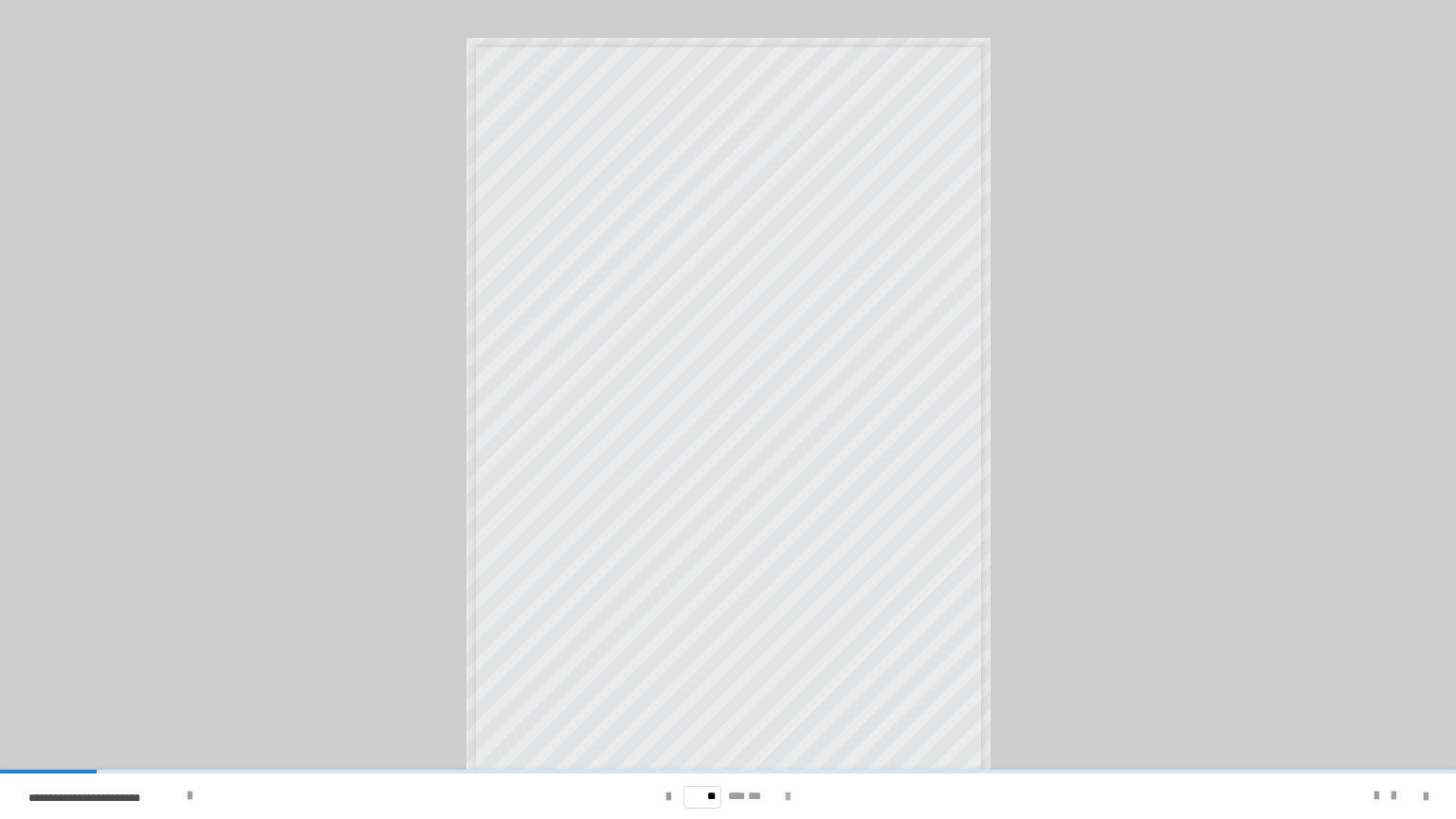 click at bounding box center [788, 797] 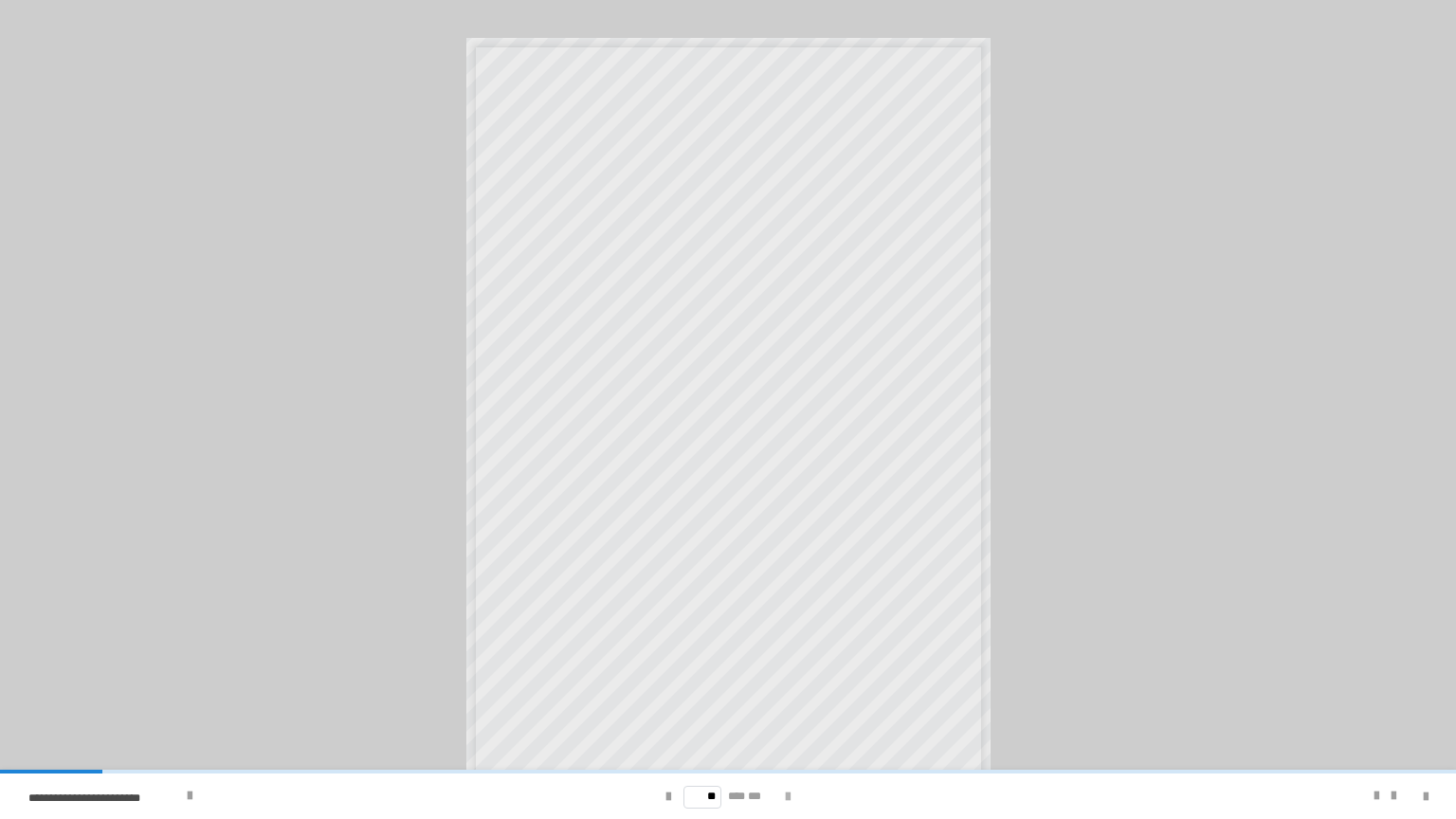 click at bounding box center [788, 797] 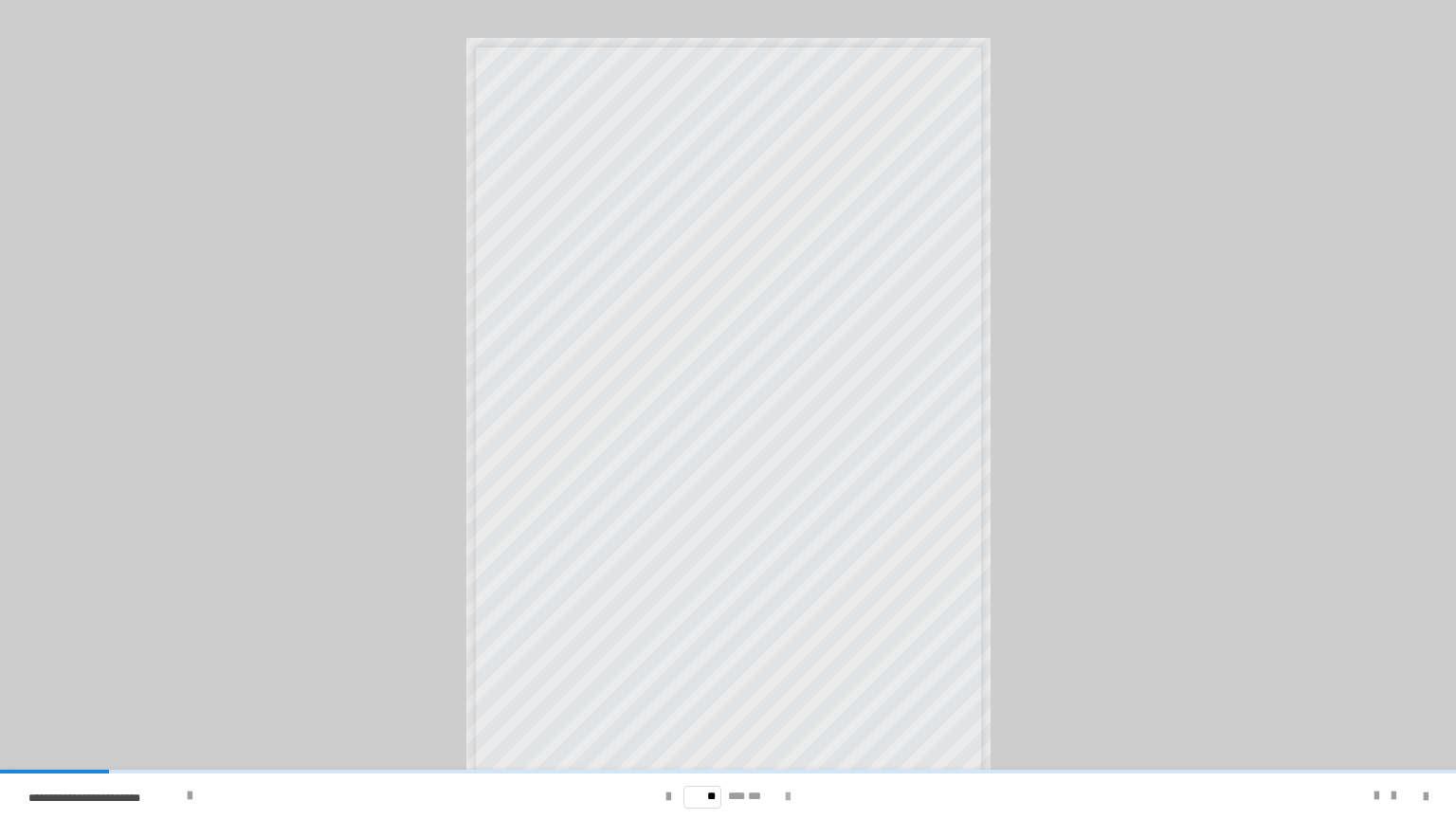 click at bounding box center [788, 797] 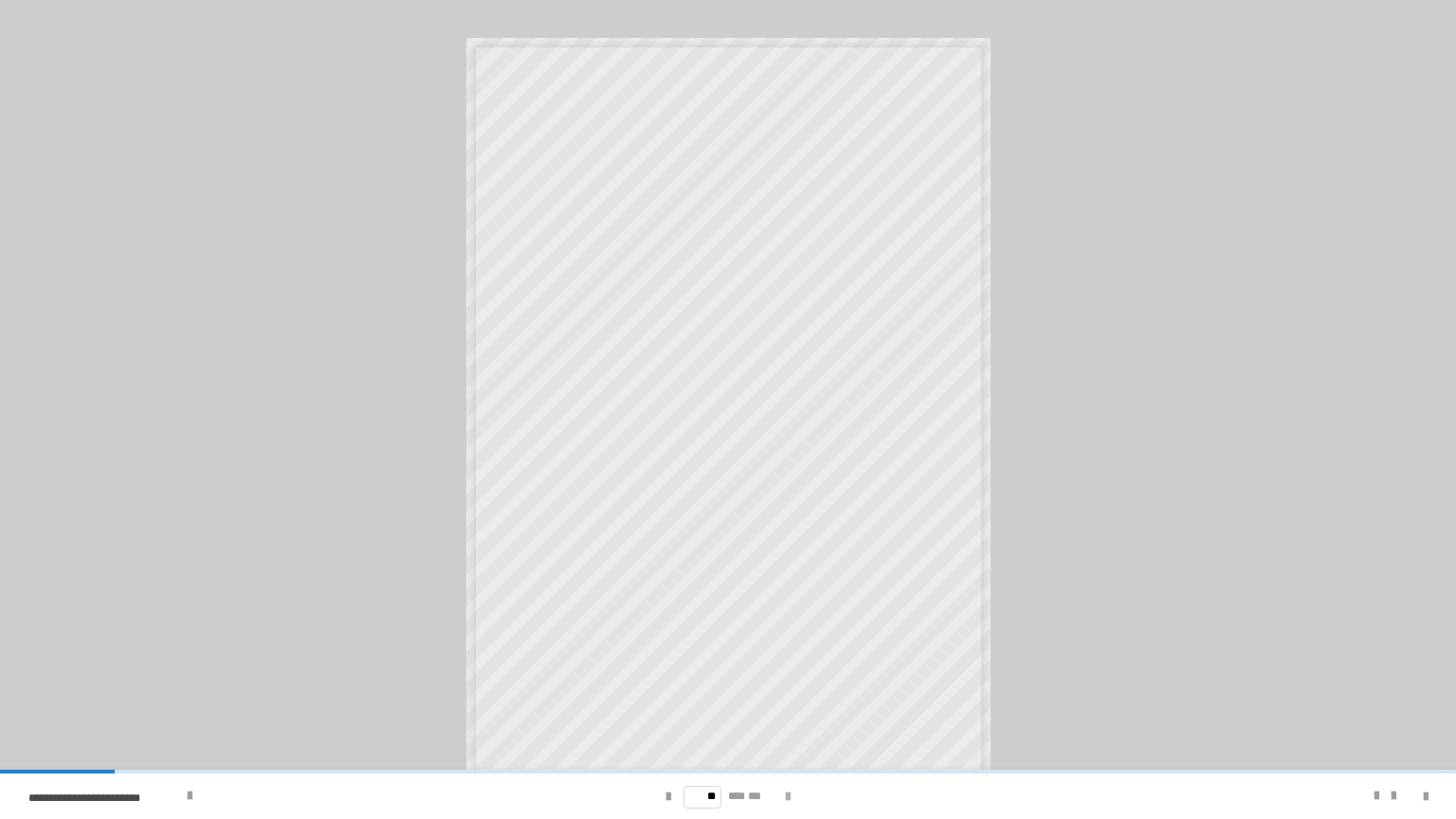 click at bounding box center [788, 797] 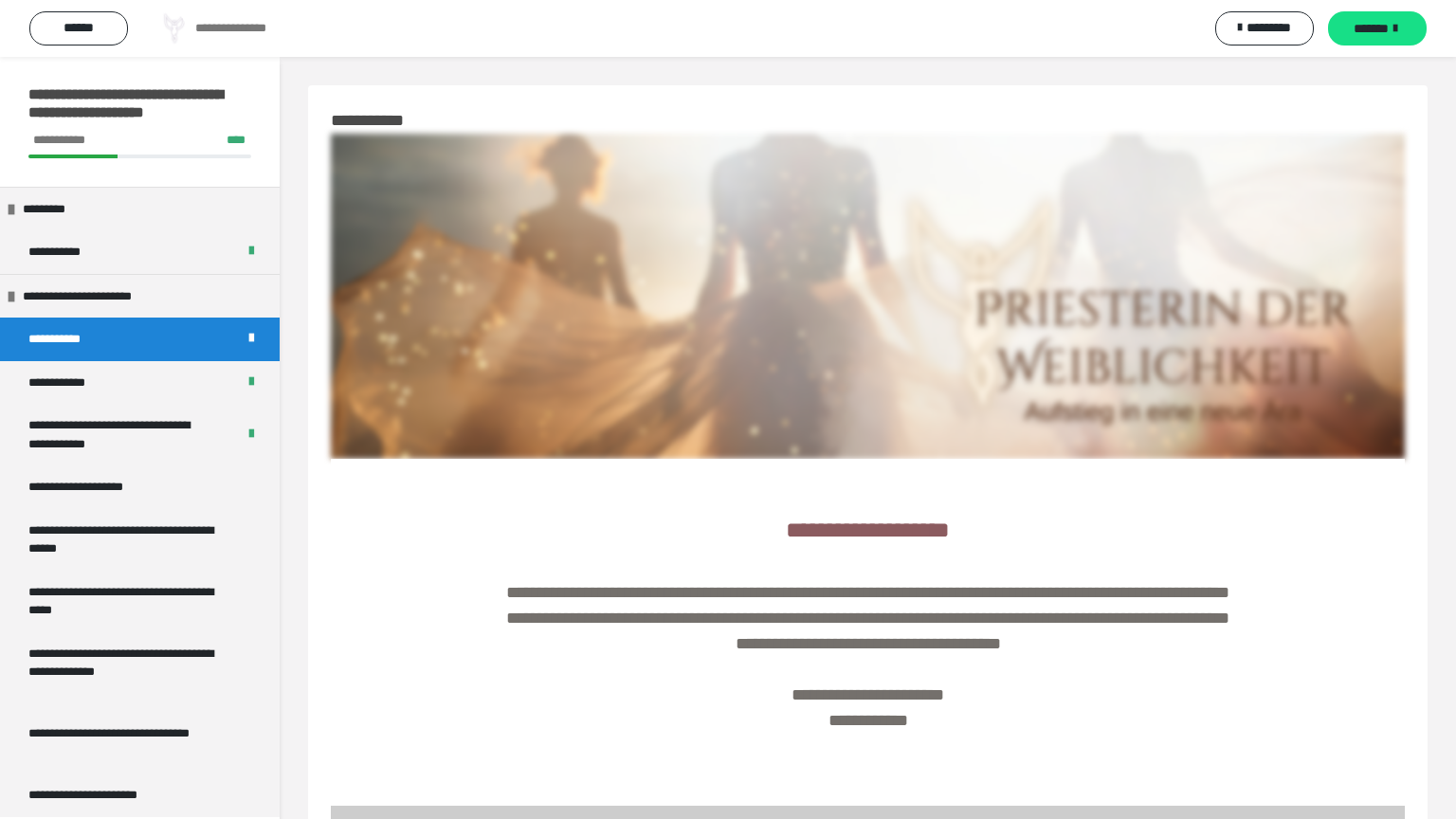 scroll, scrollTop: 514, scrollLeft: 0, axis: vertical 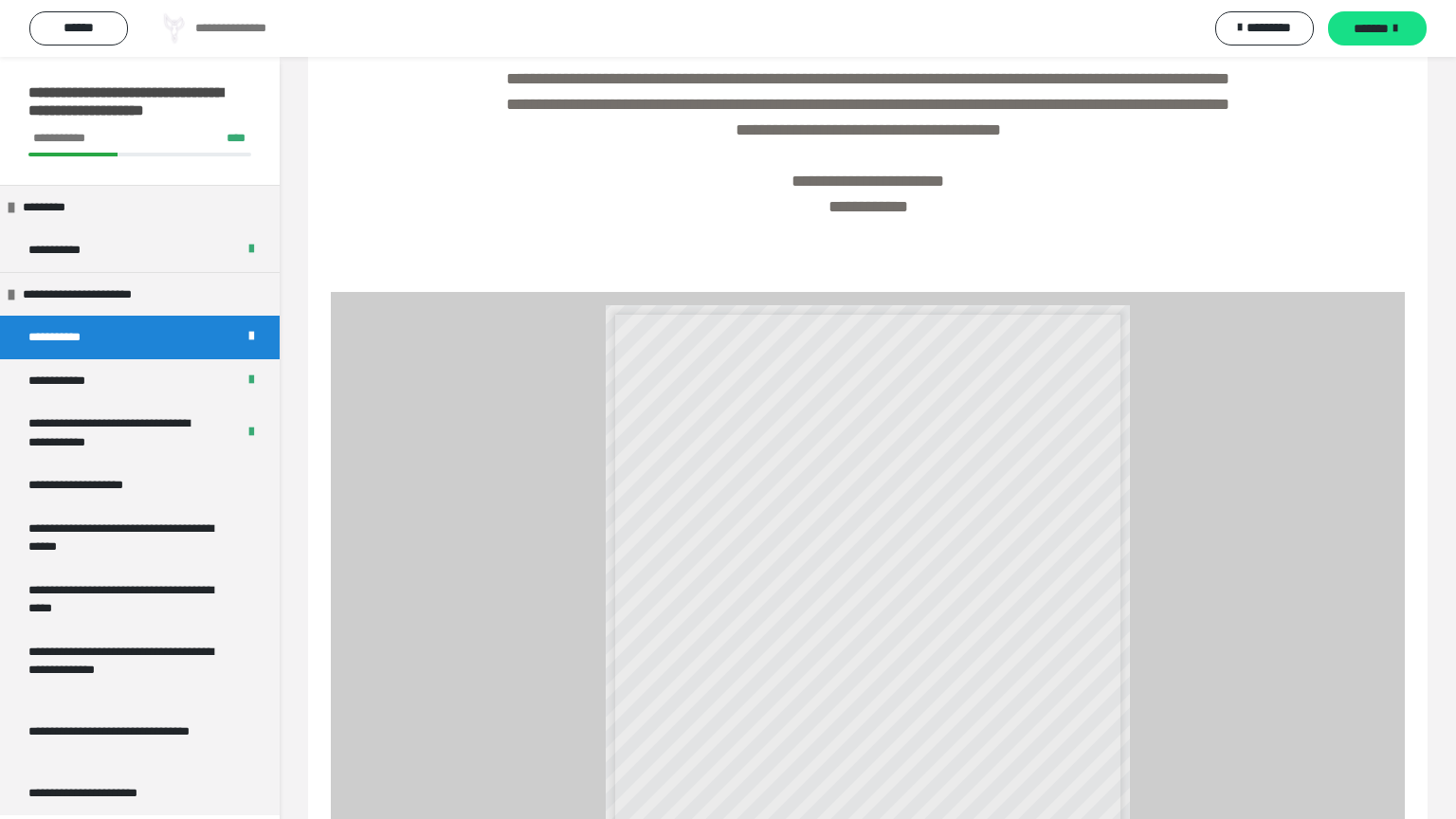click at bounding box center [928, 1040] 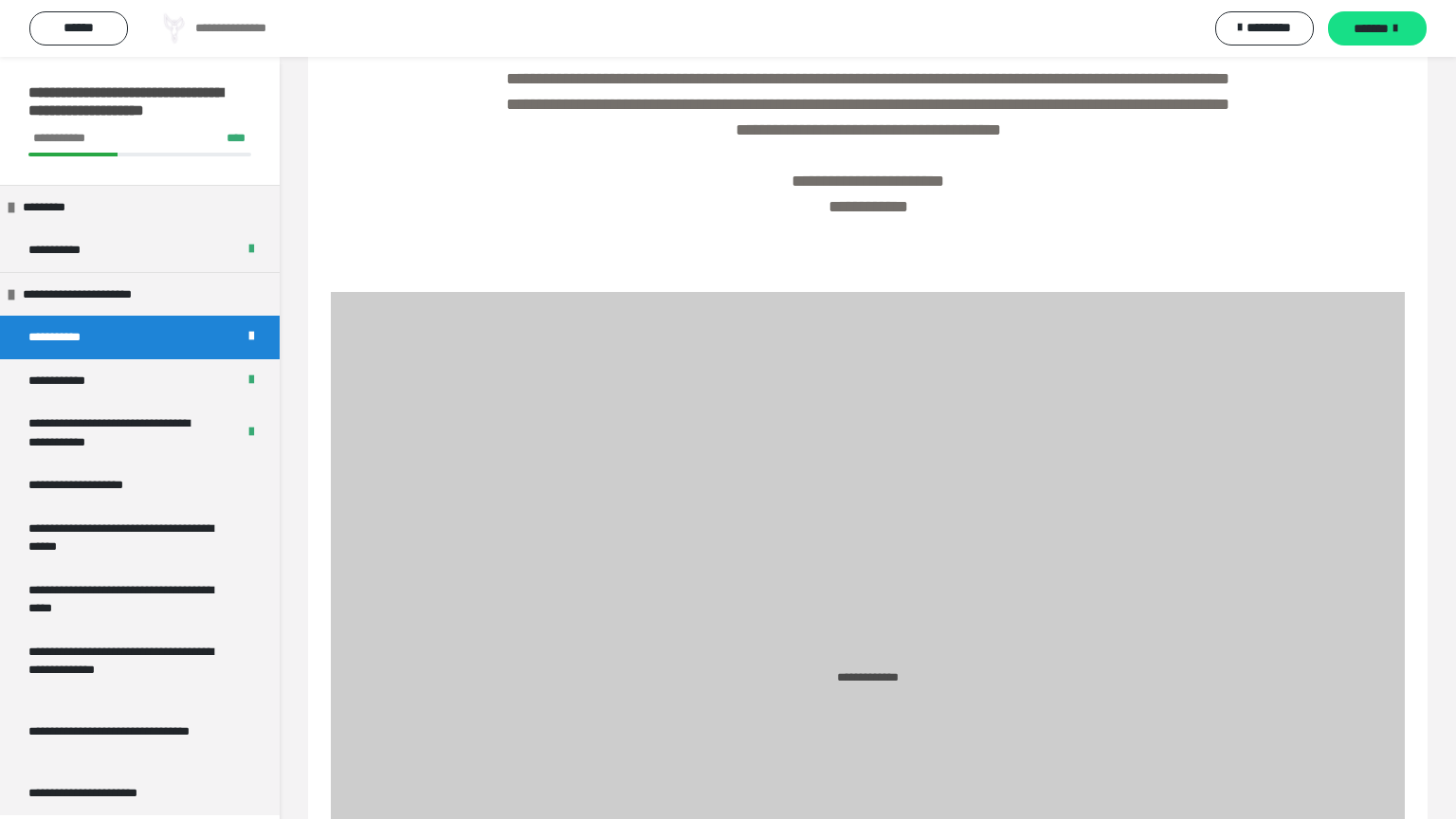 click at bounding box center [928, 1040] 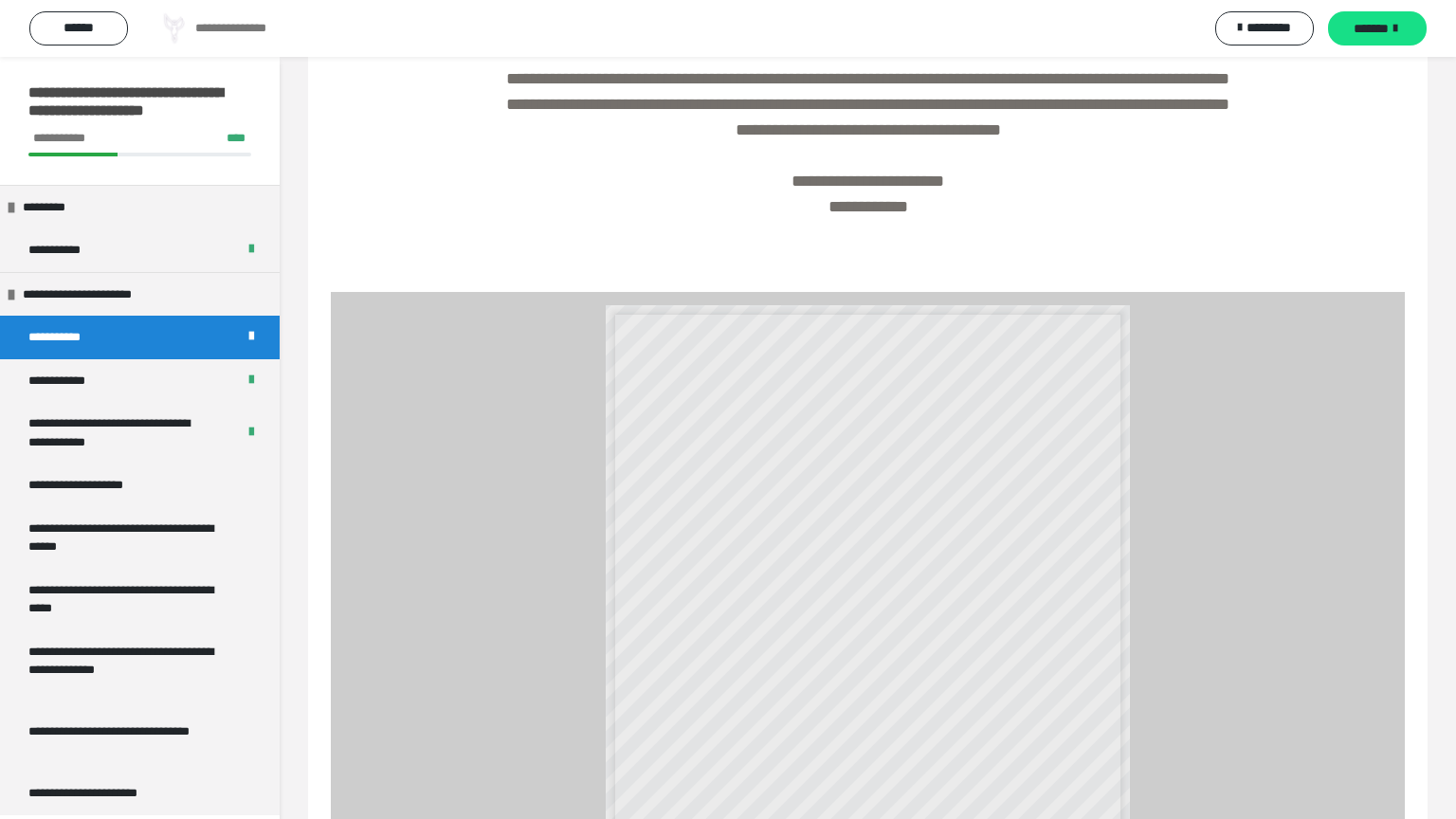 click at bounding box center (928, 1040) 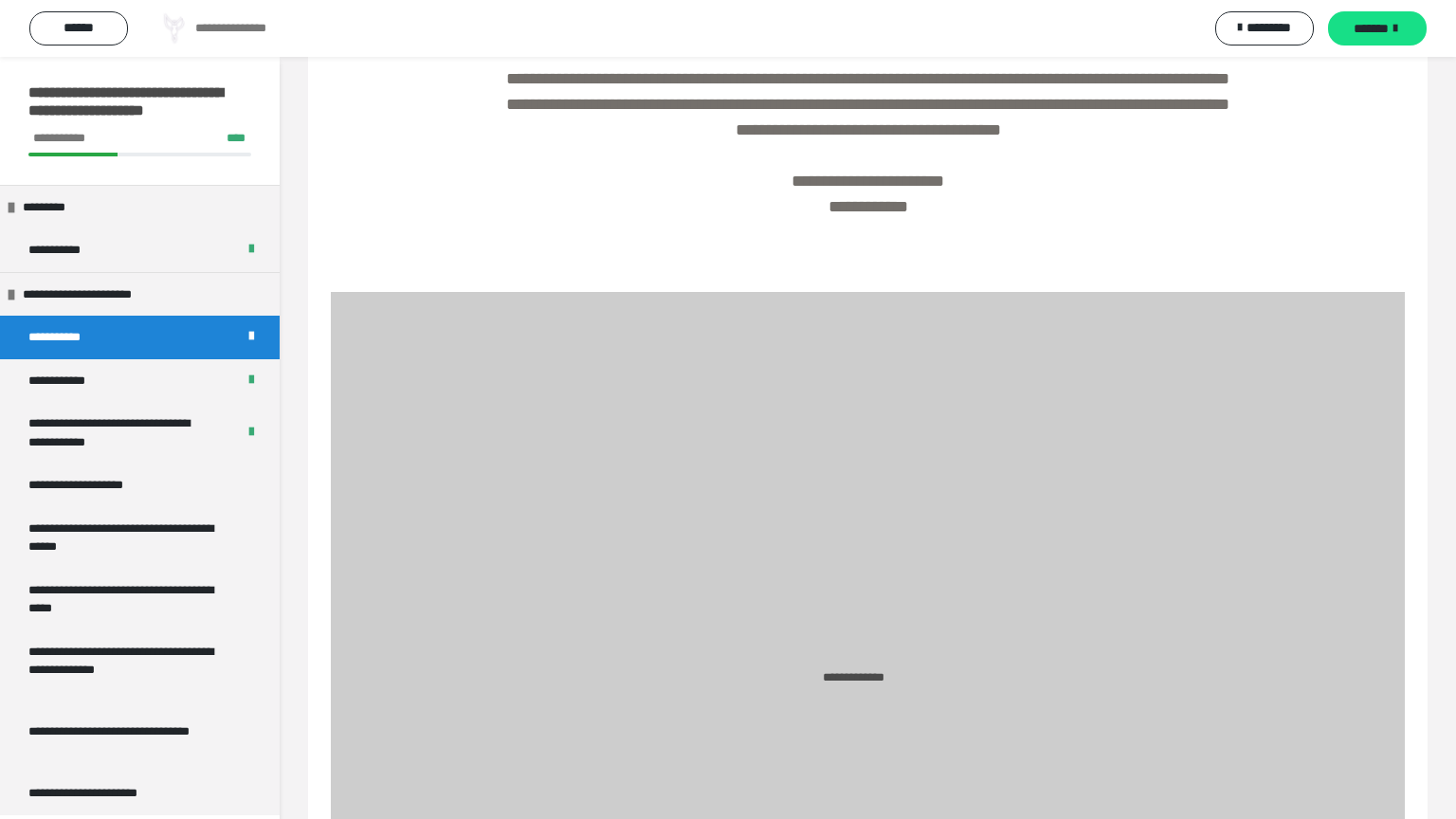 click at bounding box center (928, 1040) 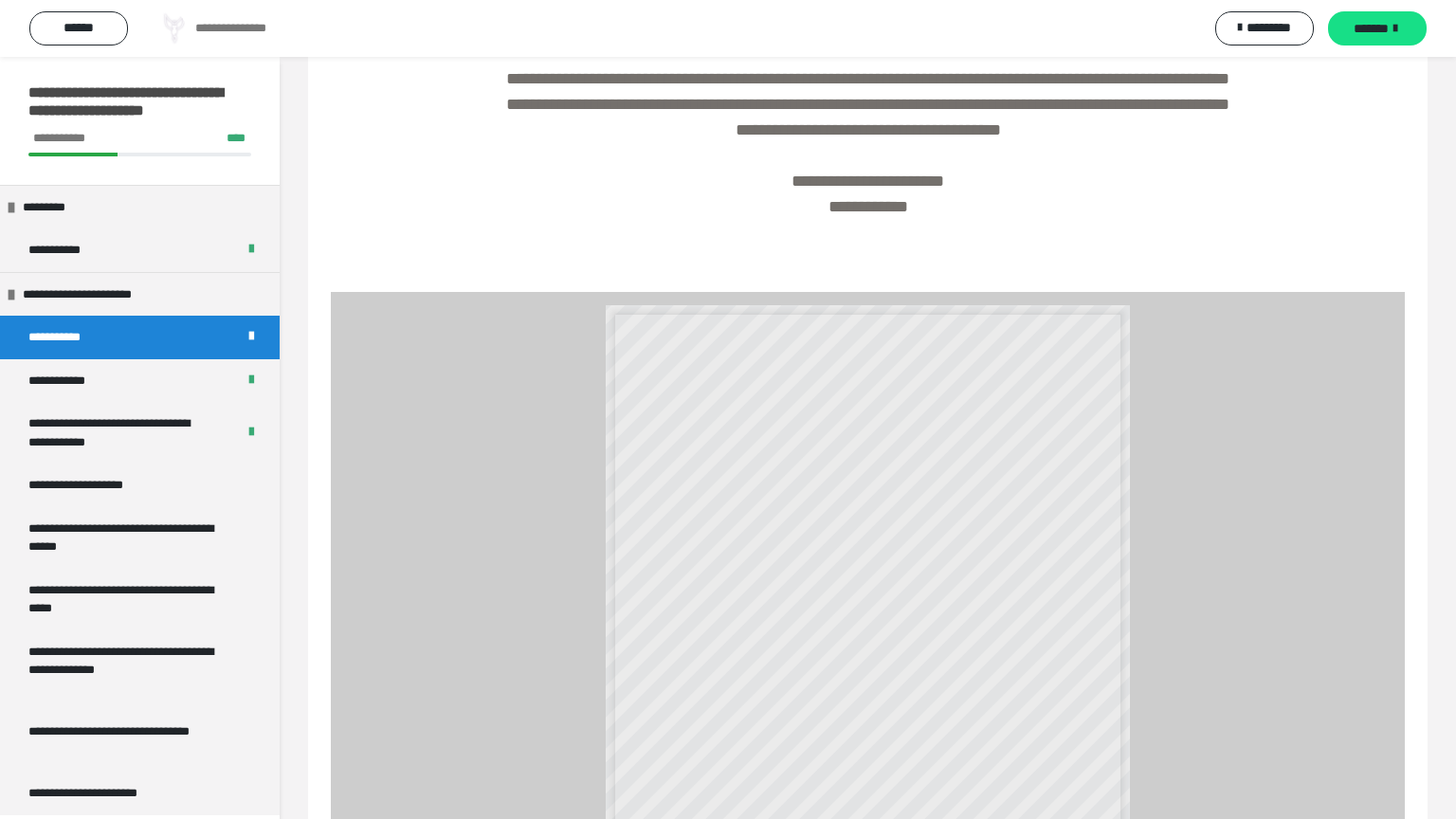 click at bounding box center [1363, 1039] 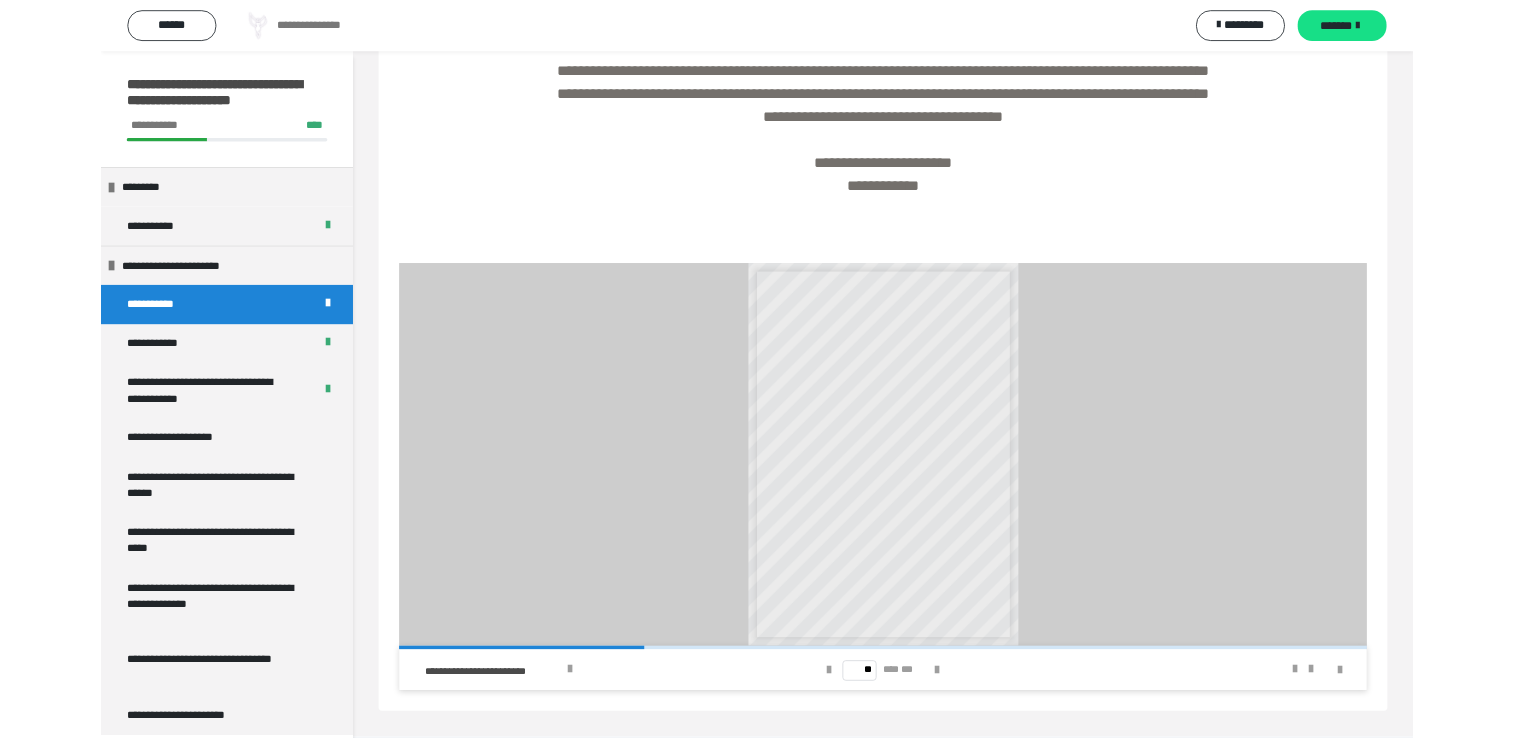scroll, scrollTop: 536, scrollLeft: 0, axis: vertical 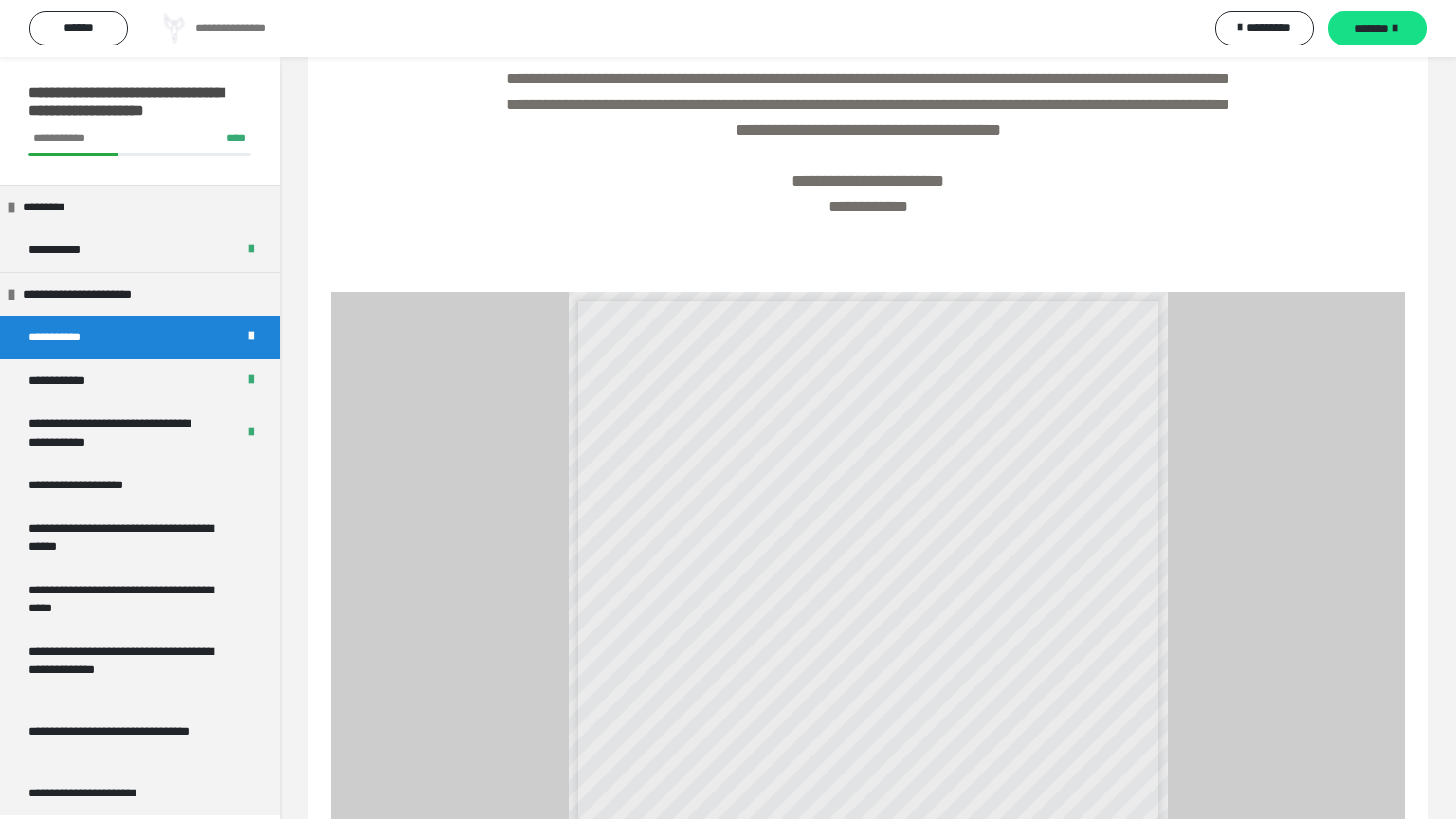 click at bounding box center (928, 1040) 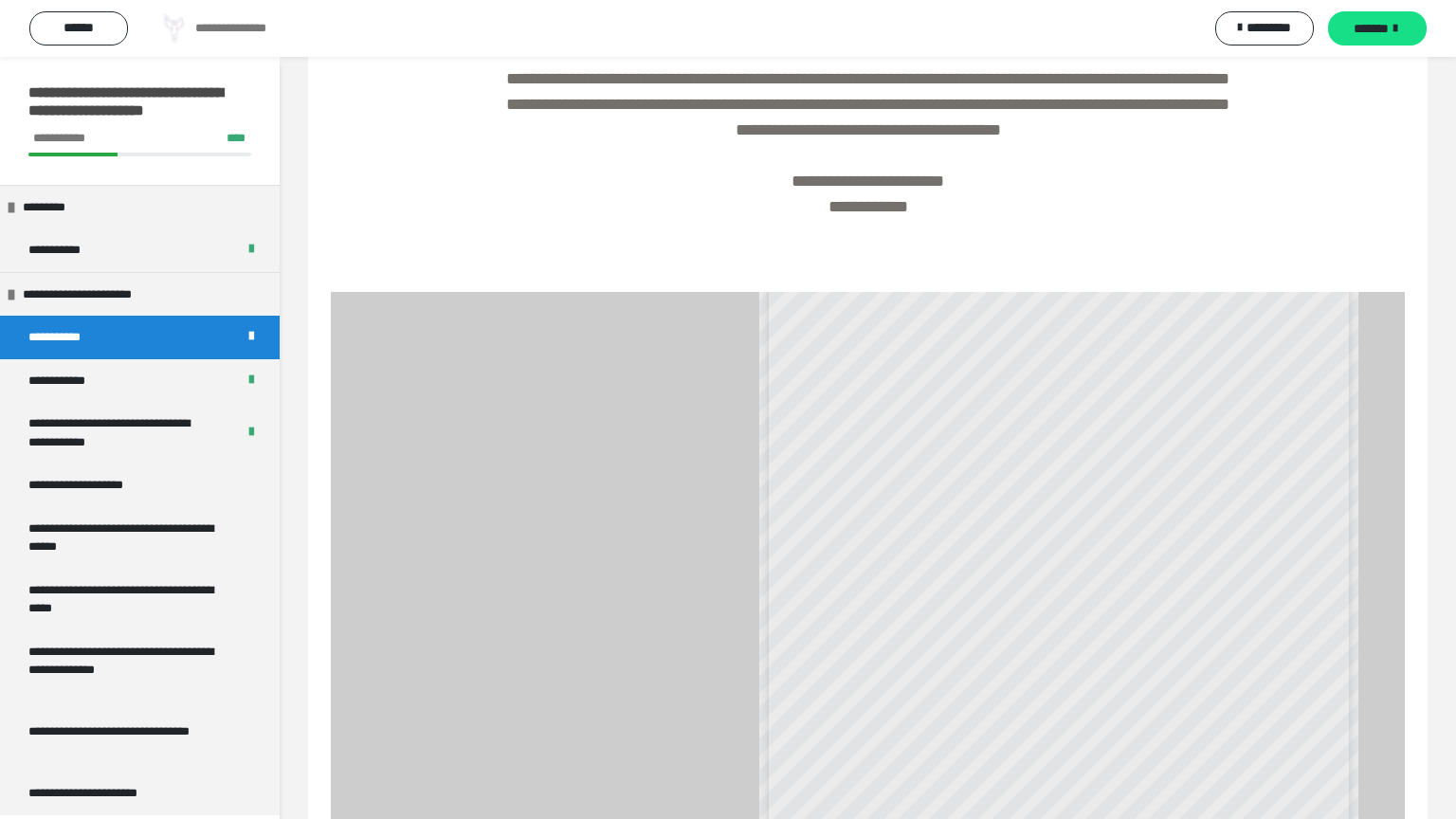 scroll, scrollTop: 40, scrollLeft: 0, axis: vertical 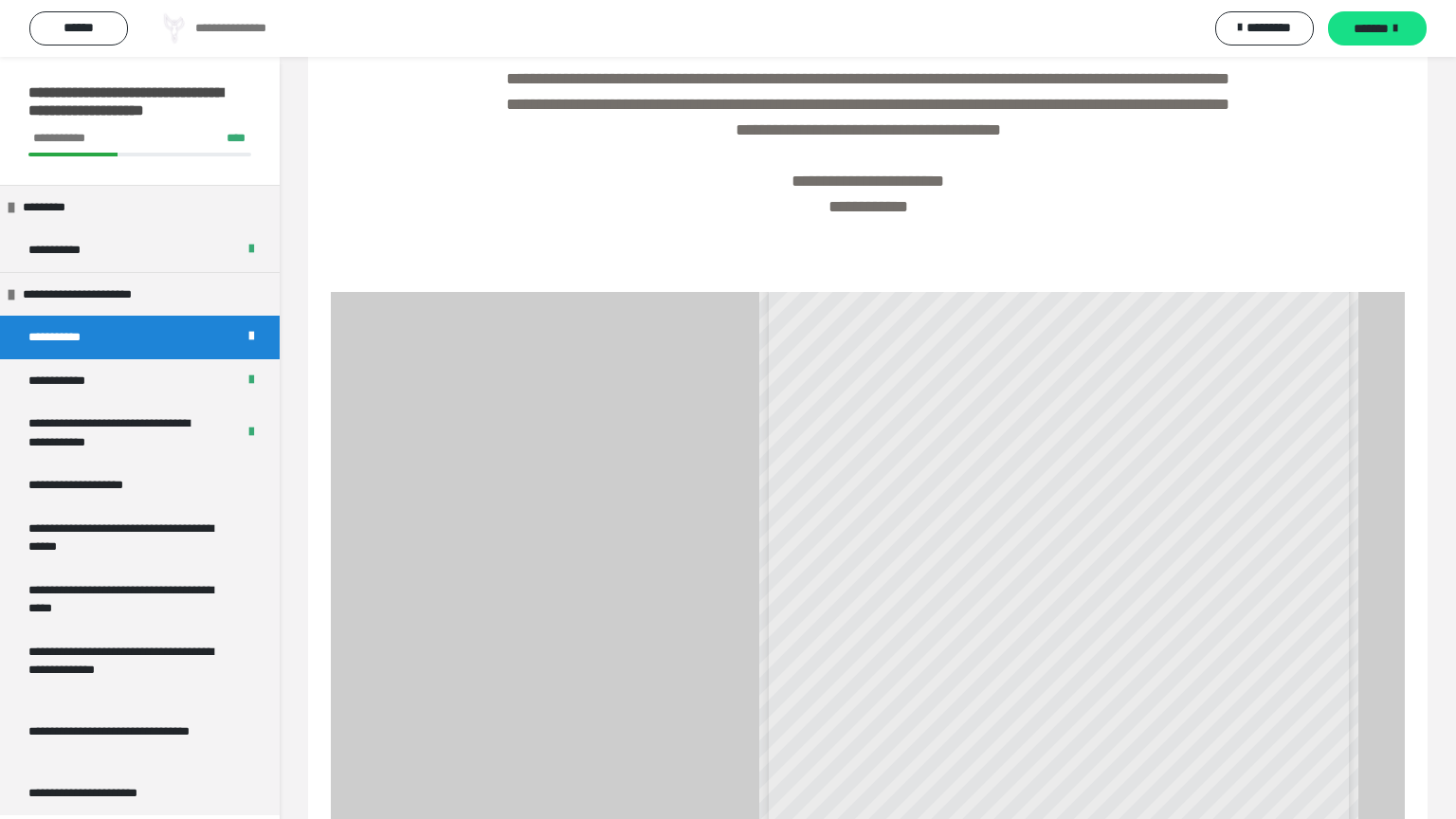 click at bounding box center (928, 1040) 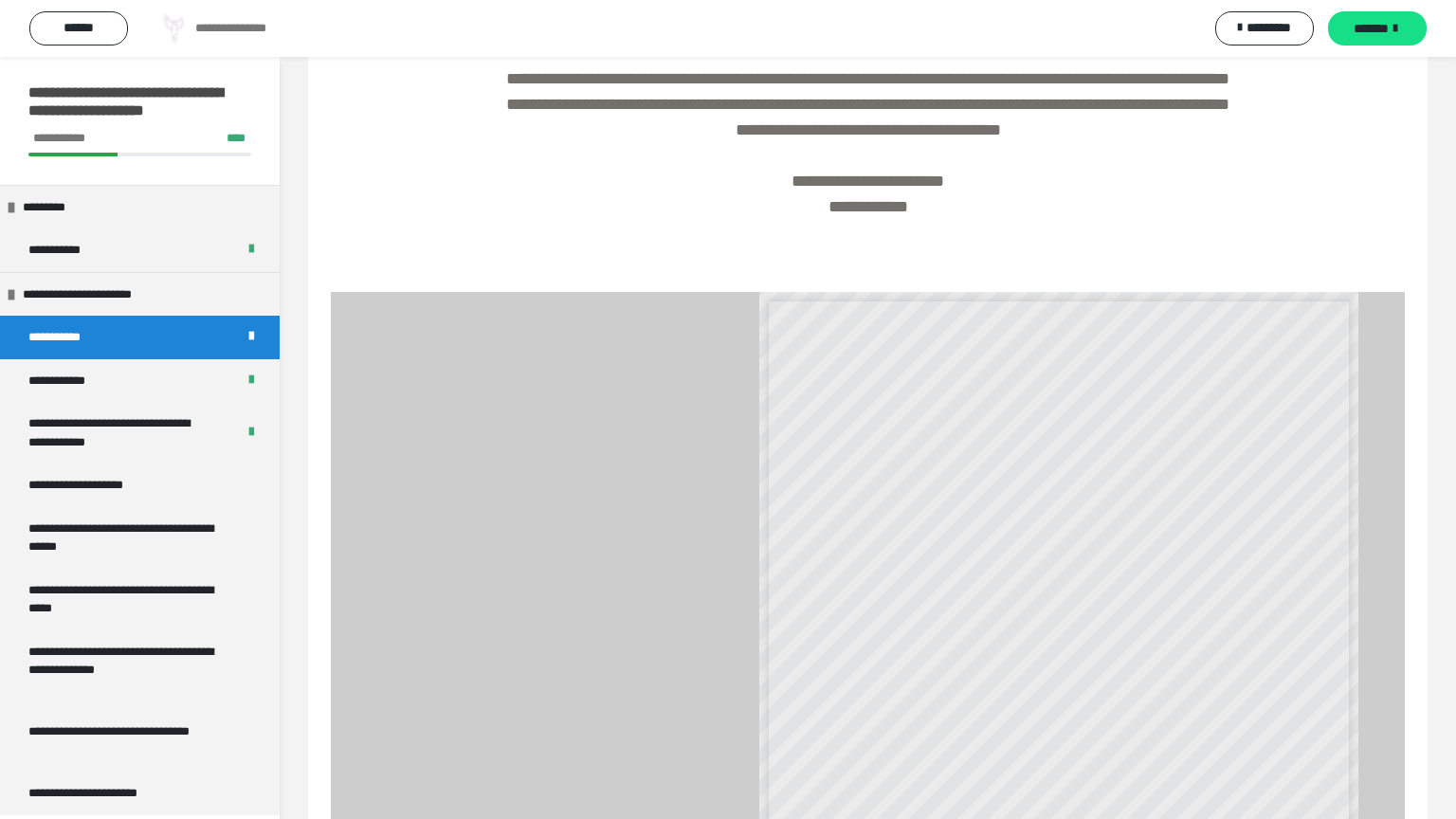 click at bounding box center [928, 1040] 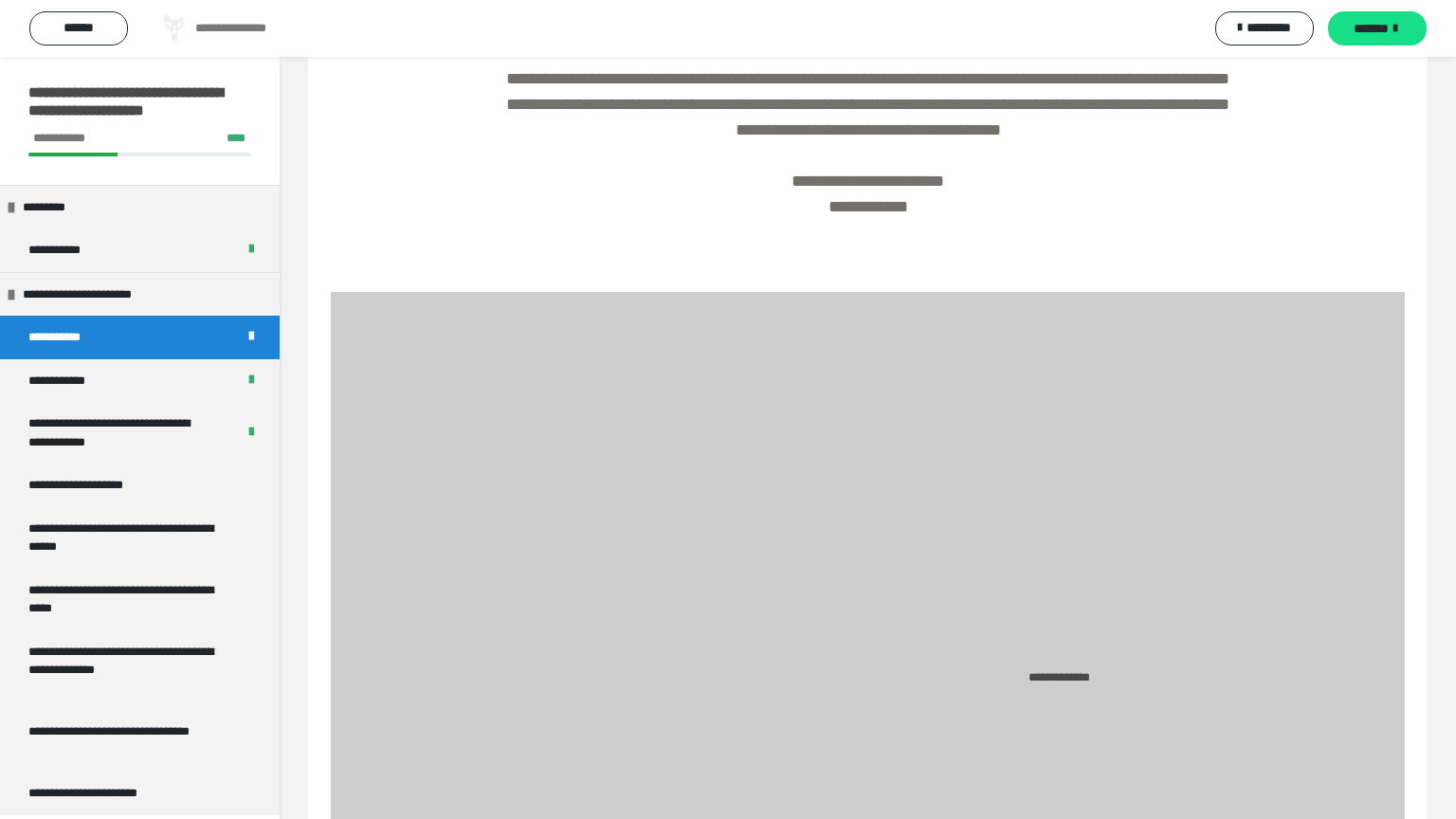 click at bounding box center (928, 1040) 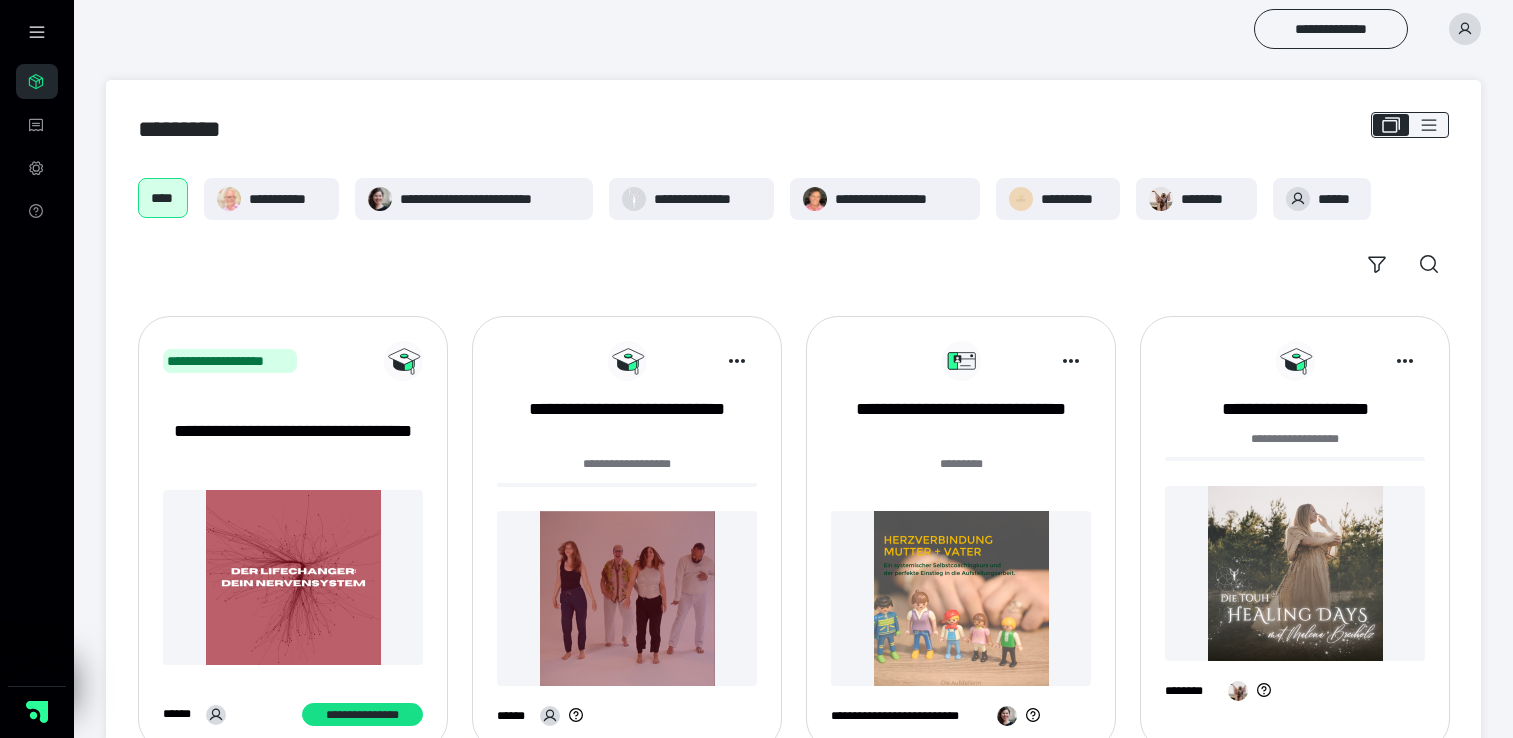 scroll, scrollTop: 681, scrollLeft: 0, axis: vertical 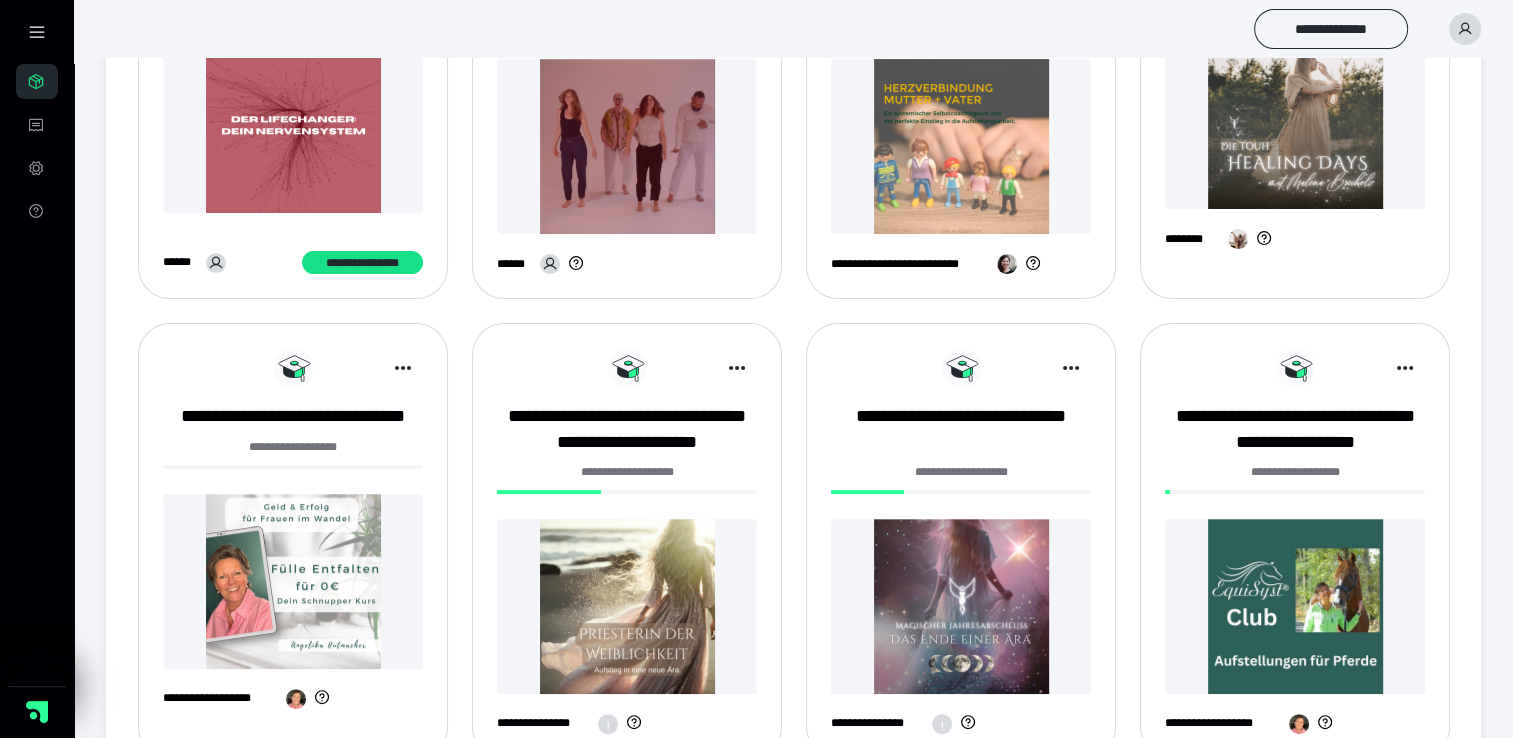 click 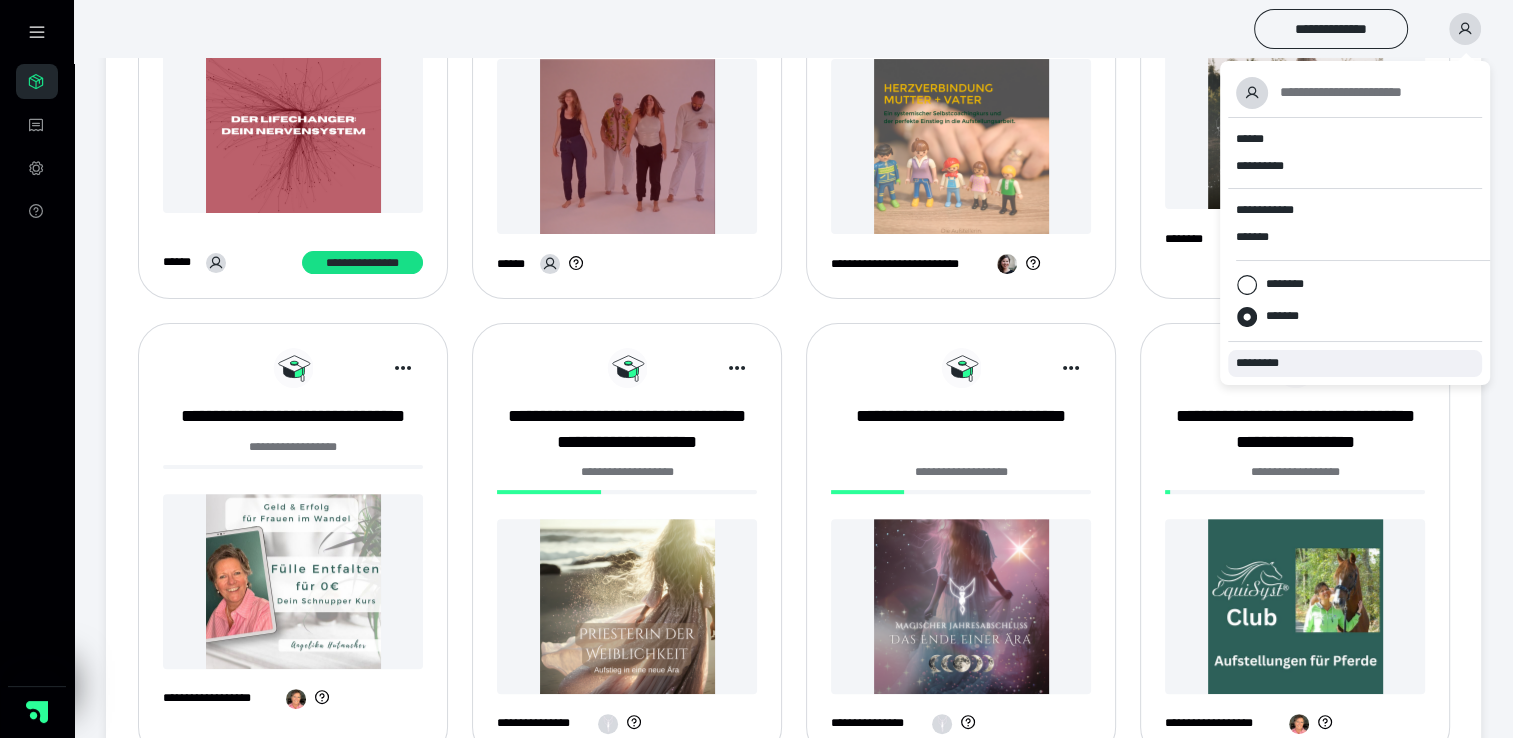 click on "*********" at bounding box center [1266, 363] 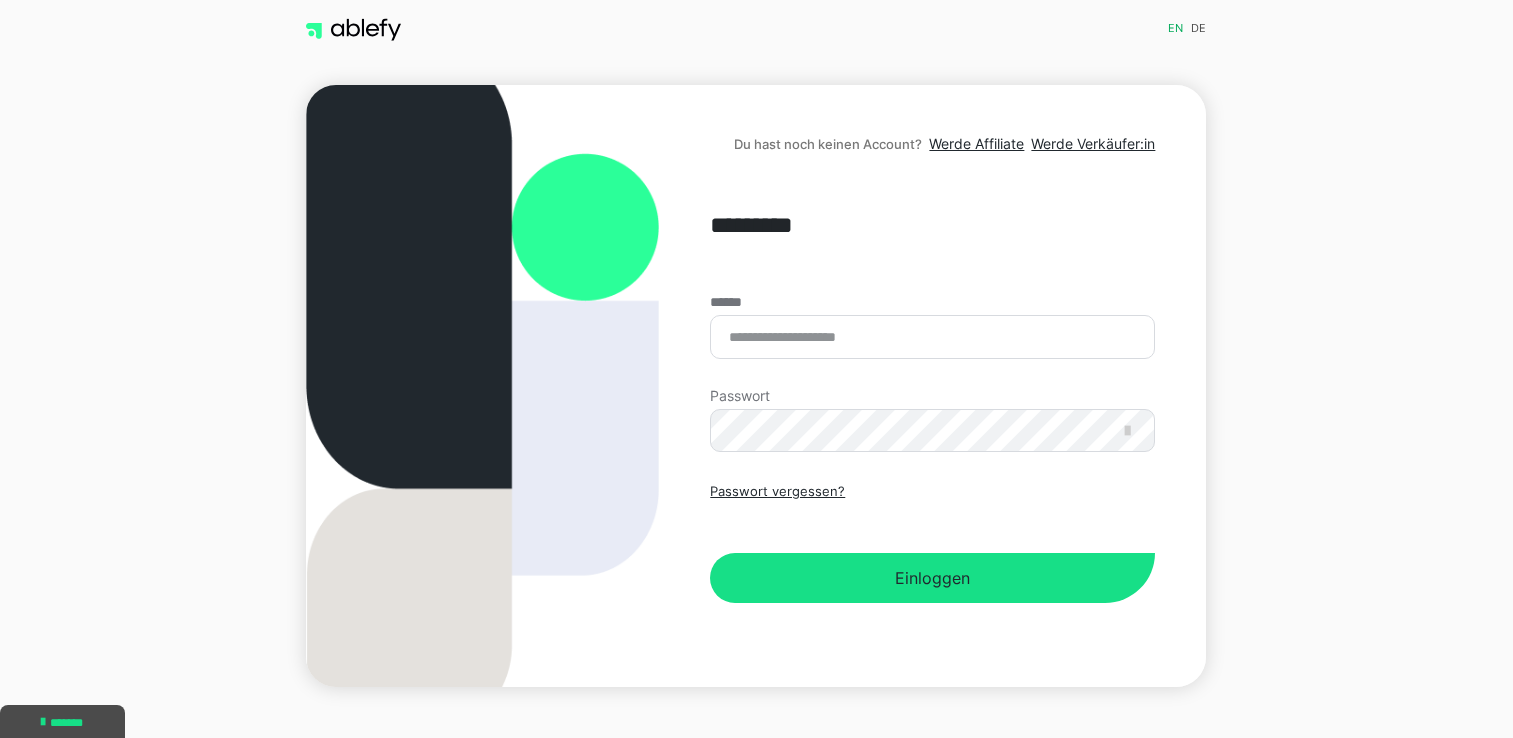scroll, scrollTop: 0, scrollLeft: 0, axis: both 